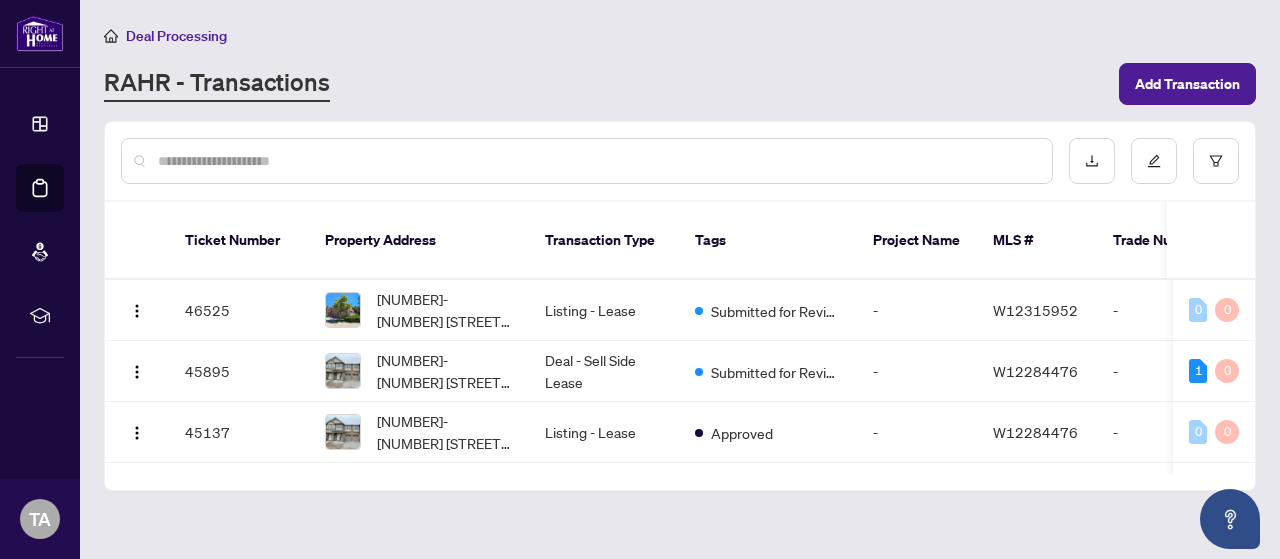 scroll, scrollTop: 0, scrollLeft: 0, axis: both 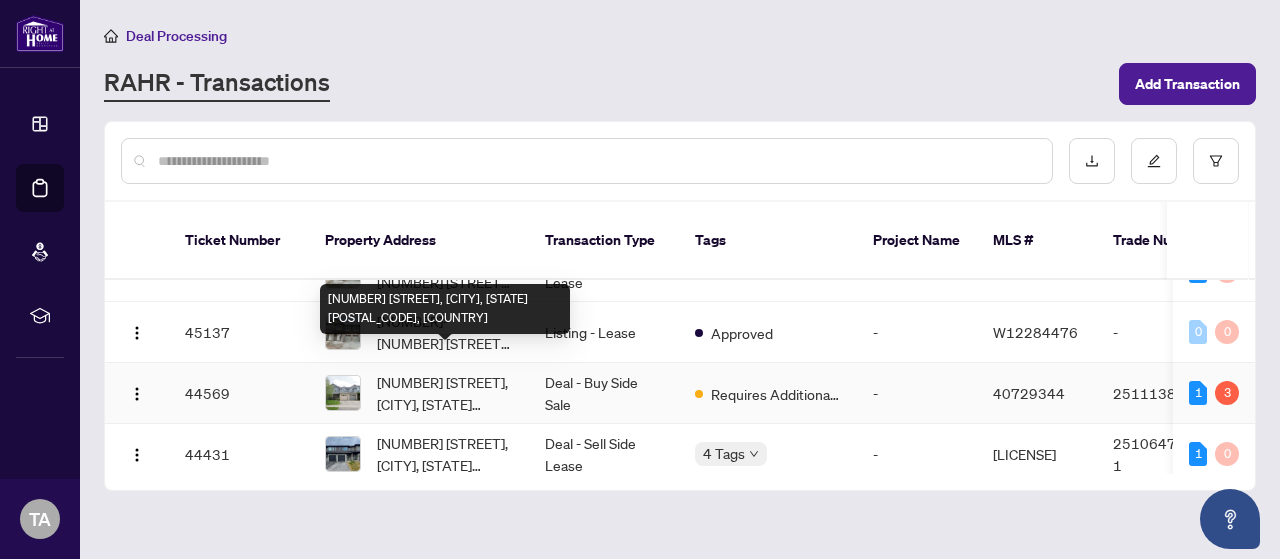 click on "[NUMBER] [STREET], [CITY], [STATE] [POSTAL_CODE], [COUNTRY]" at bounding box center [445, 393] 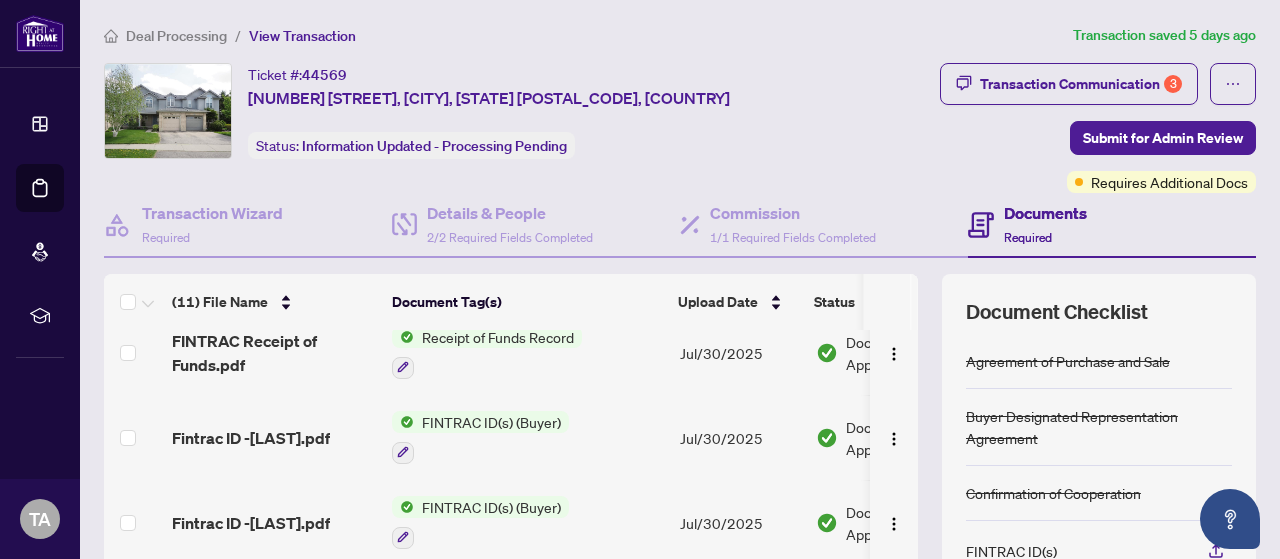 scroll, scrollTop: 0, scrollLeft: 0, axis: both 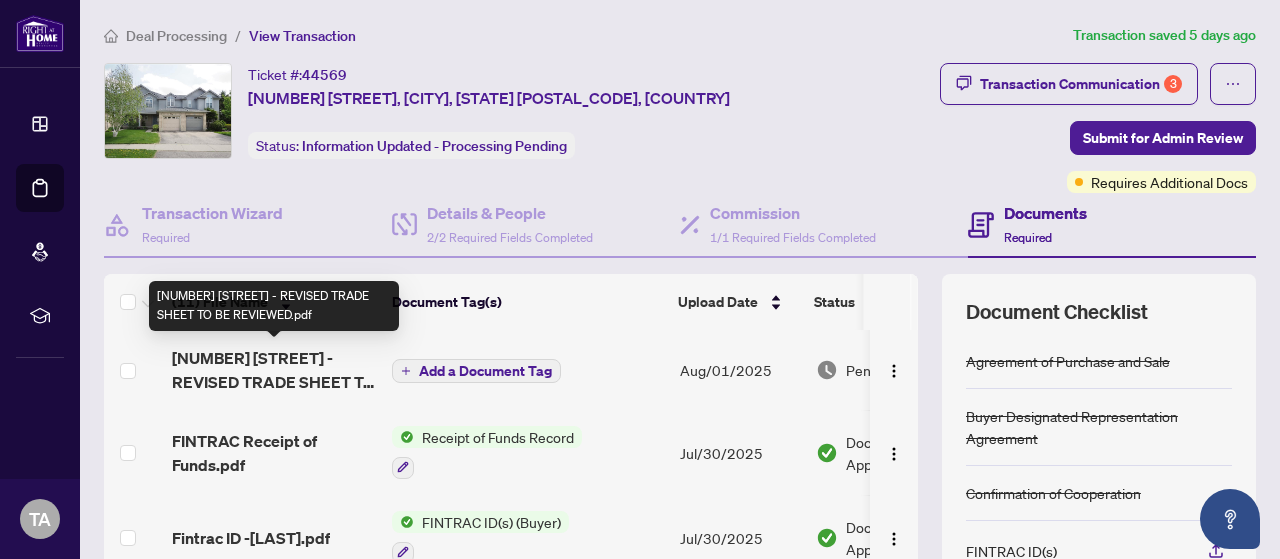click on "[NUMBER] [STREET] - REVISED TRADE SHEET TO BE REVIEWED.pdf" at bounding box center [274, 370] 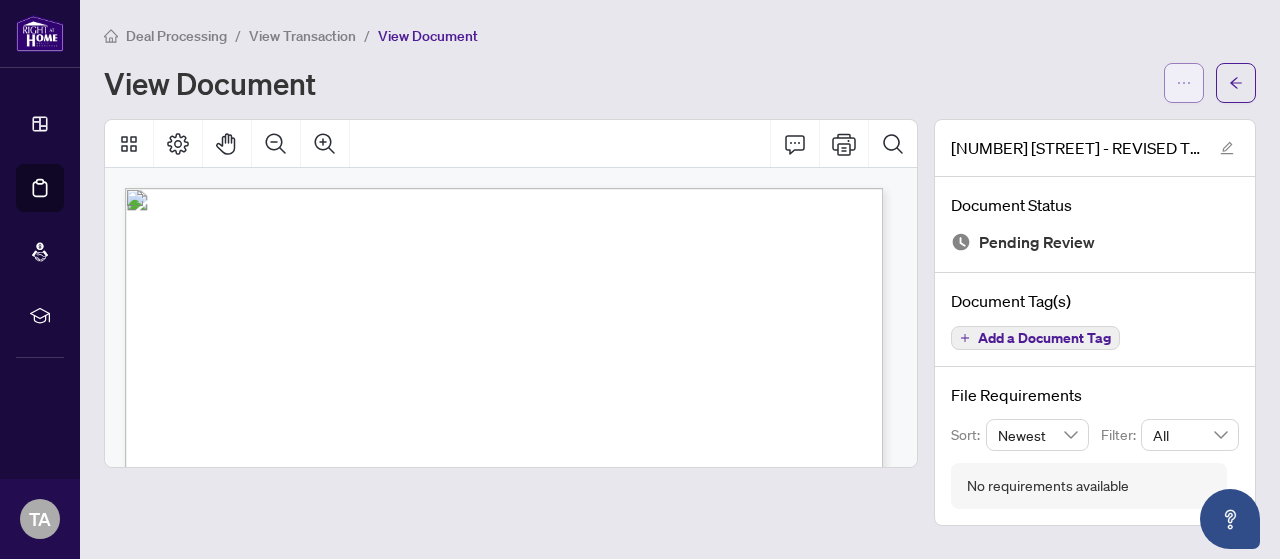 click 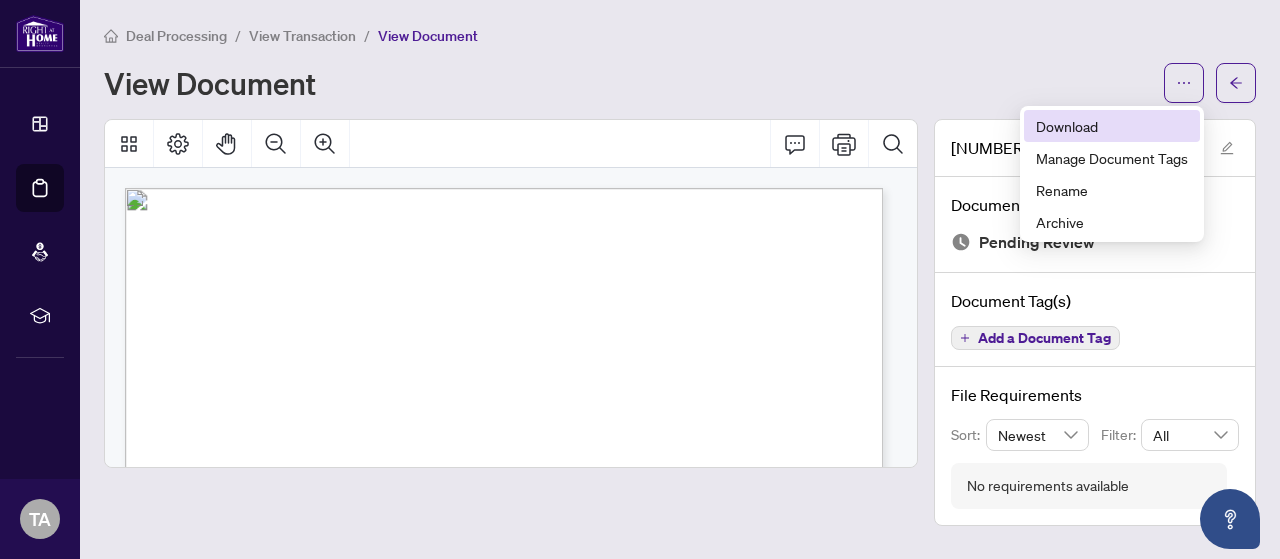 click on "Download" at bounding box center [1112, 126] 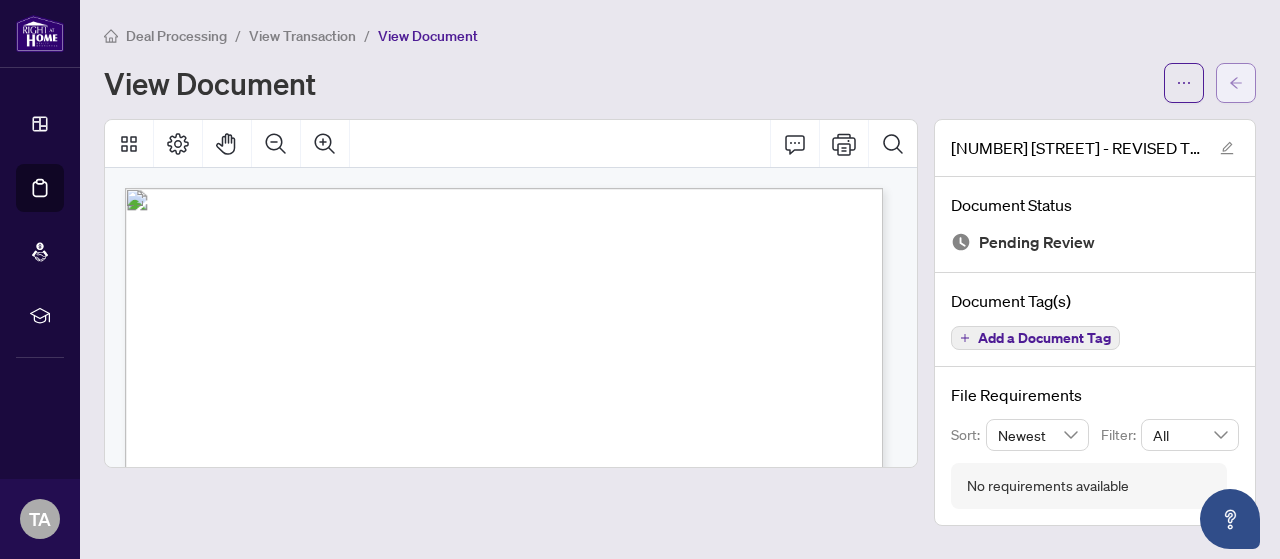 click at bounding box center [1236, 83] 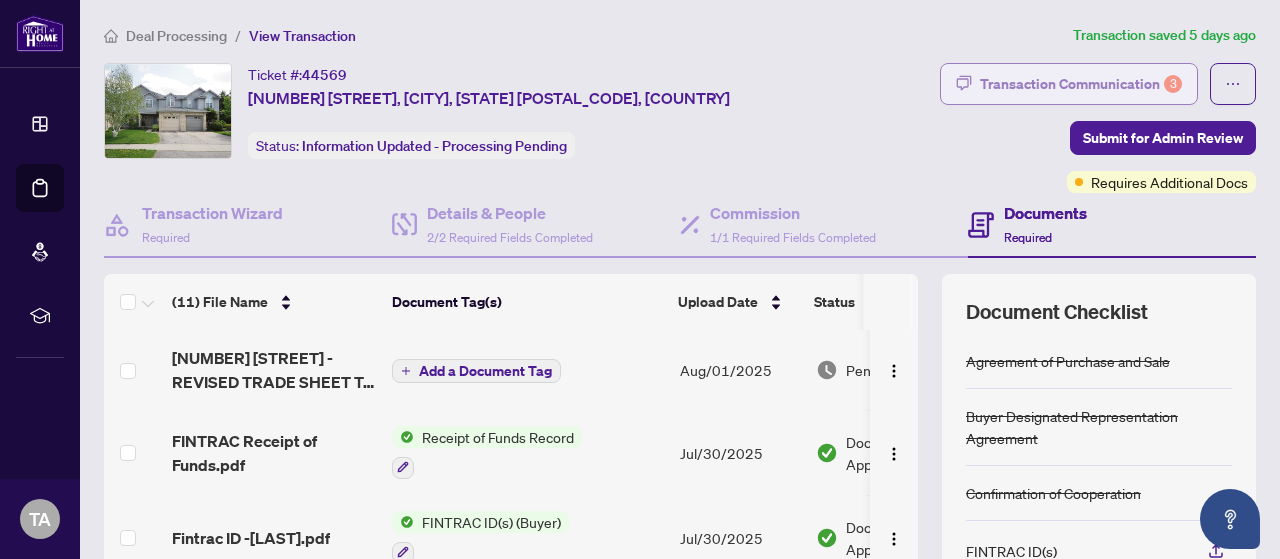 click on "Transaction Communication 3" at bounding box center [1081, 84] 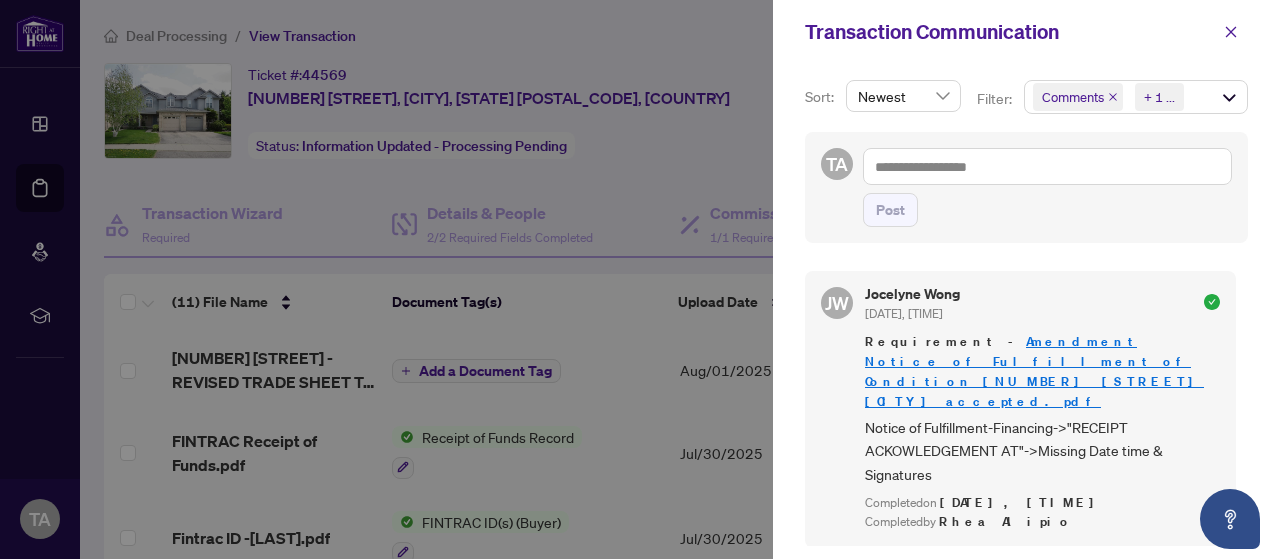 scroll, scrollTop: 1100, scrollLeft: 0, axis: vertical 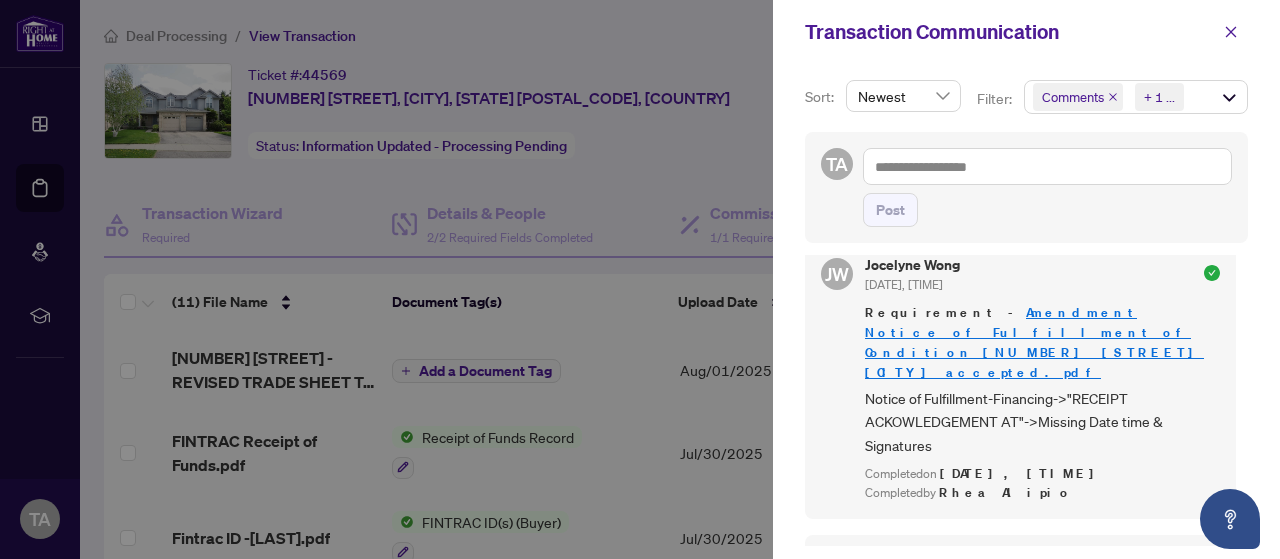 click on "Amendment  Notice of Fulfillment of Condition_[NUMBER] [STREET] [CITY]_accepted.pdf" at bounding box center [1034, 342] 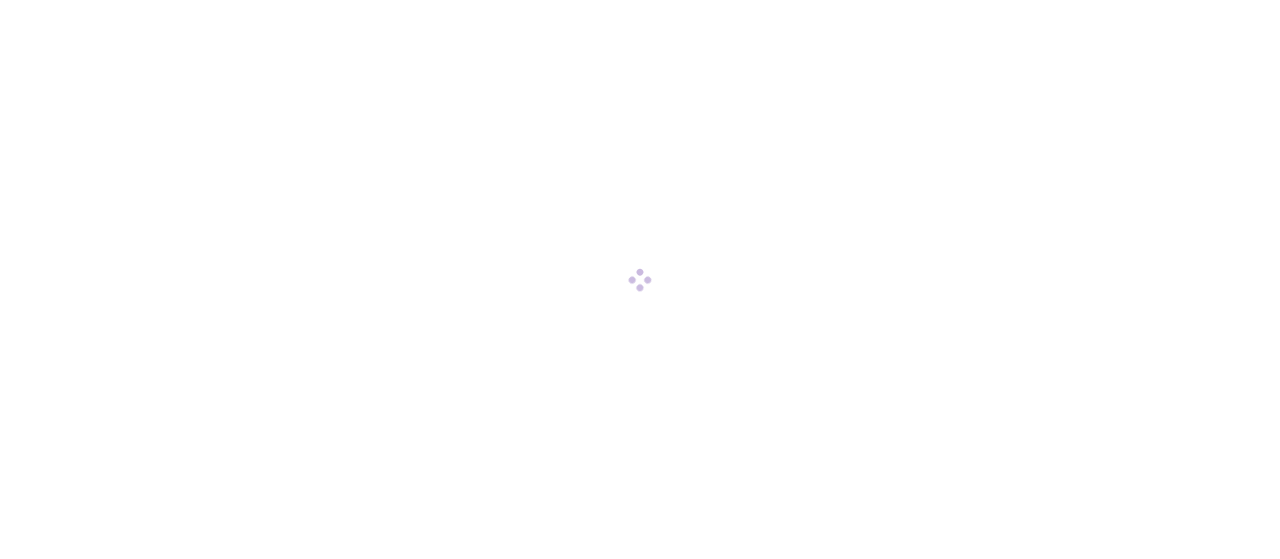 scroll, scrollTop: 0, scrollLeft: 0, axis: both 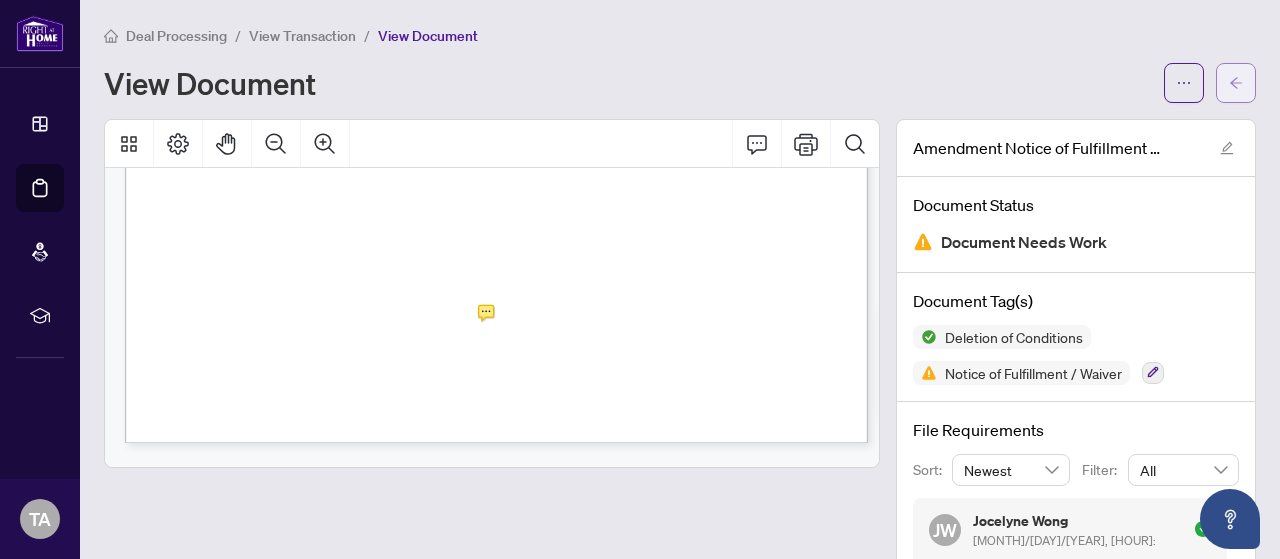 click at bounding box center [1236, 83] 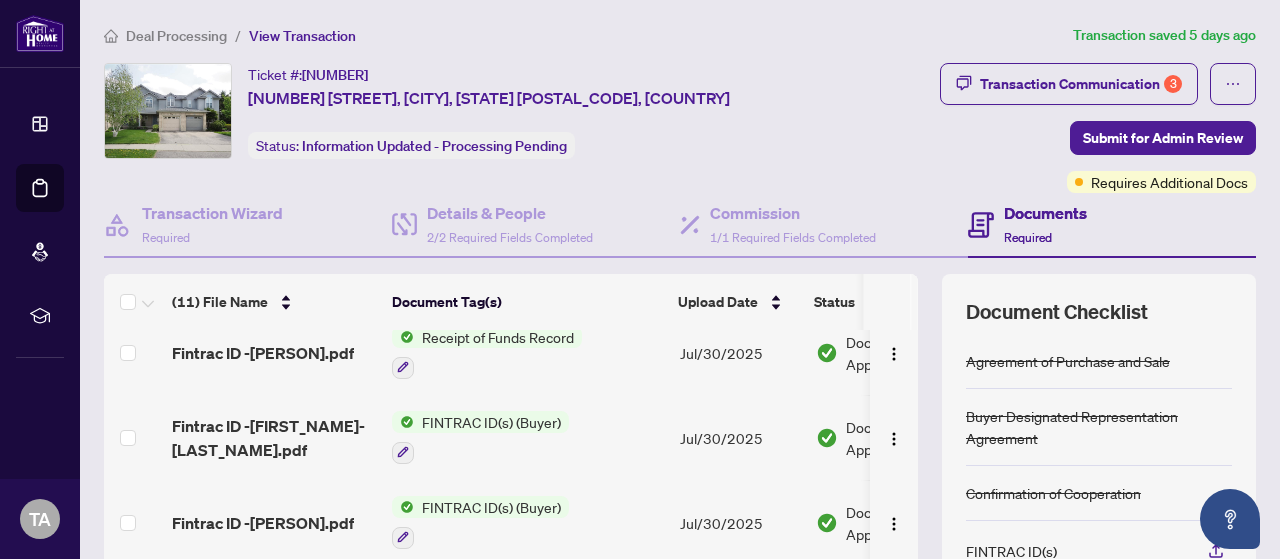 scroll, scrollTop: 200, scrollLeft: 0, axis: vertical 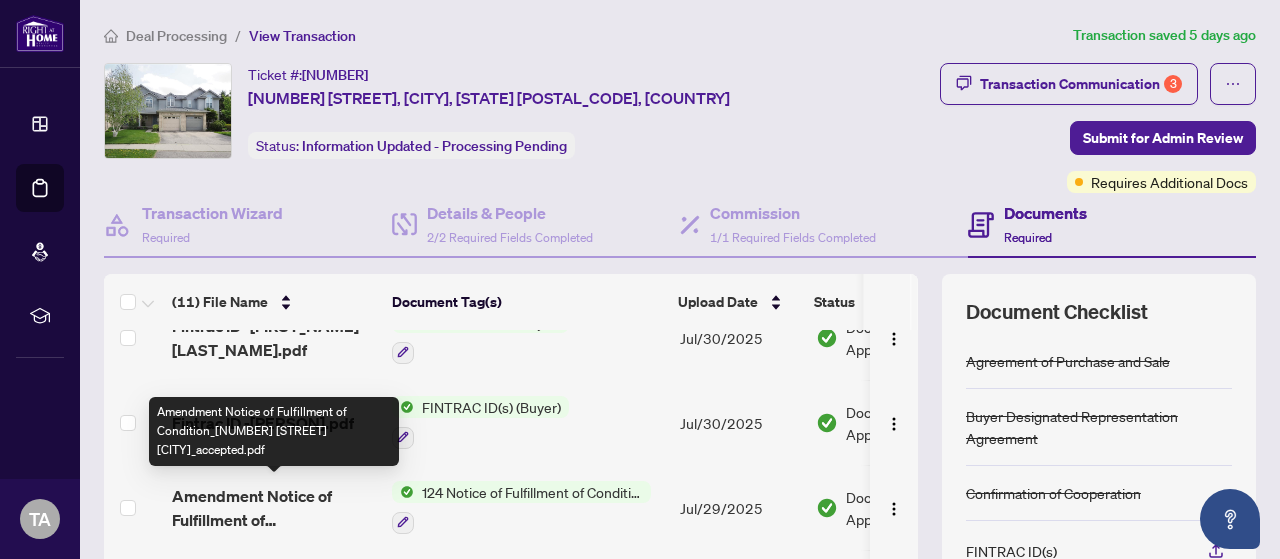 click on "Amendment  Notice of Fulfillment of Condition_[NUMBER] [STREET] [CITY]_accepted.pdf" at bounding box center (274, 508) 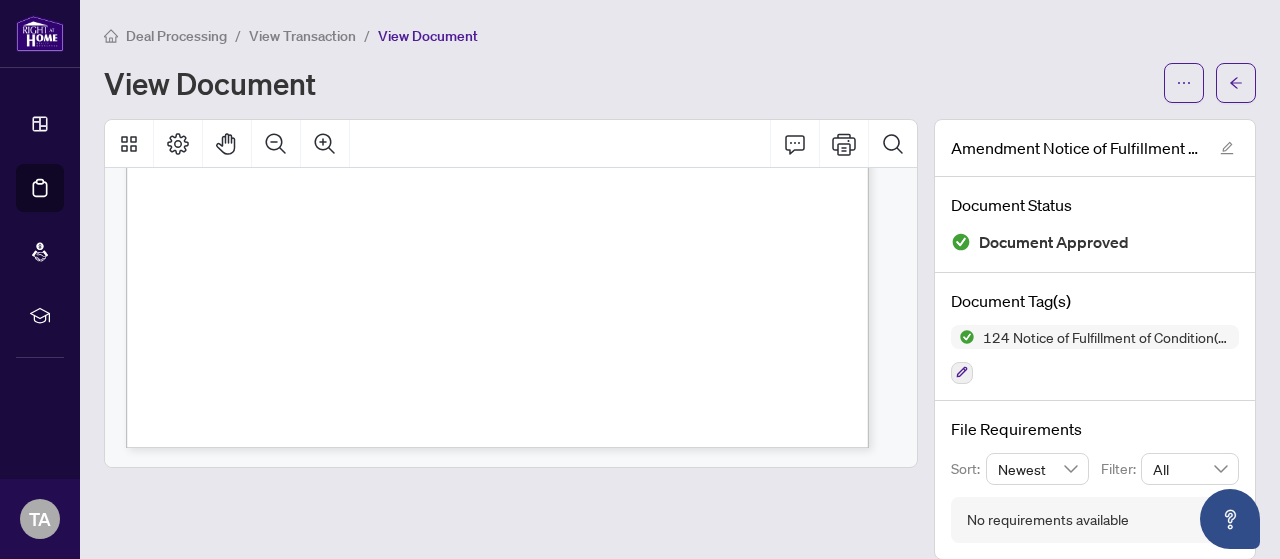 scroll, scrollTop: 2688, scrollLeft: 0, axis: vertical 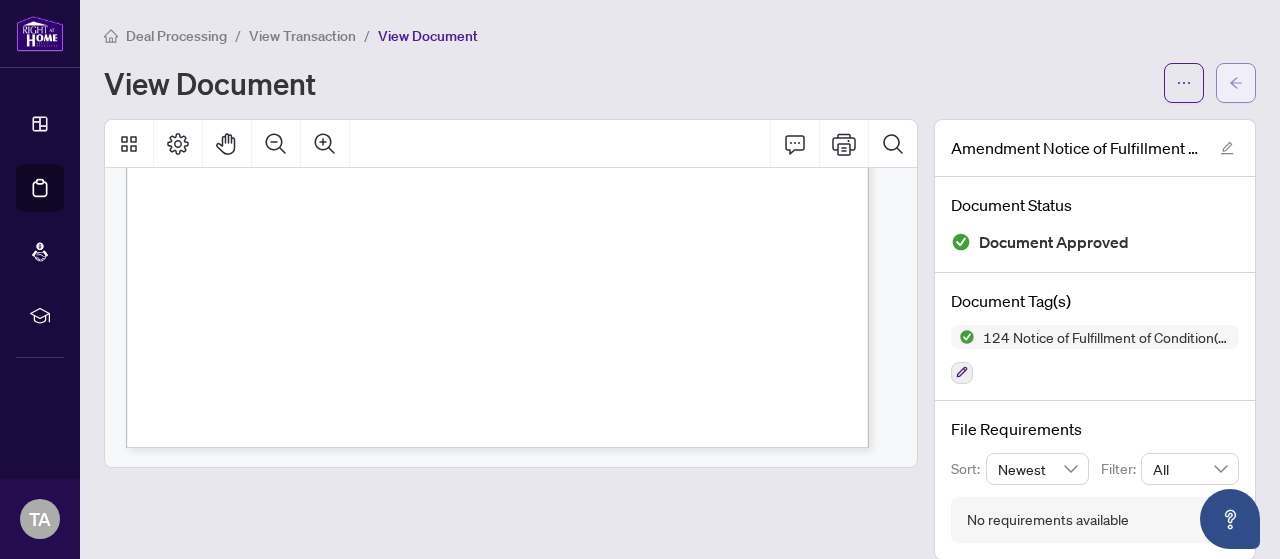 click at bounding box center (1236, 83) 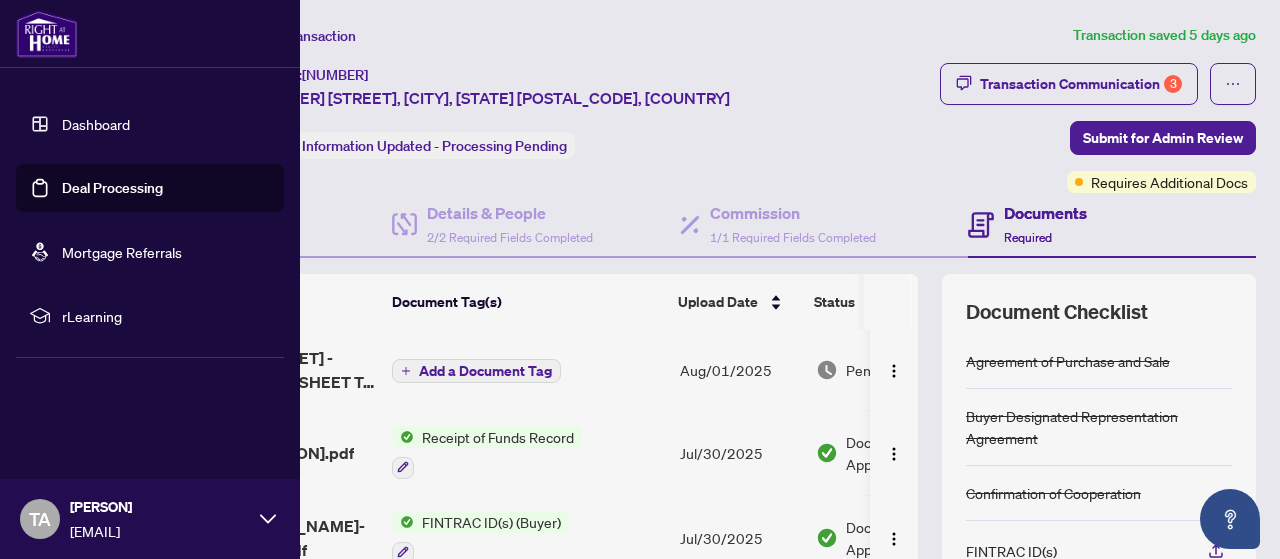 click on "Deal Processing" at bounding box center [112, 188] 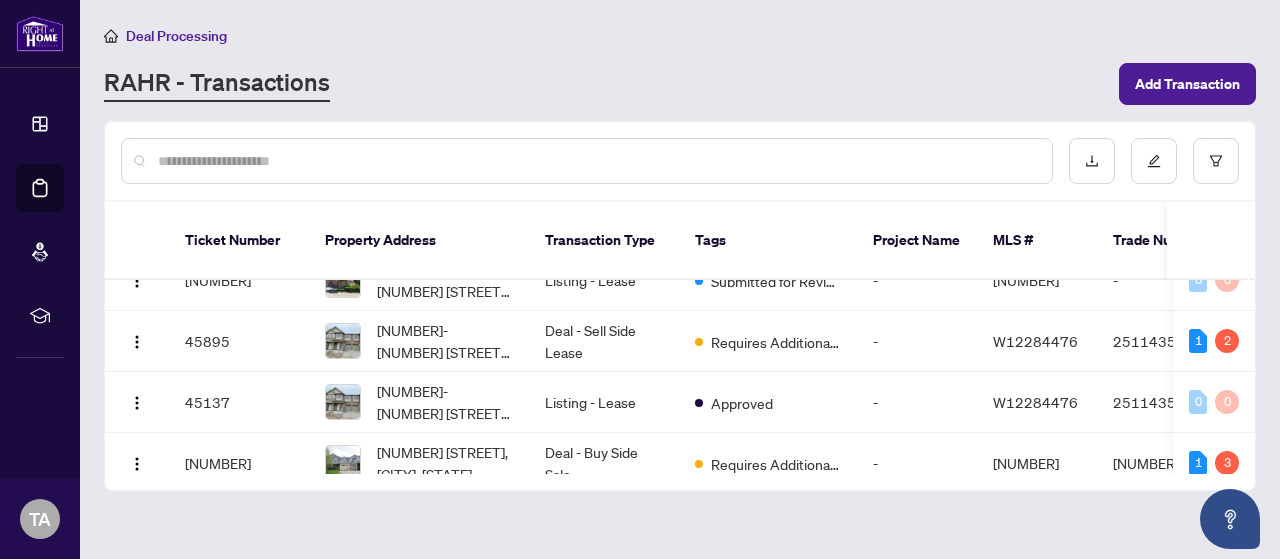 scroll, scrollTop: 0, scrollLeft: 0, axis: both 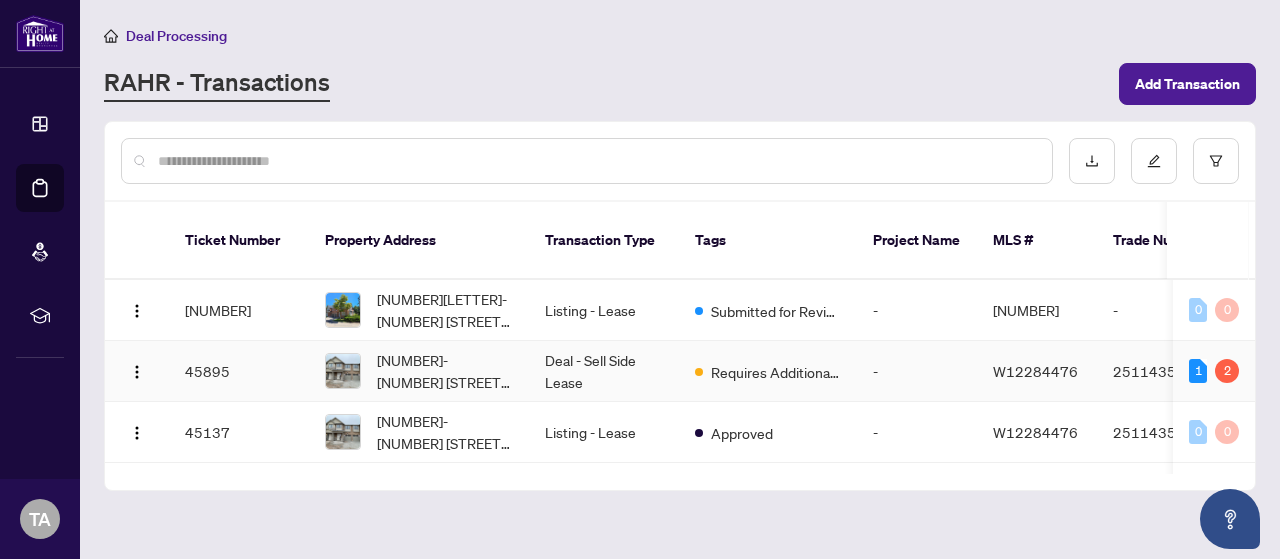 click on "Deal - Sell Side Lease" at bounding box center (604, 371) 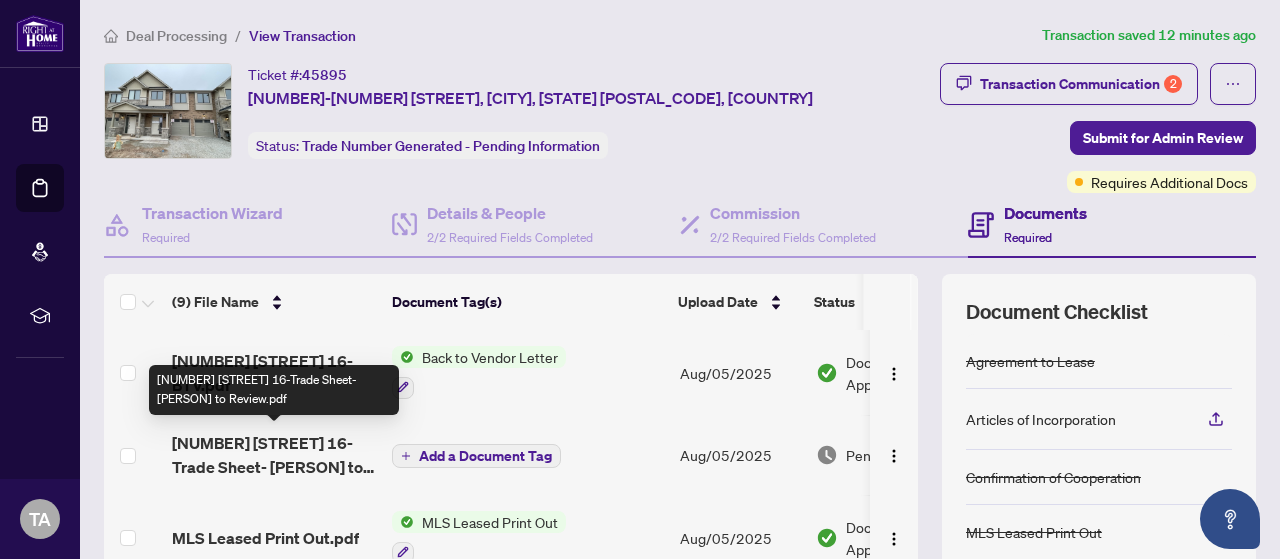 click on "2184 Postmaster Dr 16-Trade Sheet-Tara to Review.pdf" at bounding box center (274, 455) 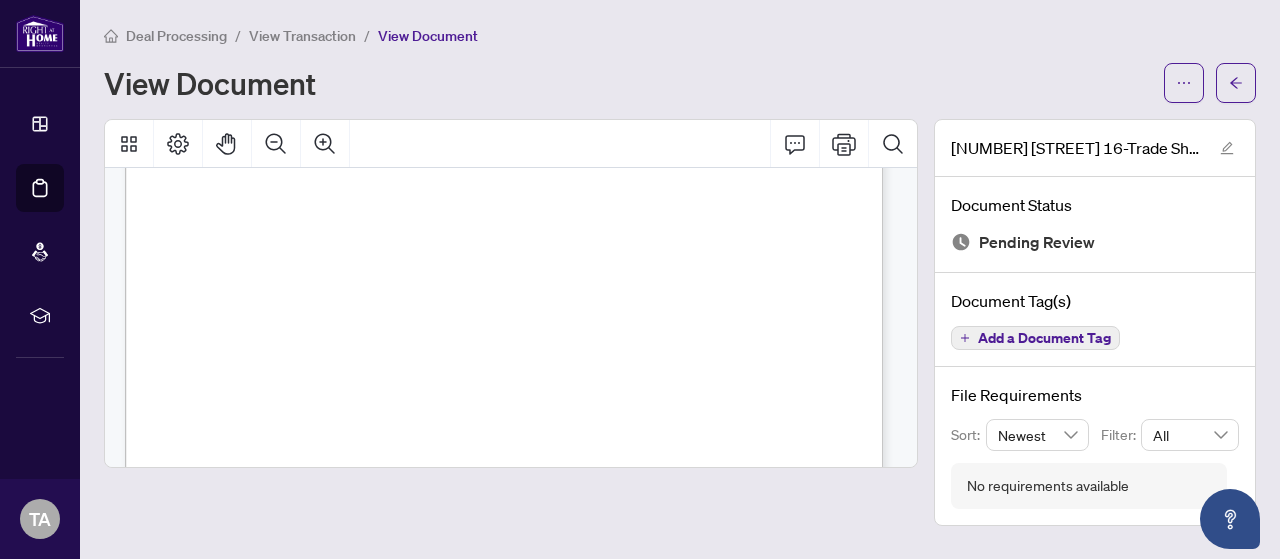 scroll, scrollTop: 736, scrollLeft: 0, axis: vertical 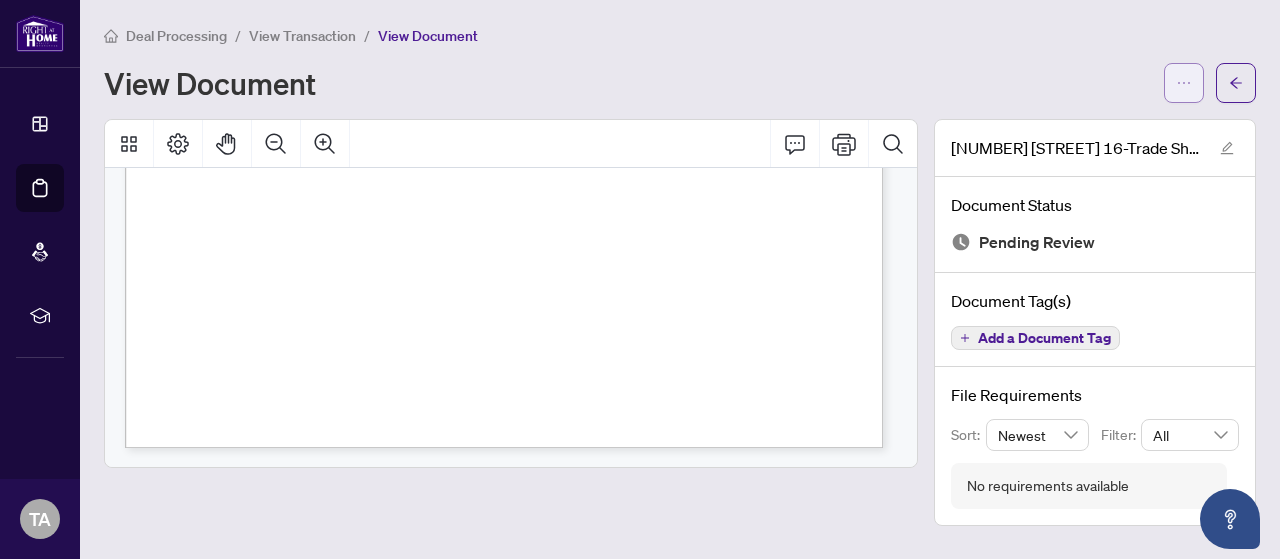 click 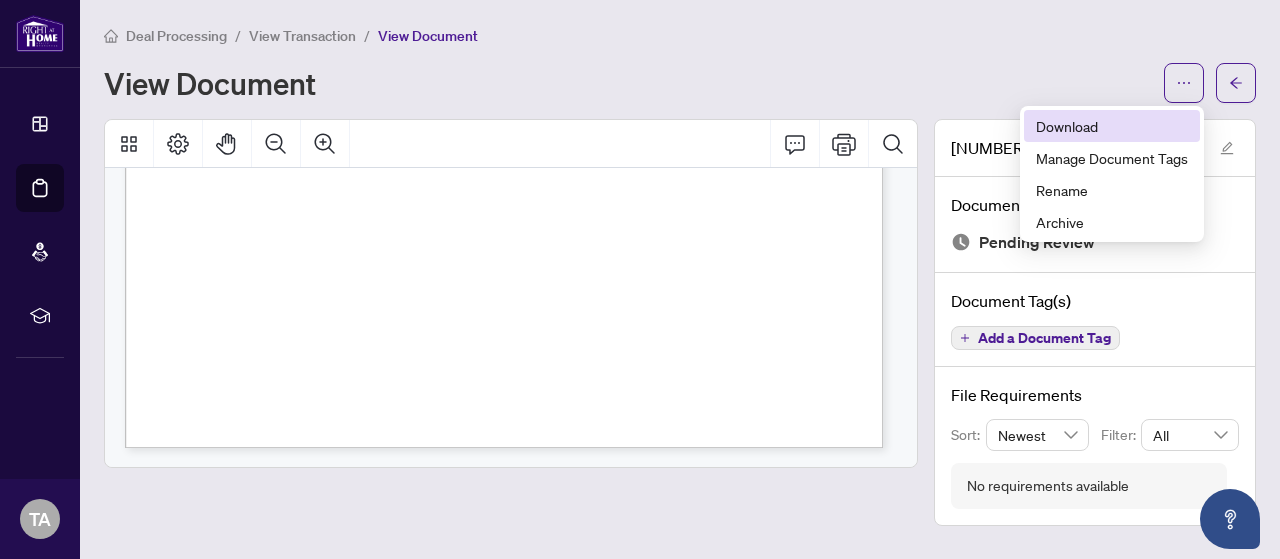 click on "Download" at bounding box center (1112, 126) 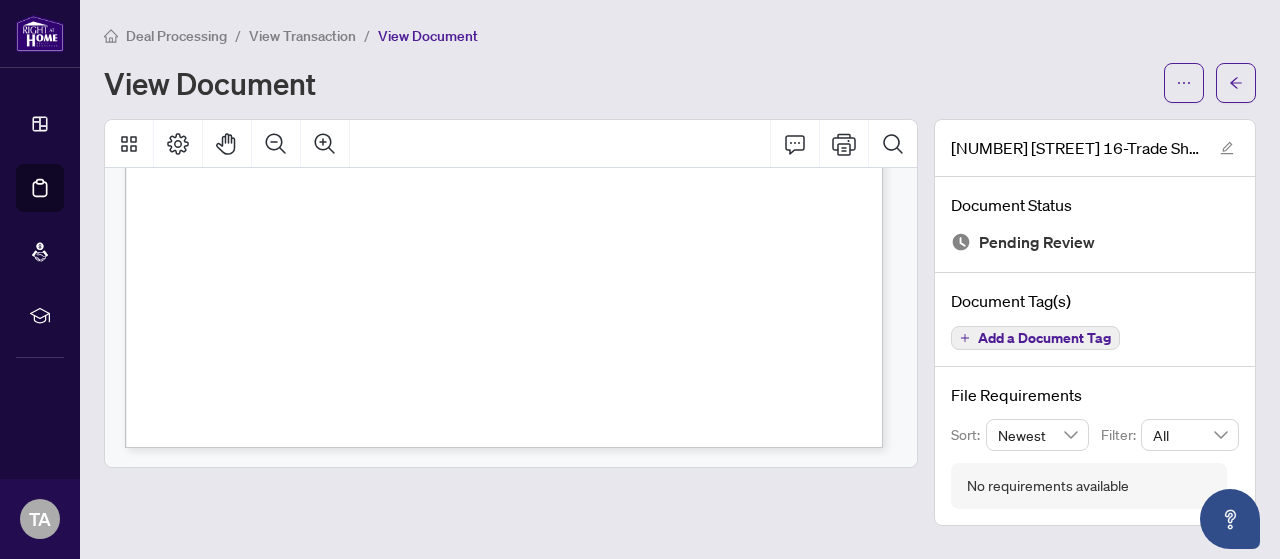 click on "View Document" at bounding box center [628, 83] 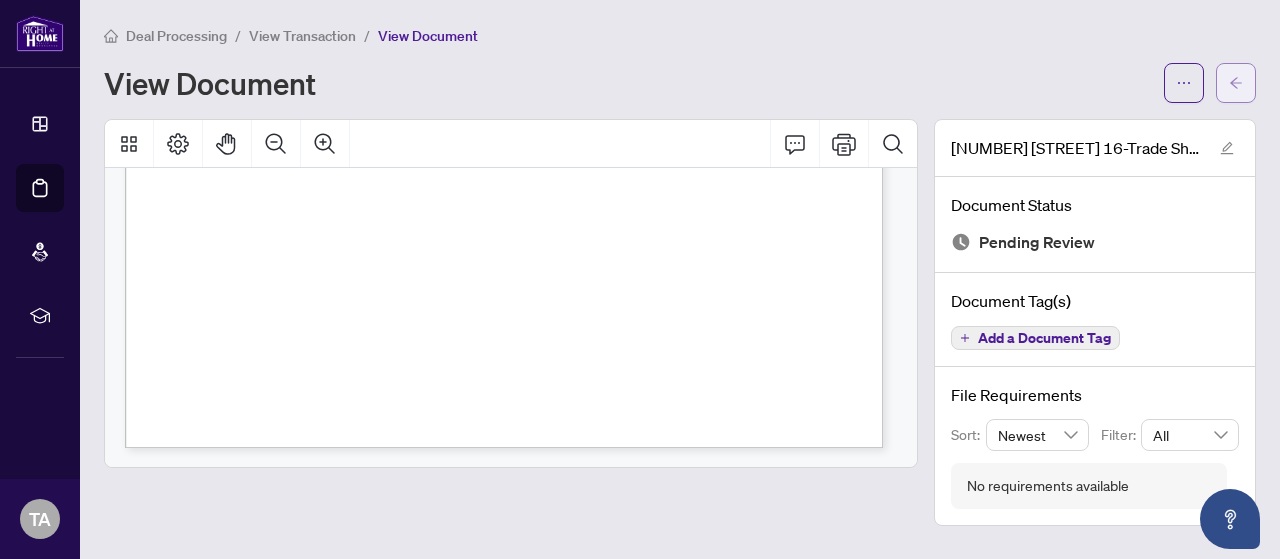 click 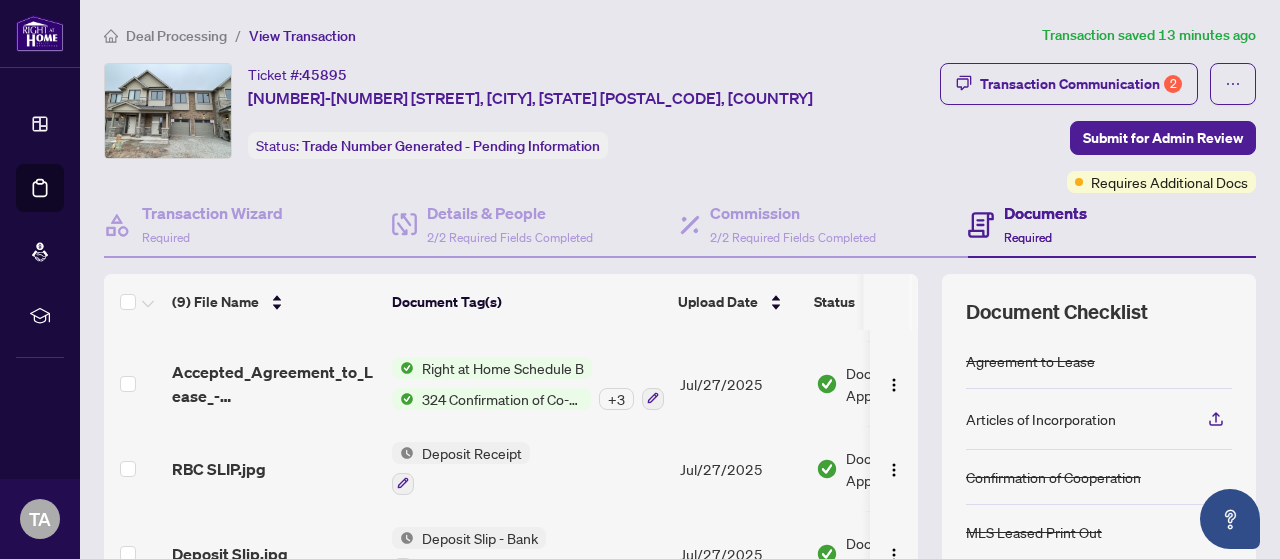 scroll, scrollTop: 447, scrollLeft: 0, axis: vertical 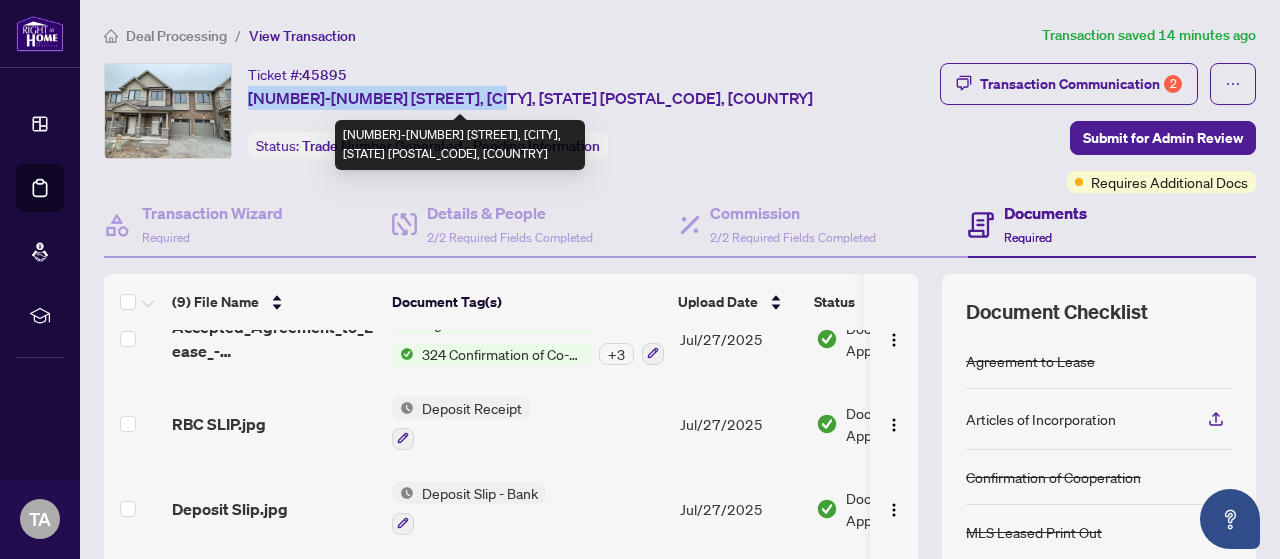 drag, startPoint x: 252, startPoint y: 93, endPoint x: 478, endPoint y: 96, distance: 226.01991 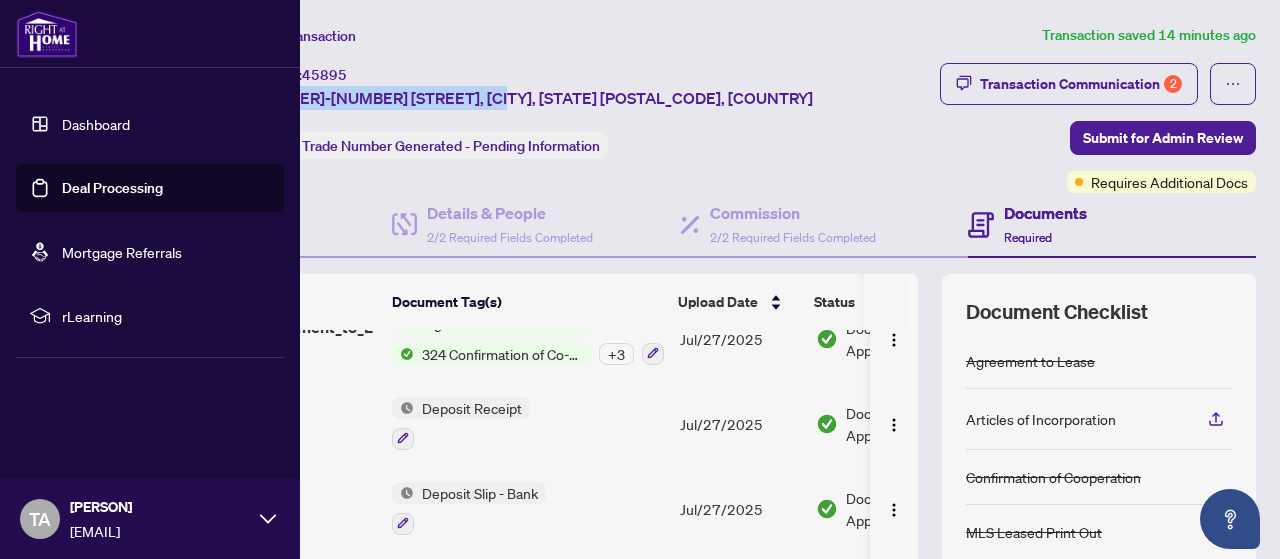 click on "Deal Processing" at bounding box center (112, 188) 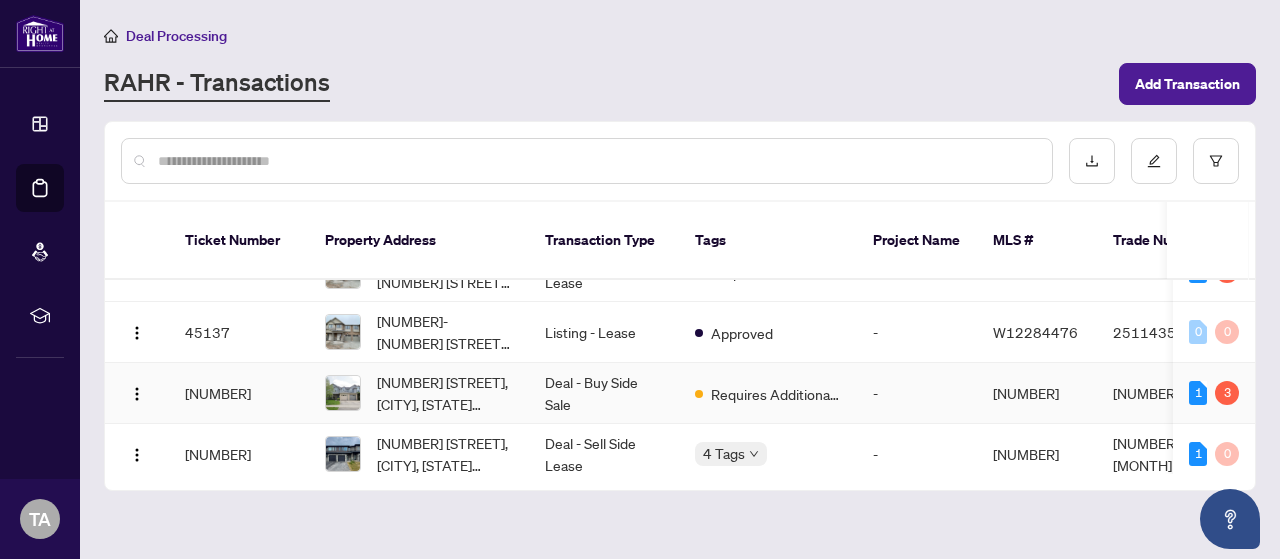 scroll, scrollTop: 200, scrollLeft: 0, axis: vertical 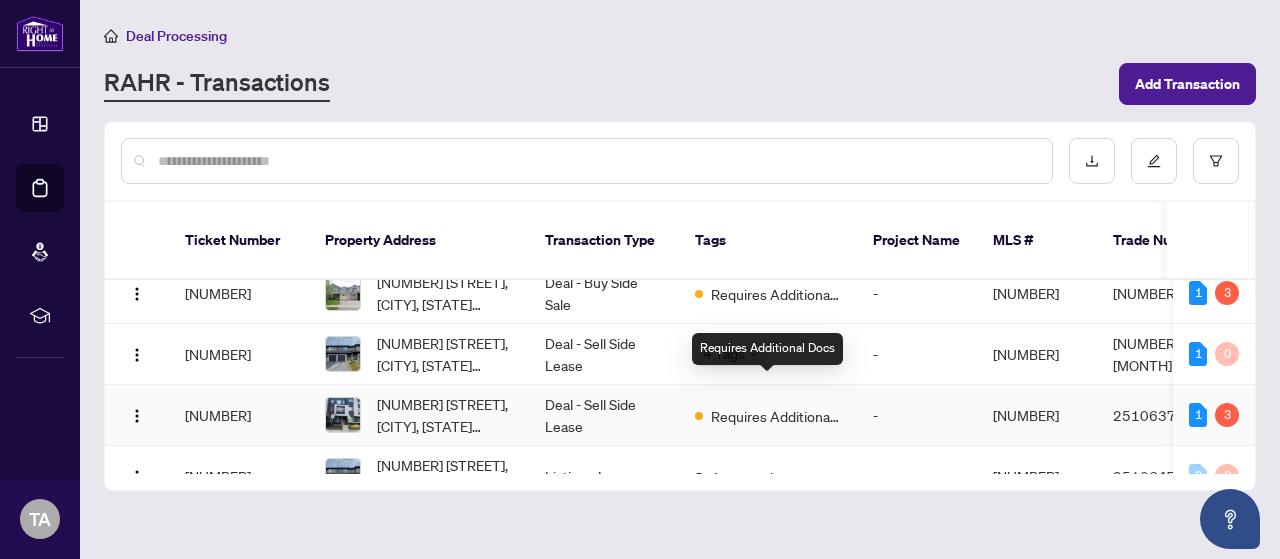 click on "Requires Additional Docs" at bounding box center (776, 416) 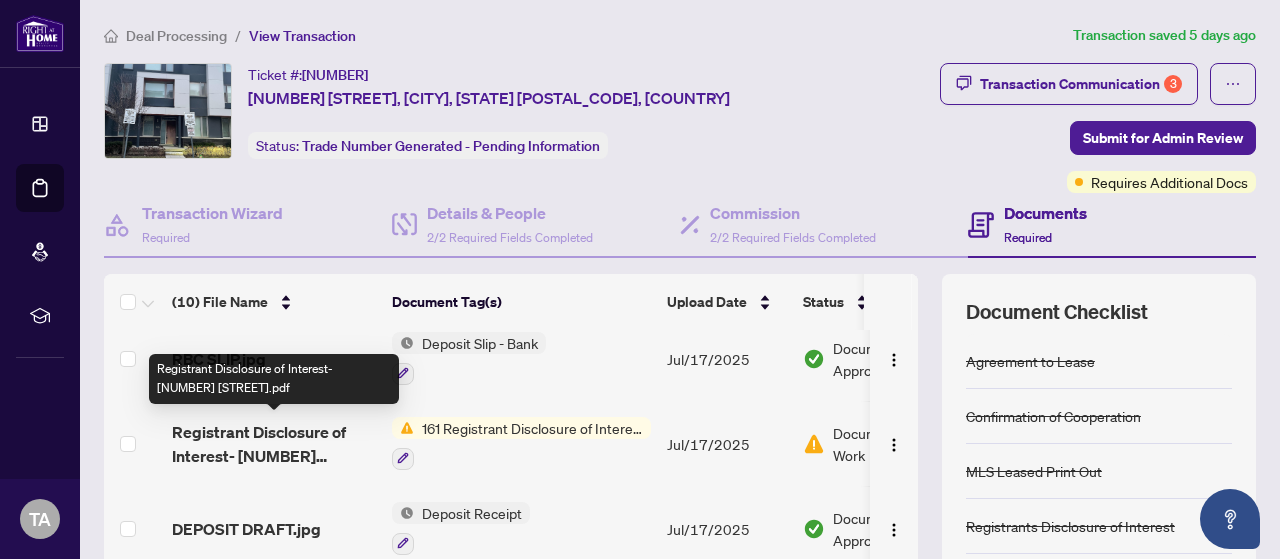 scroll, scrollTop: 0, scrollLeft: 0, axis: both 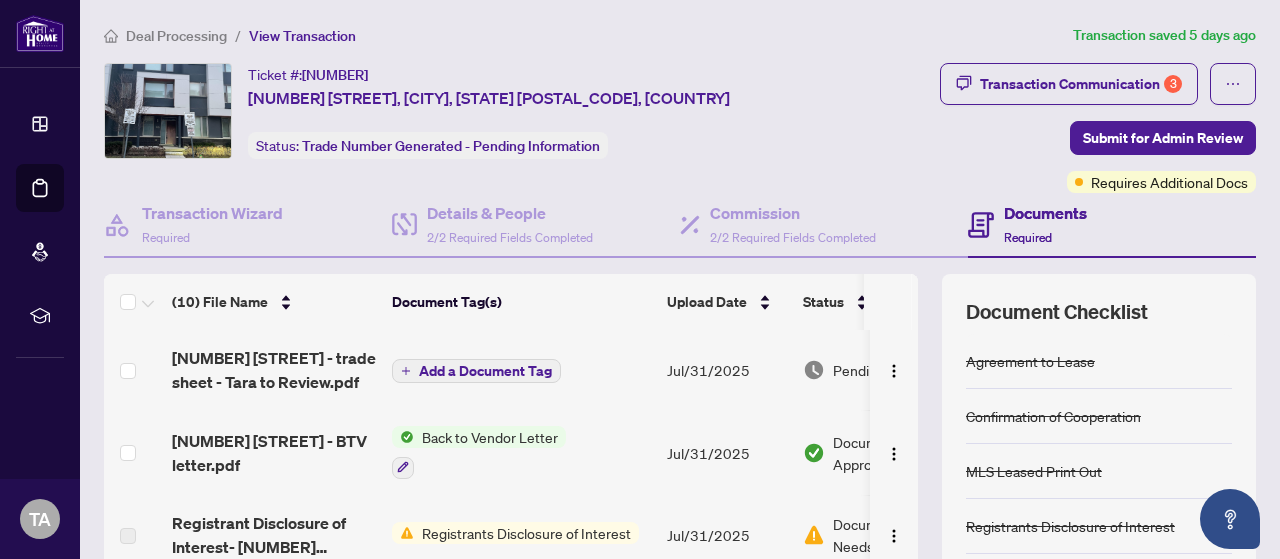 click on "3021 Creekshore Common - trade sheet - Tara to Review.pdf" at bounding box center (274, 370) 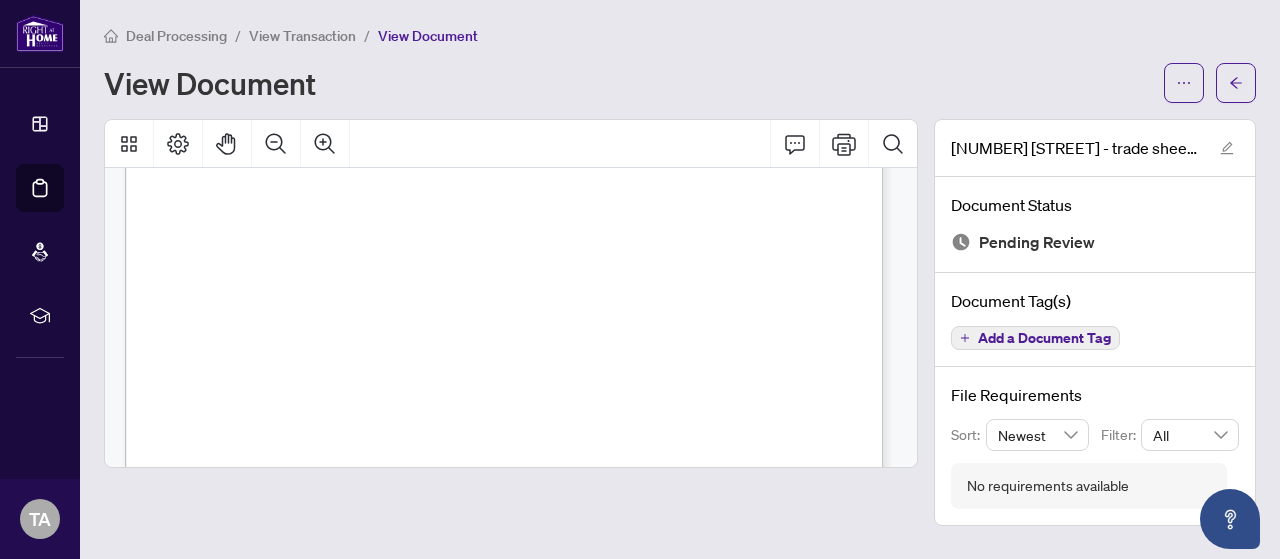 scroll, scrollTop: 536, scrollLeft: 0, axis: vertical 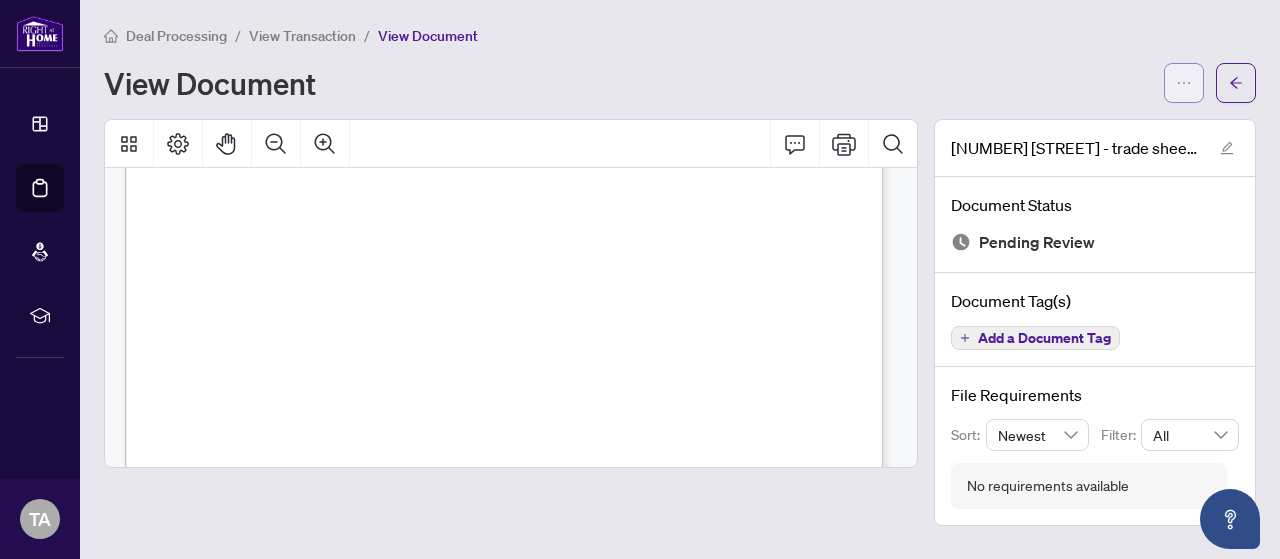 click 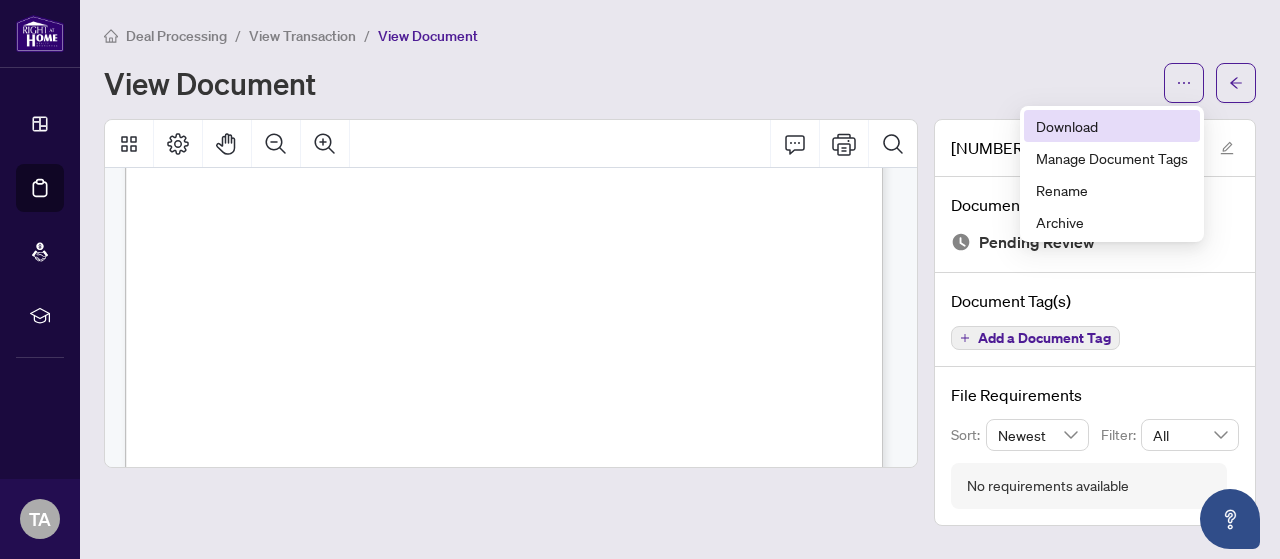 click on "Download" at bounding box center (1112, 126) 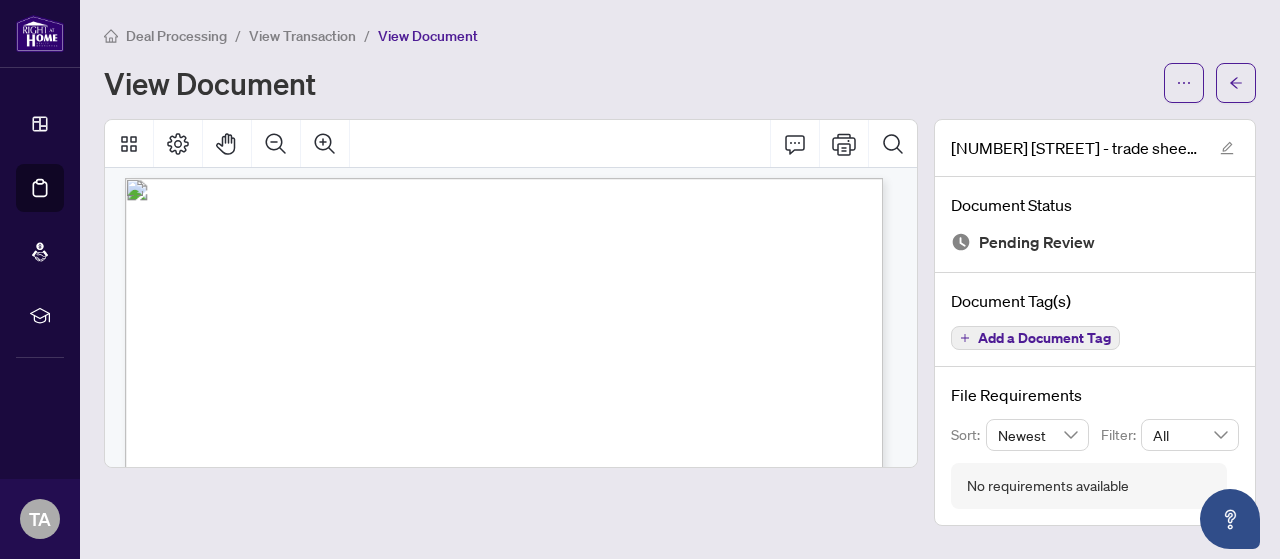 scroll, scrollTop: 0, scrollLeft: 0, axis: both 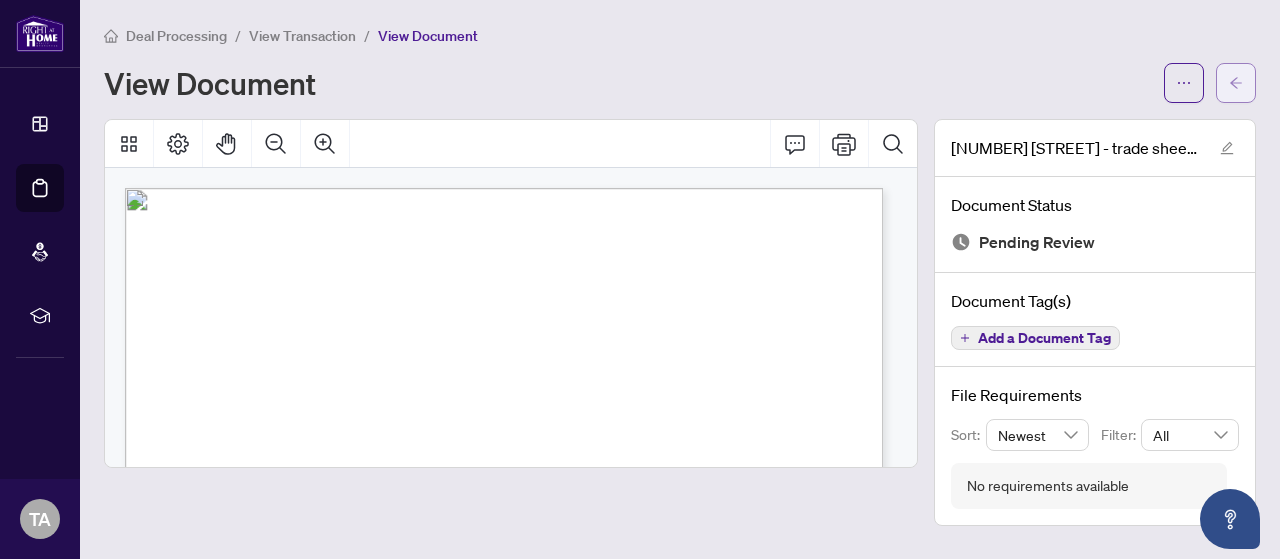 click at bounding box center [1236, 83] 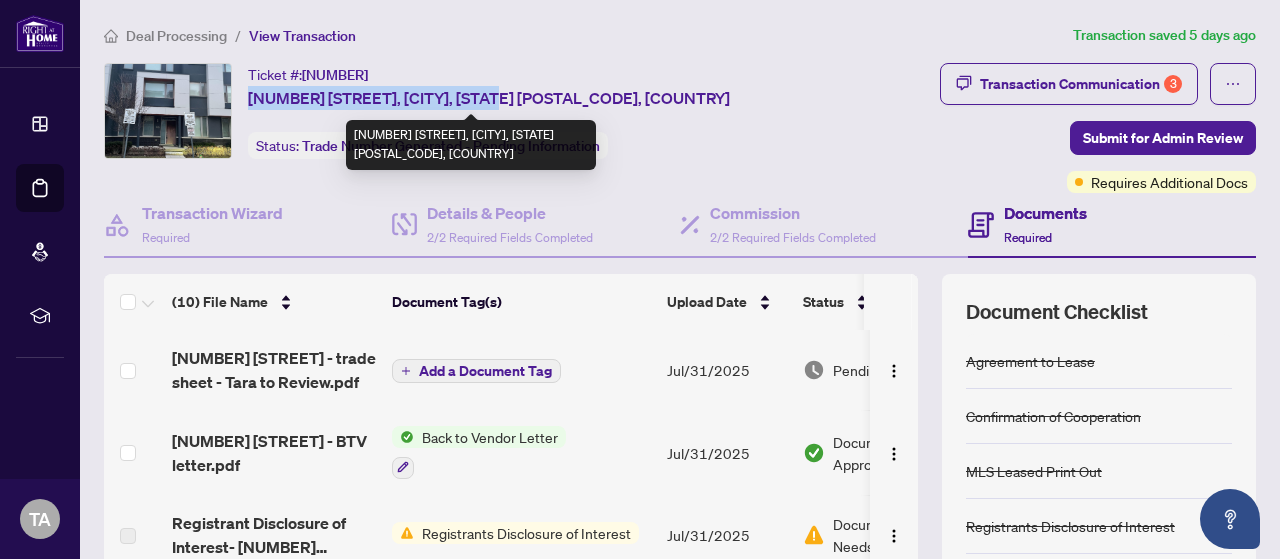 drag, startPoint x: 250, startPoint y: 95, endPoint x: 506, endPoint y: 95, distance: 256 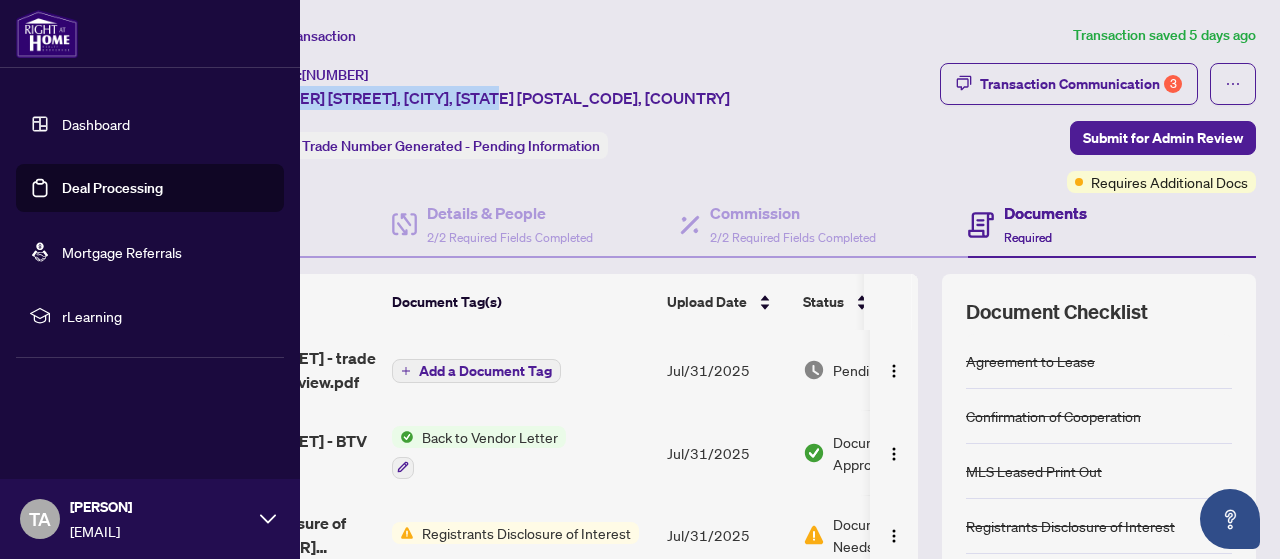 click on "Deal Processing" at bounding box center [112, 188] 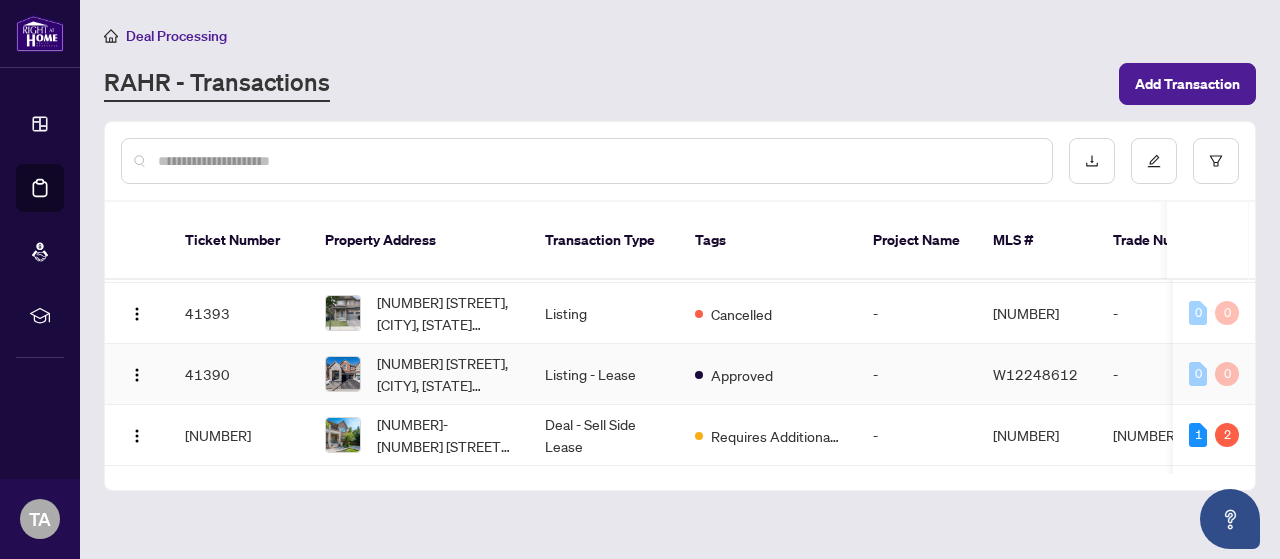 scroll, scrollTop: 700, scrollLeft: 0, axis: vertical 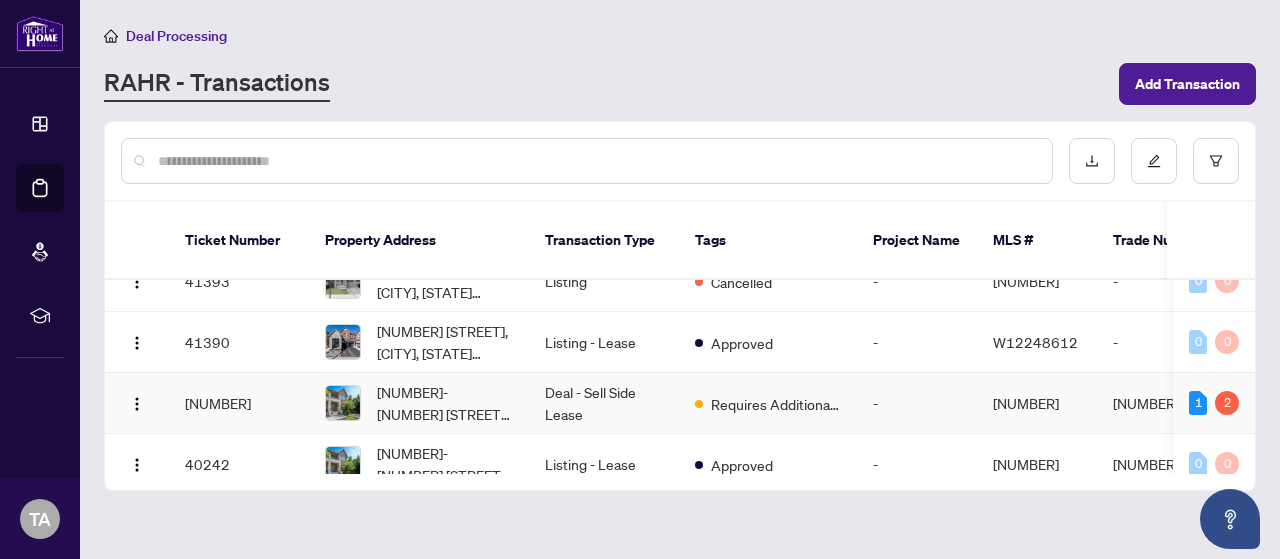 click on "[NUMBER]-[NUMBER] [STREET], [CITY], [STATE] [POSTAL_CODE], [COUNTRY]" at bounding box center (445, 403) 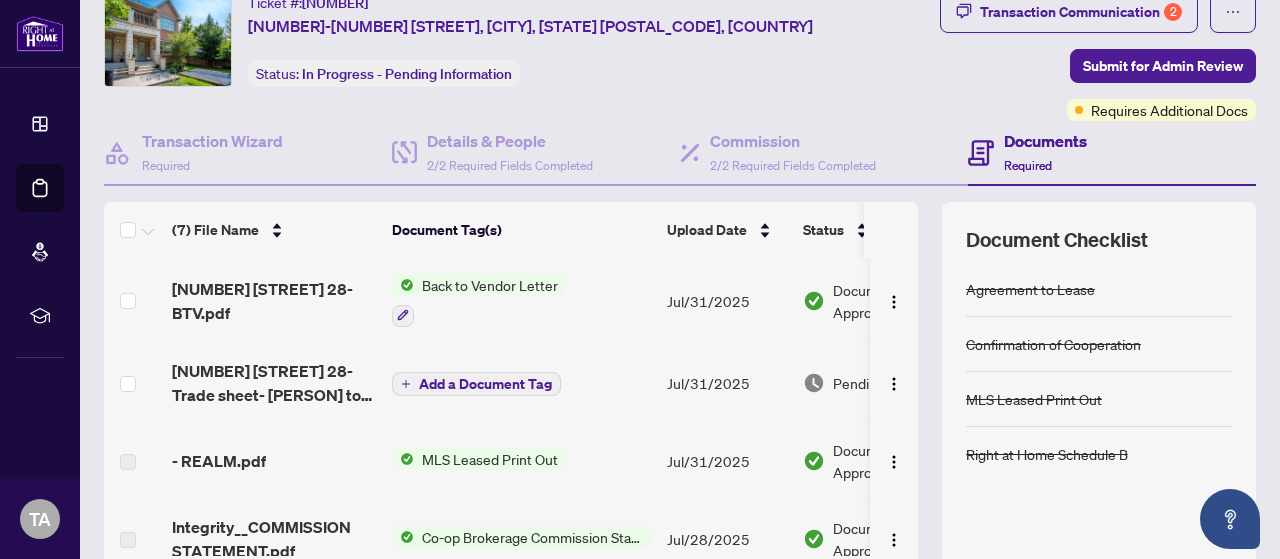 scroll, scrollTop: 0, scrollLeft: 0, axis: both 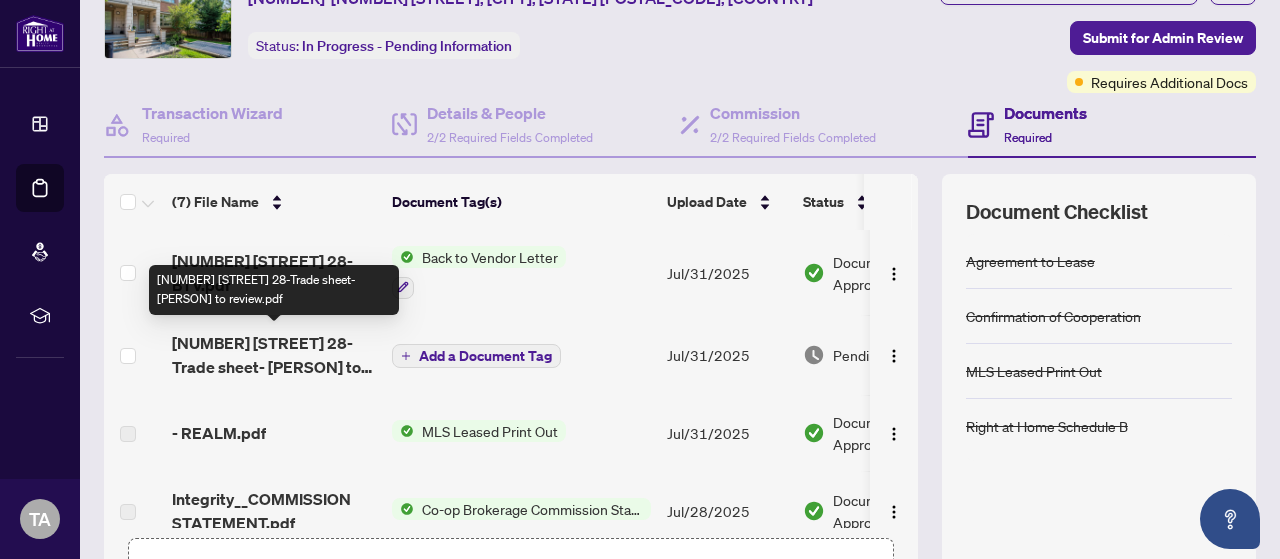 click on "2460 Prince Michael Dr 28-Trade sheet-Tara to review.pdf" at bounding box center [274, 355] 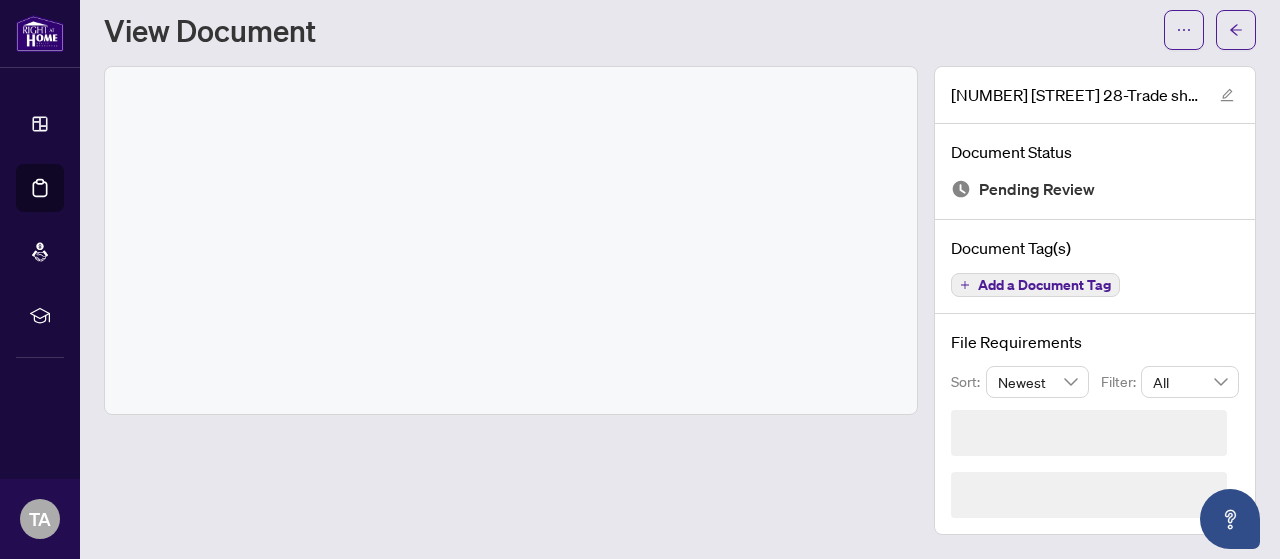scroll, scrollTop: 0, scrollLeft: 0, axis: both 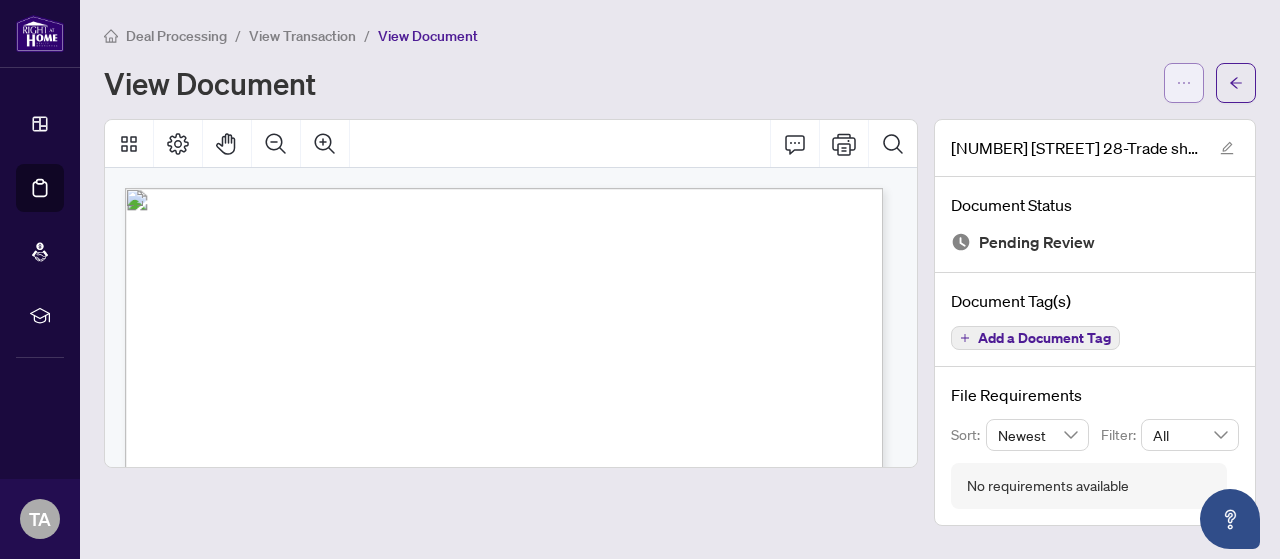 click at bounding box center (1184, 83) 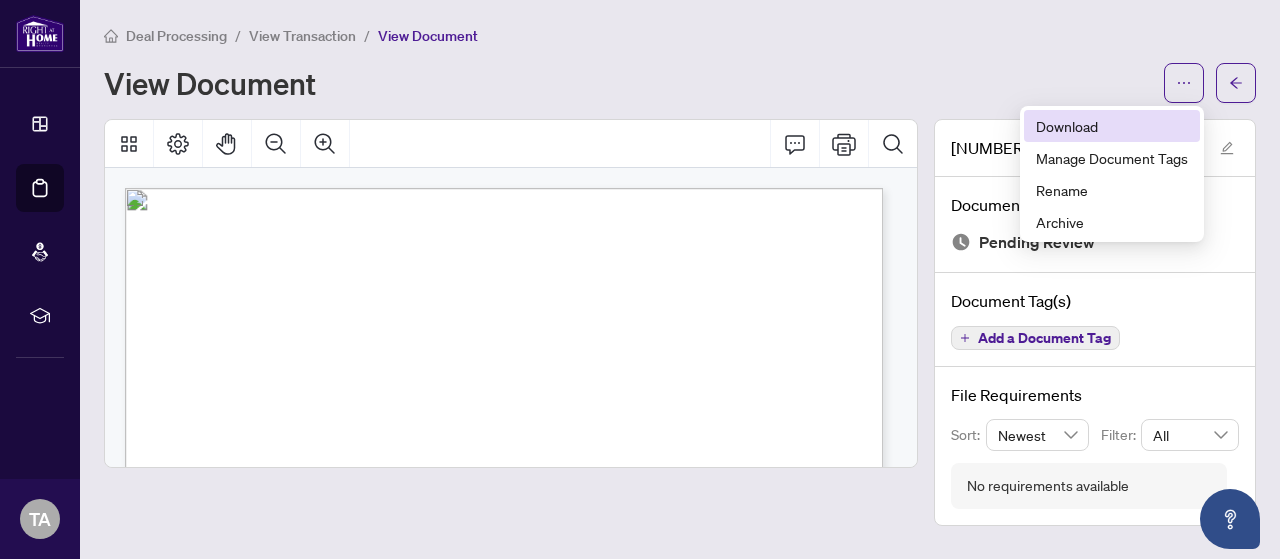 click on "Download" at bounding box center [1112, 126] 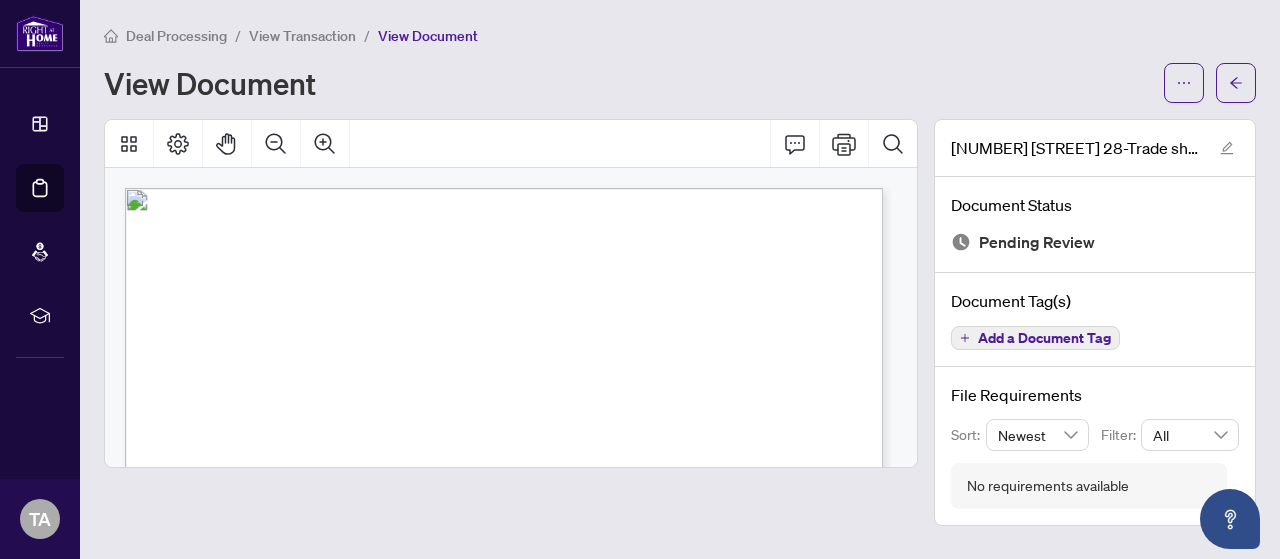 click on "Deal Processing / View Transaction / View Document View Document 2460 Prince Michael Dr 28-Trade sheet-Tara to review.pdf Document Status Pending Review Document Tag(s) Add a Document Tag File Requirements Sort: Newest Filter: All No requirements available" at bounding box center (680, 279) 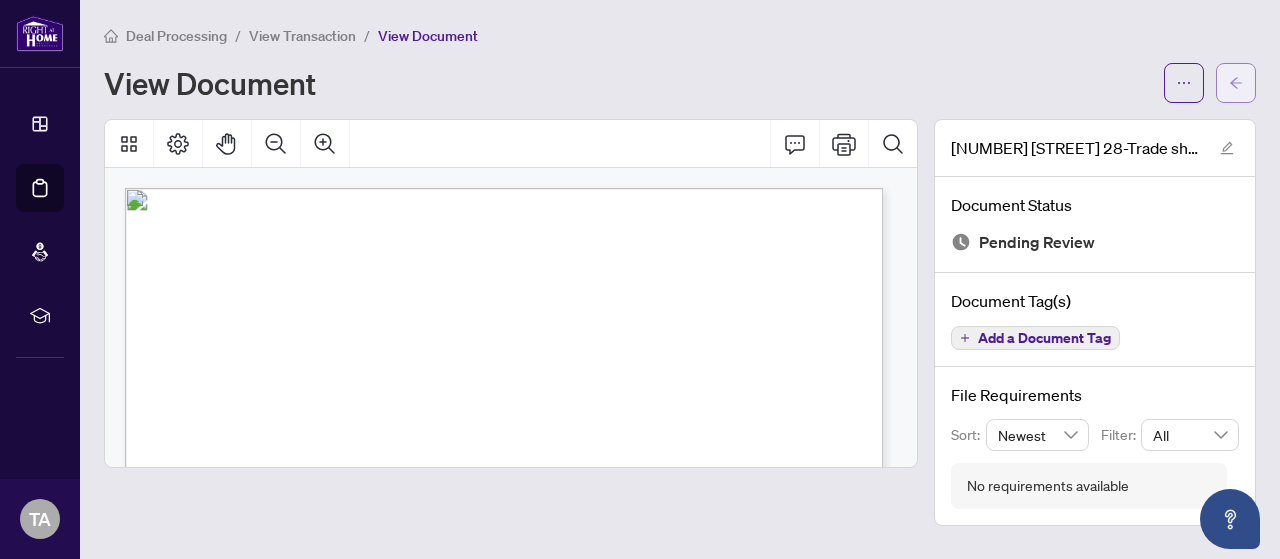 click at bounding box center [1236, 83] 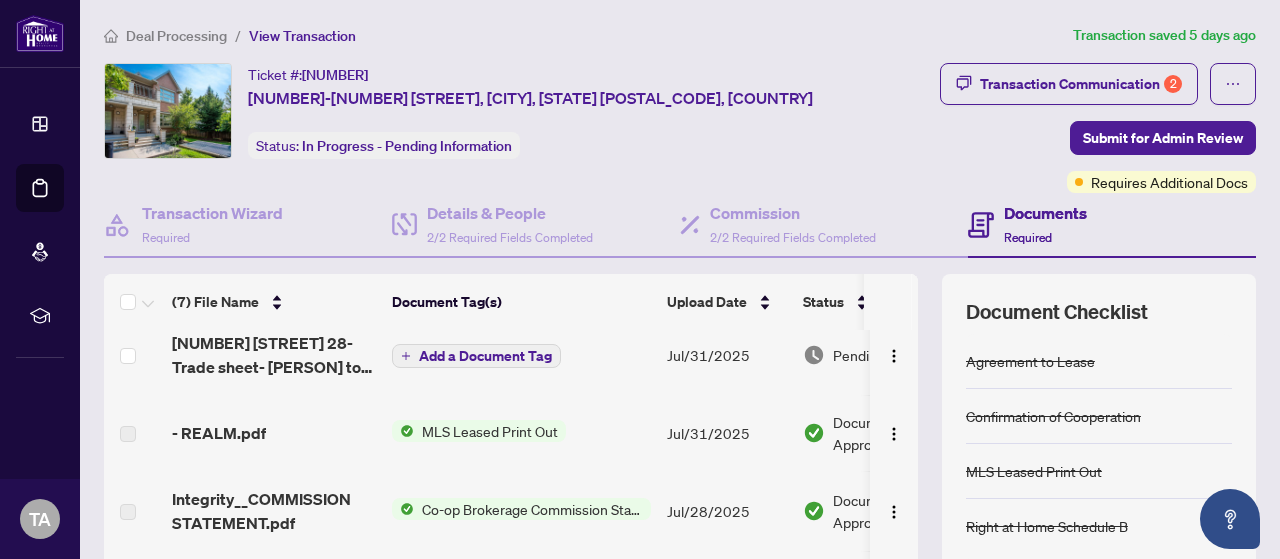 scroll, scrollTop: 200, scrollLeft: 0, axis: vertical 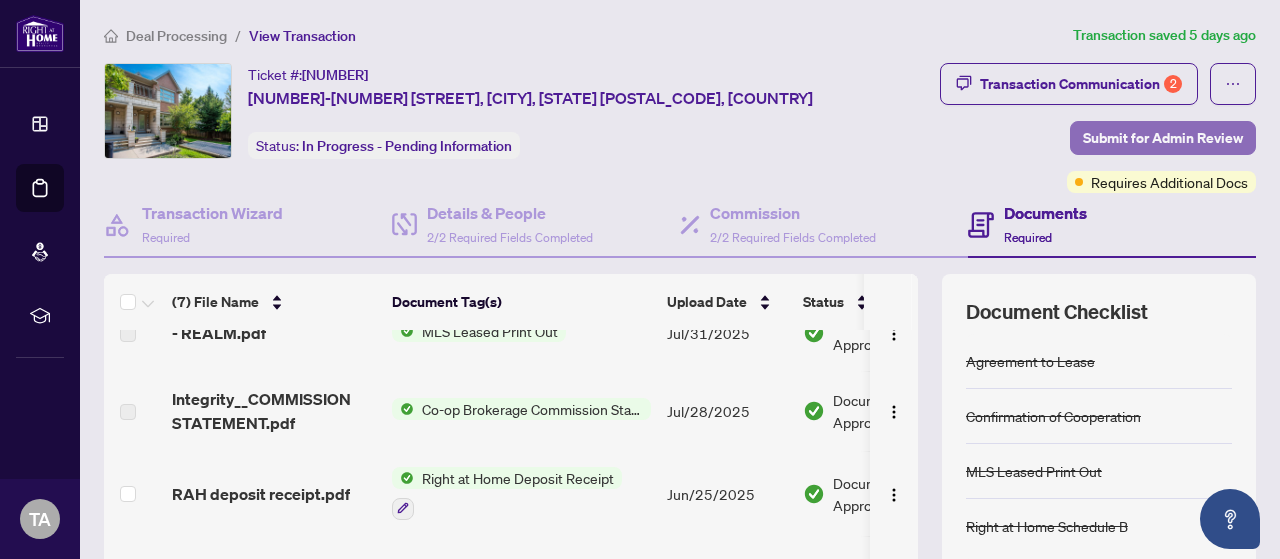 click on "Submit for Admin Review" at bounding box center (1163, 138) 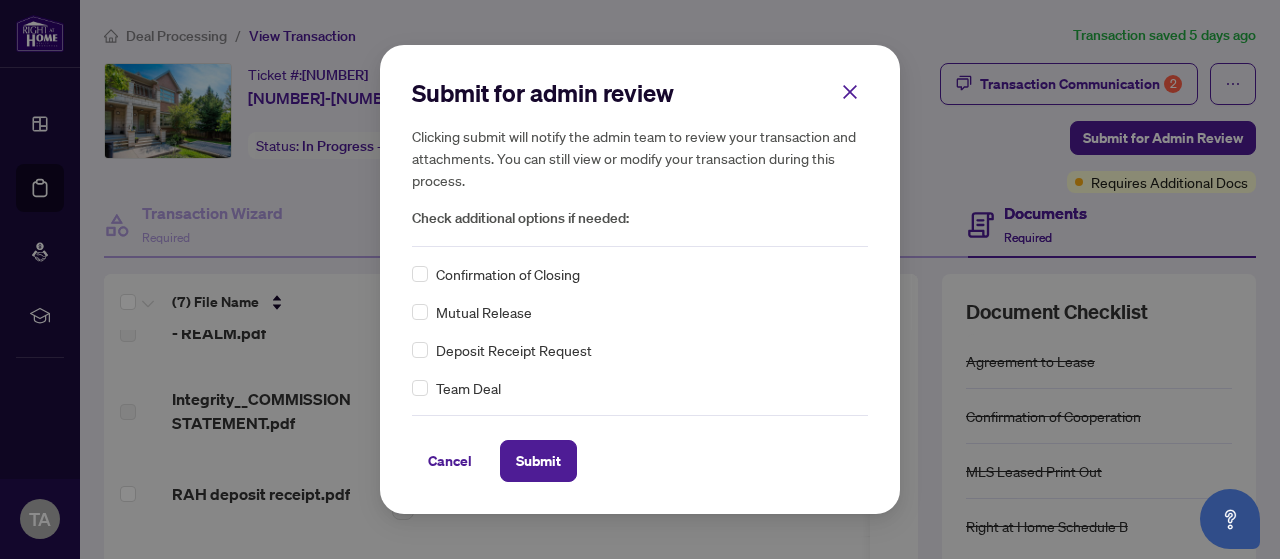 click on "Confirmation of Closing" at bounding box center (508, 274) 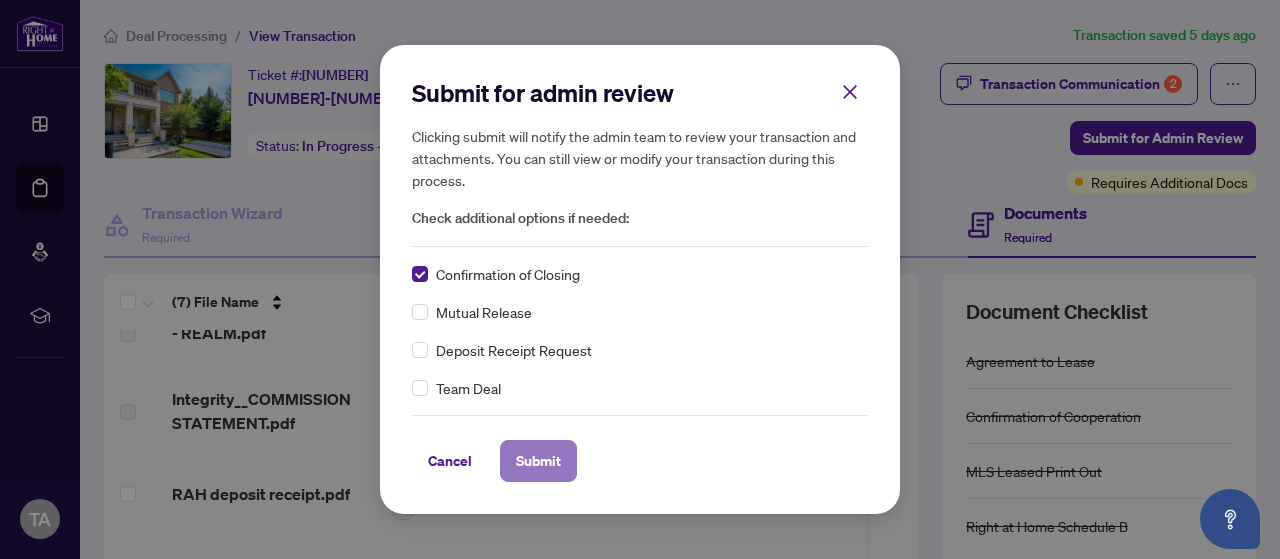 click on "Submit" at bounding box center [538, 461] 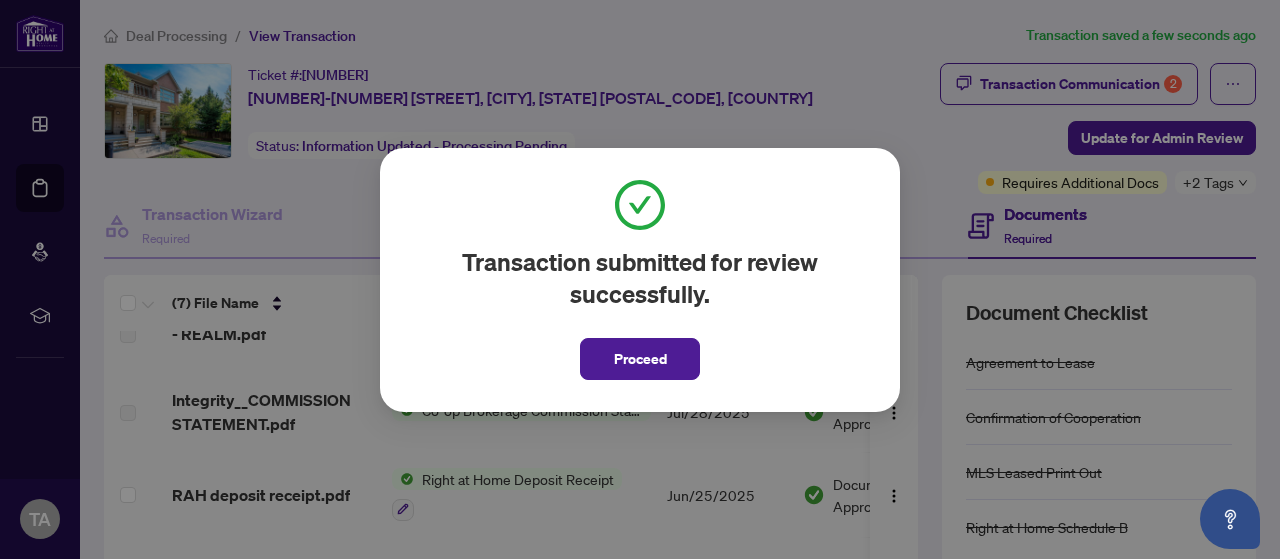 click on "Transaction submitted for review successfully. Proceed Cancel OK" at bounding box center [640, 279] 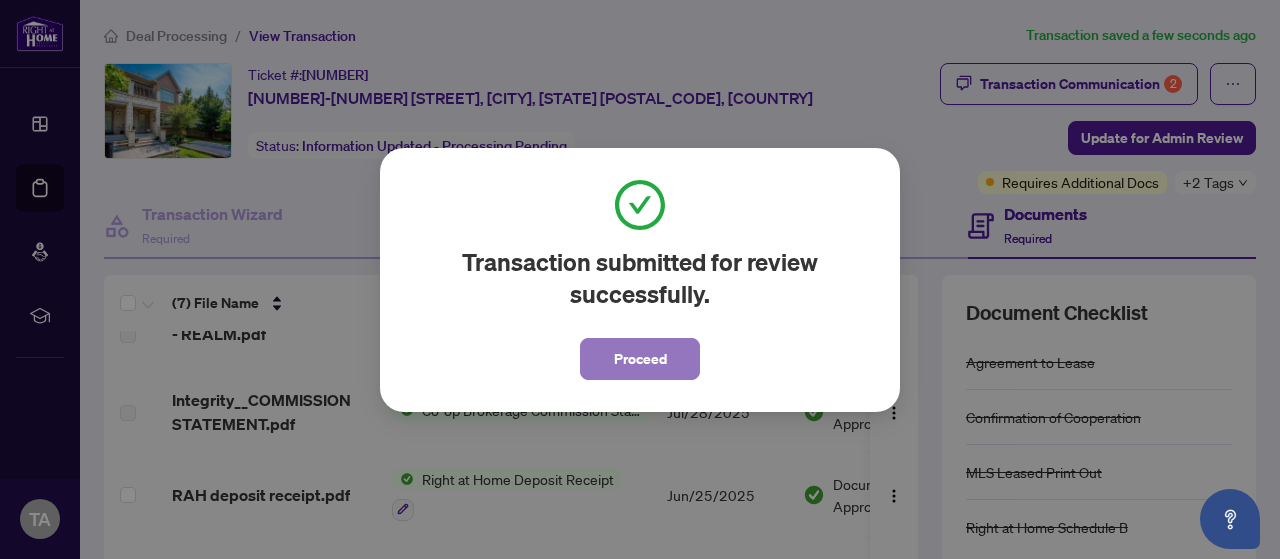 click on "Proceed" at bounding box center [640, 359] 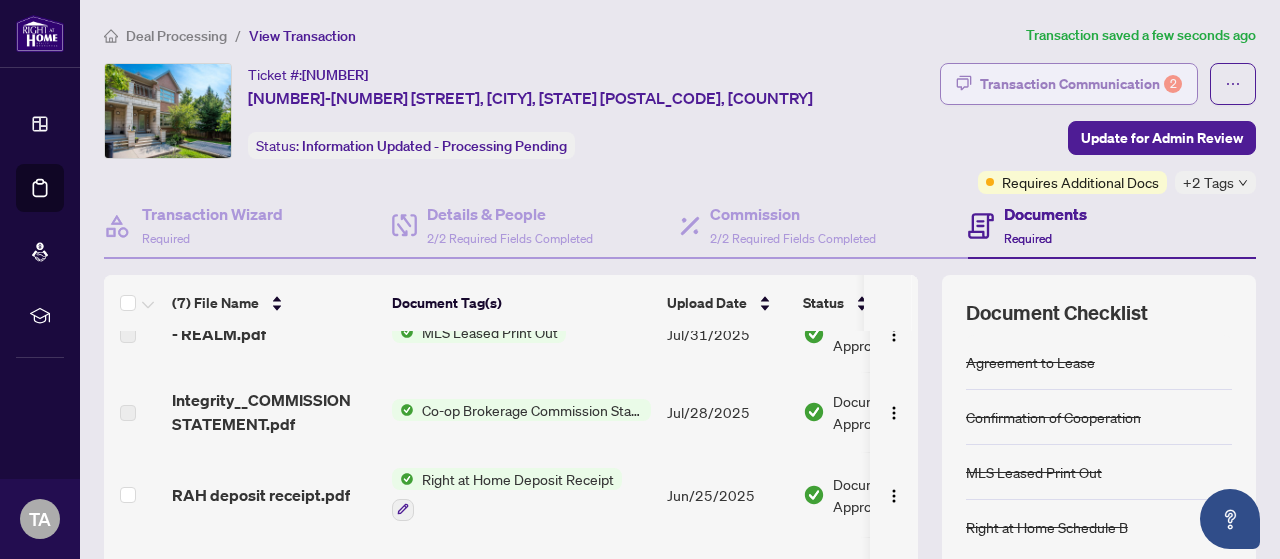 click on "Transaction Communication 2" at bounding box center (1081, 84) 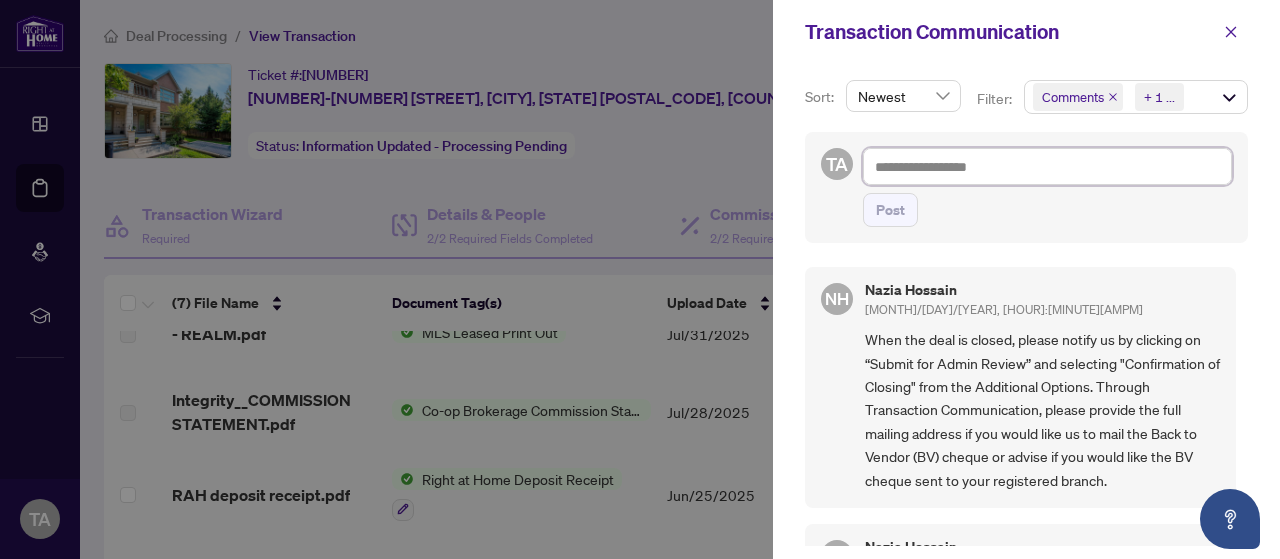 click at bounding box center [1047, 166] 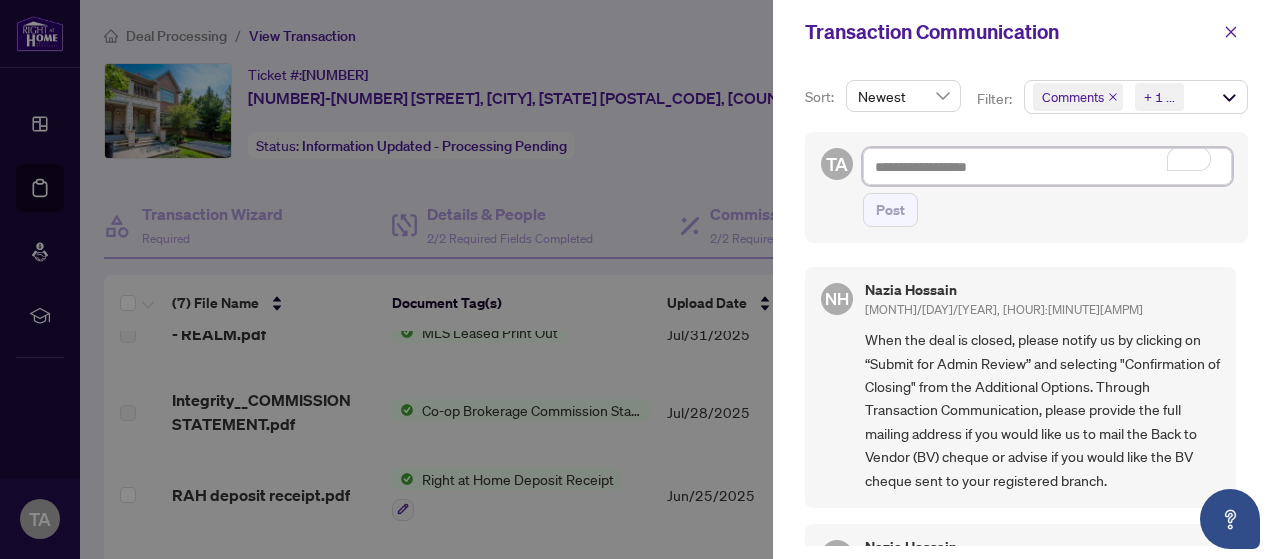 type on "*" 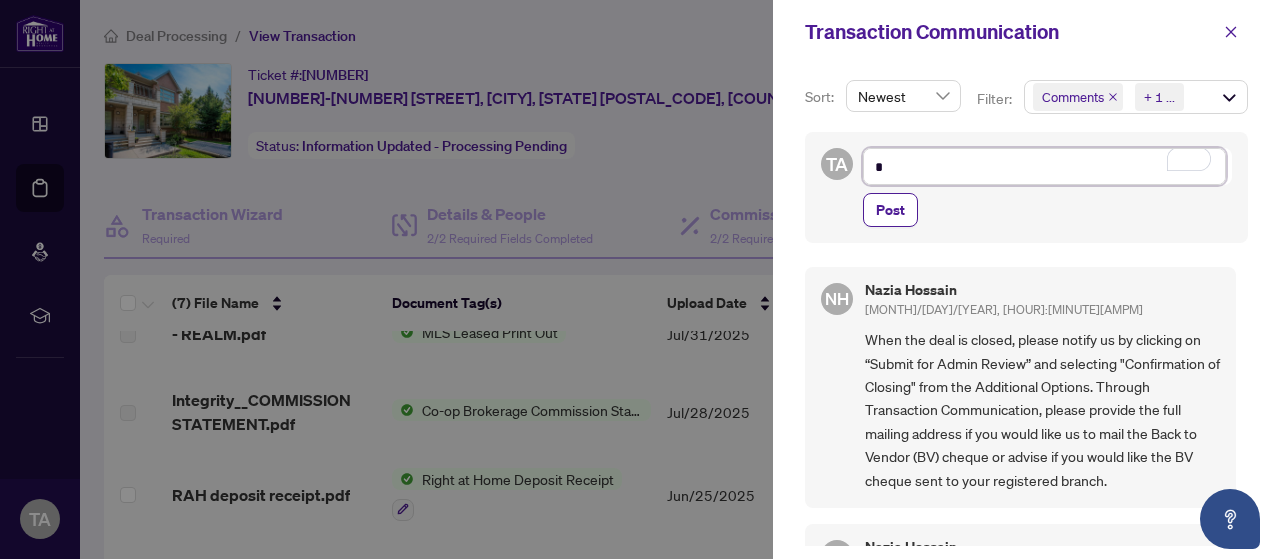 type on "**" 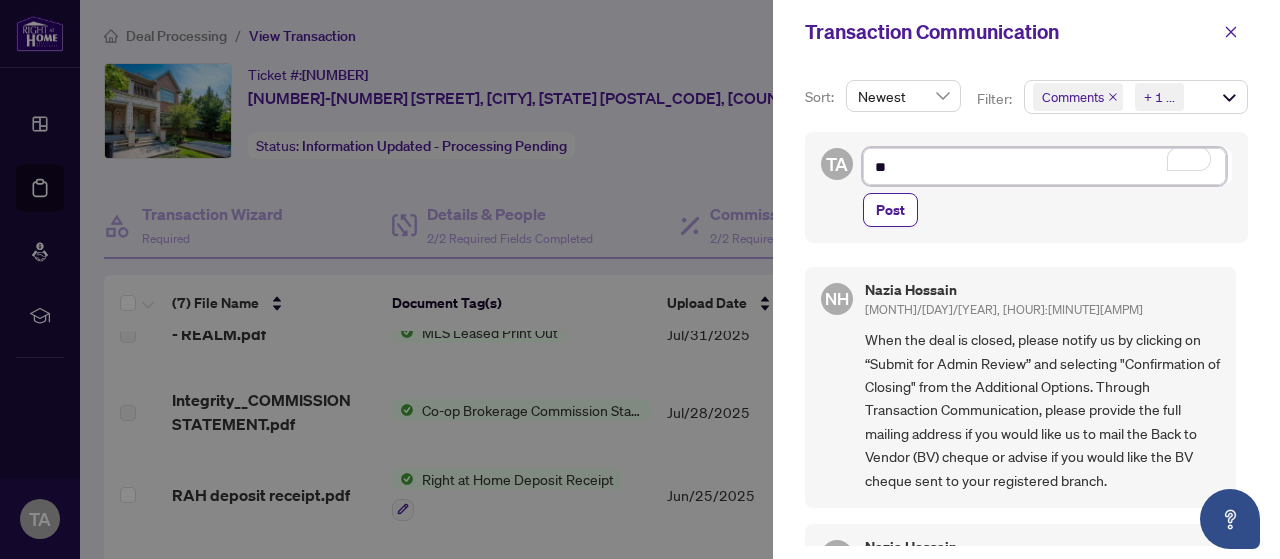 type on "***" 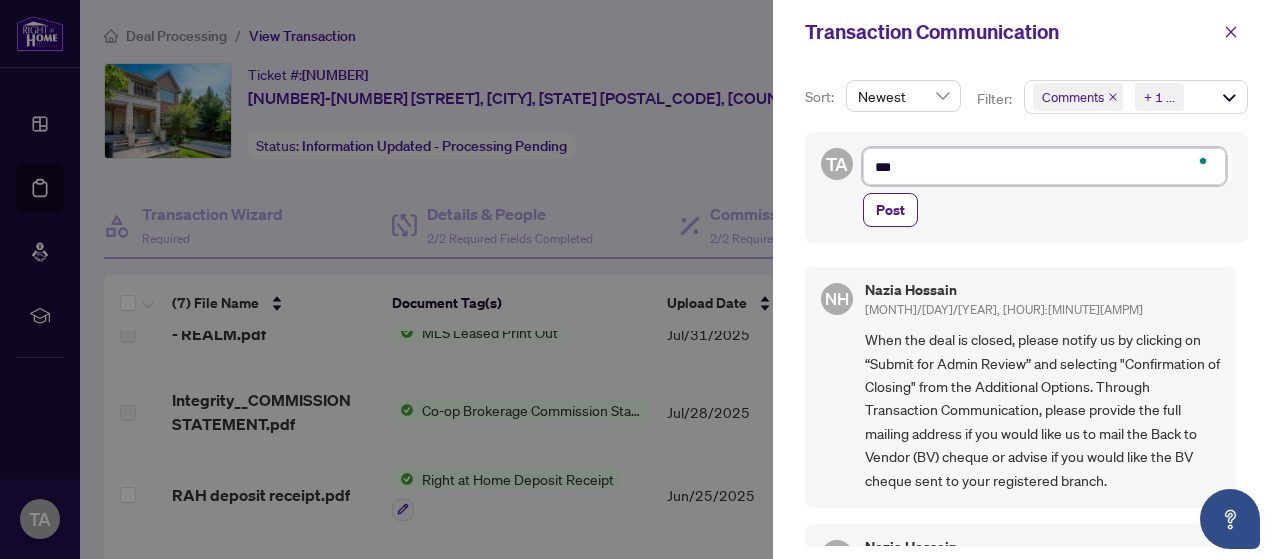type on "****" 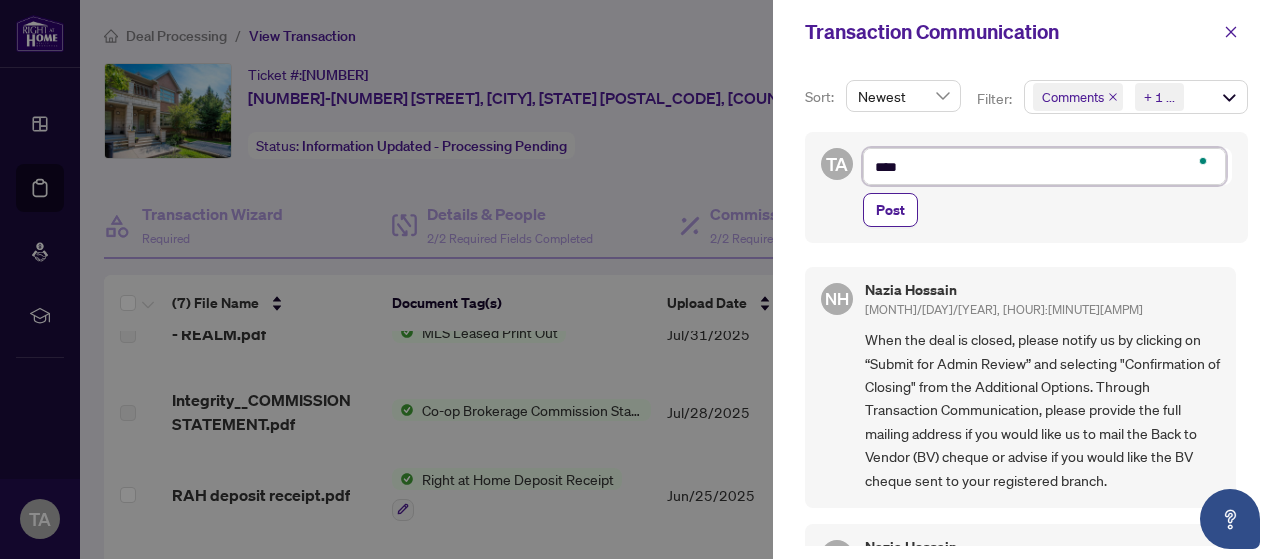 type on "*****" 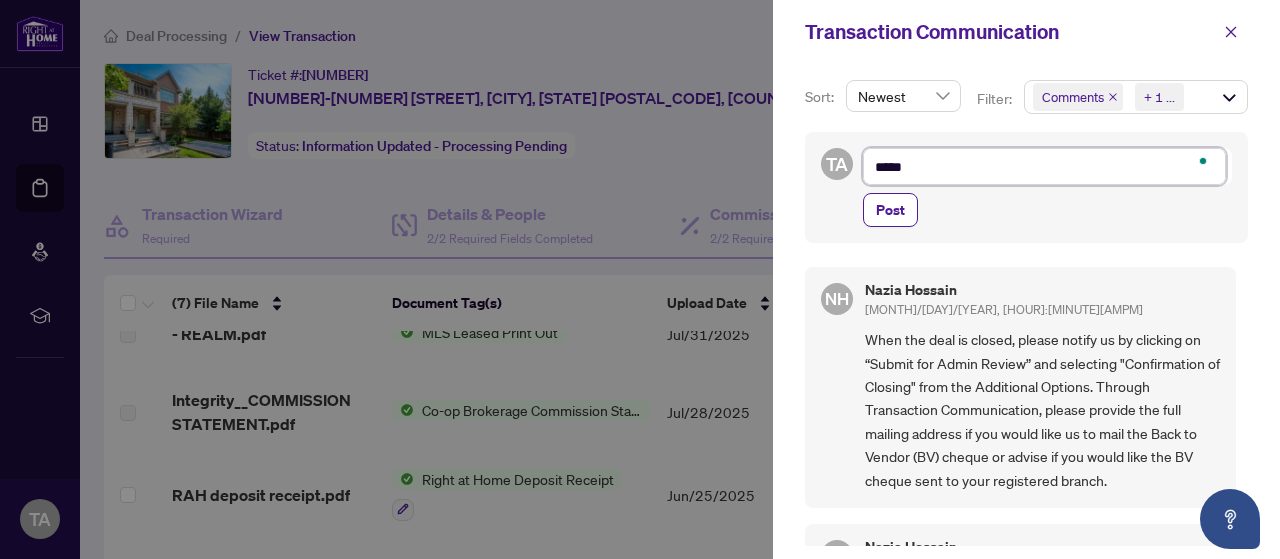 type on "******" 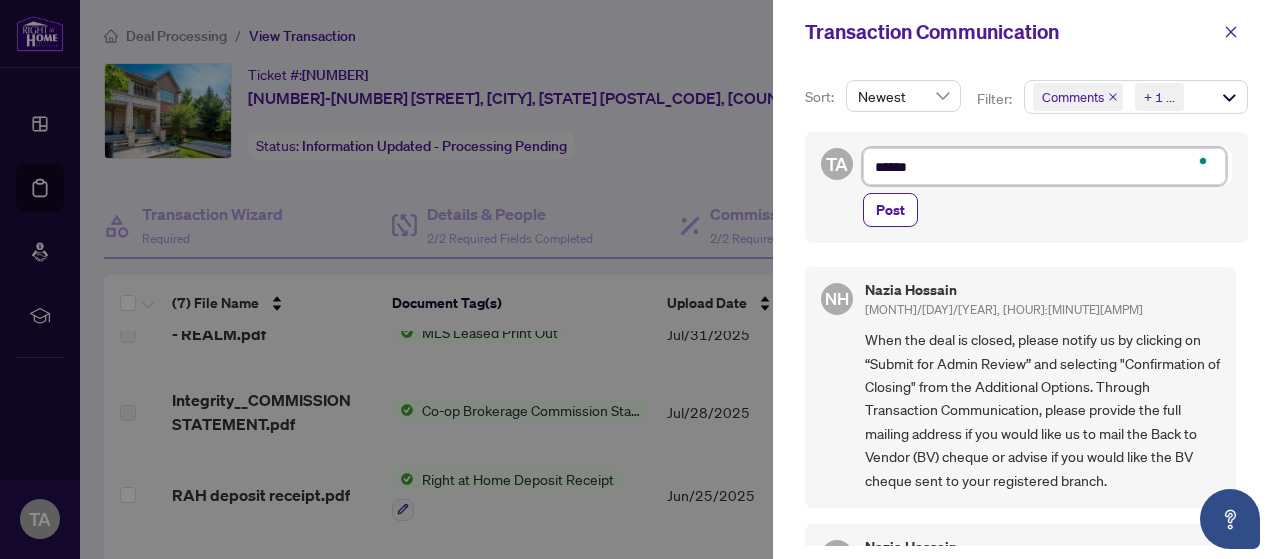 type on "******" 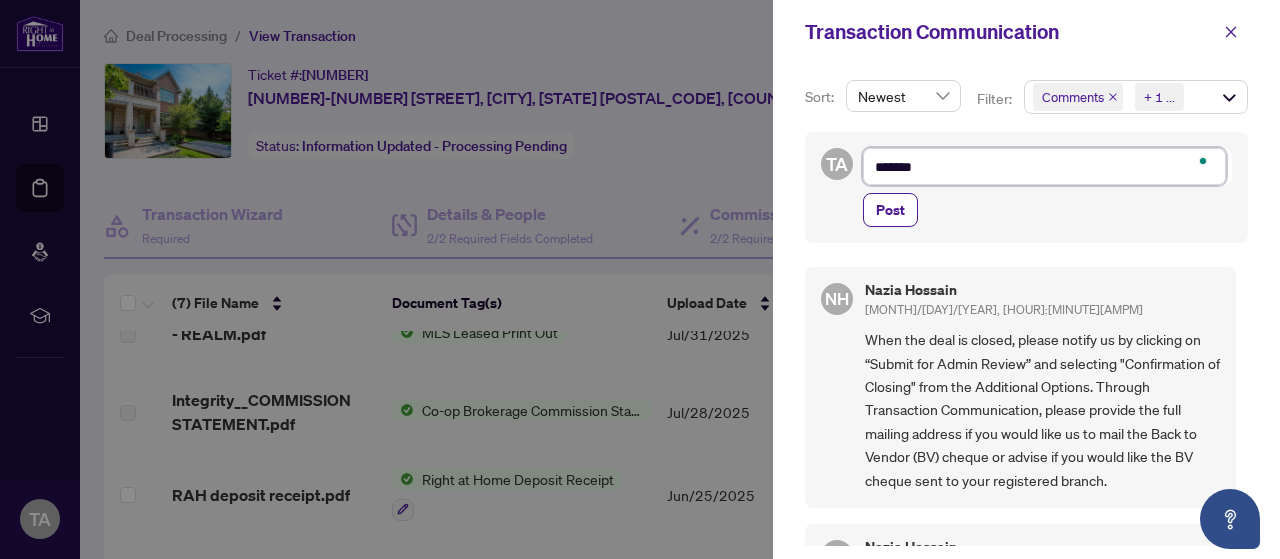 type on "******" 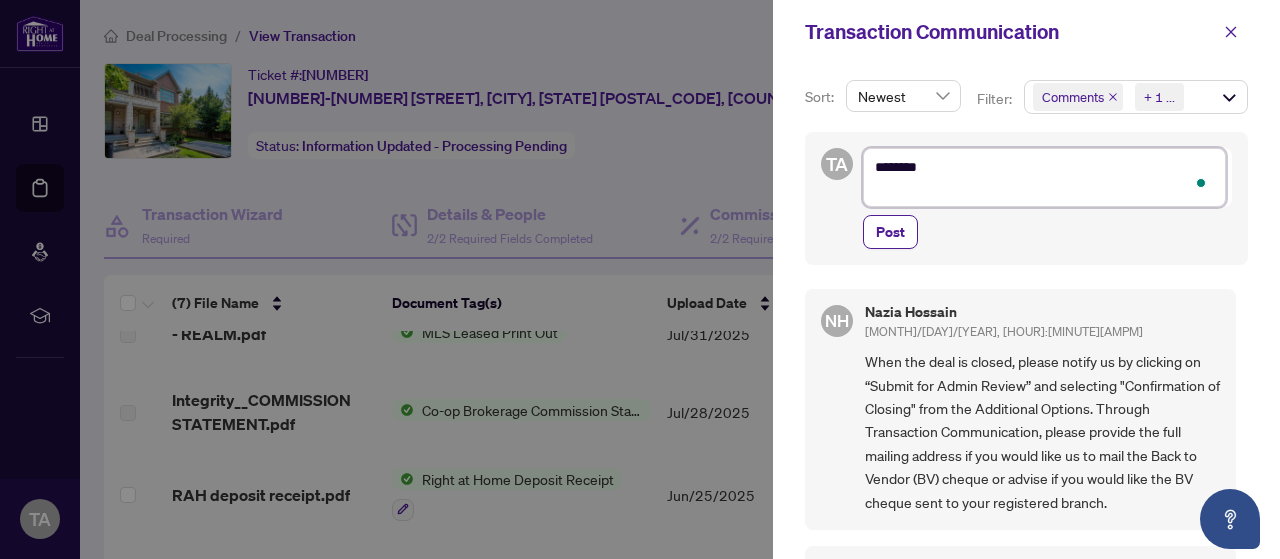 type on "******" 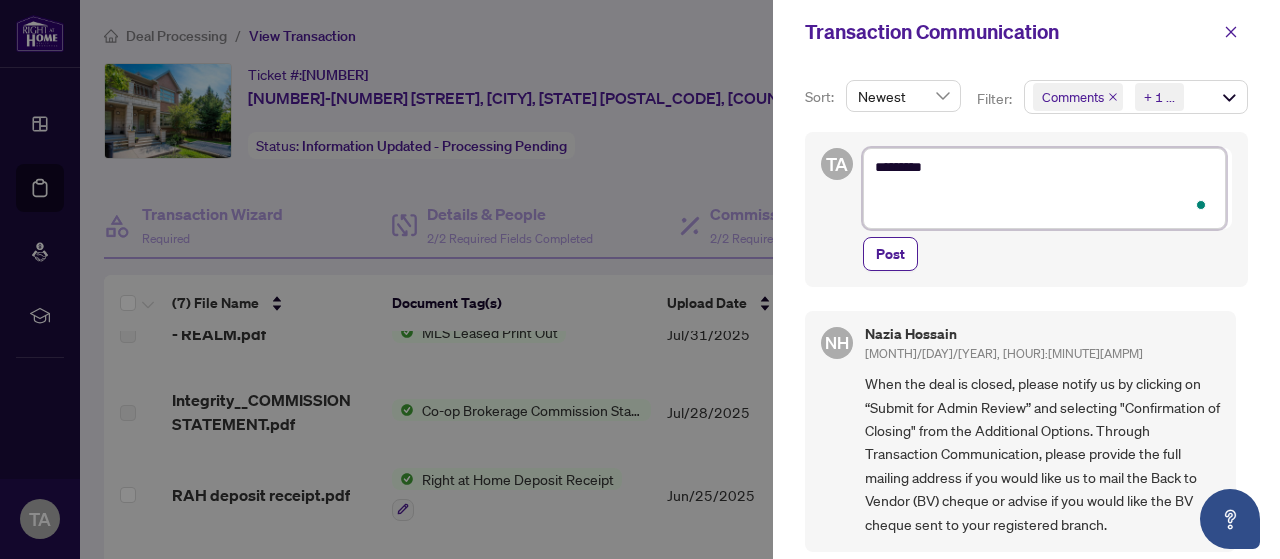 type on "*******
*" 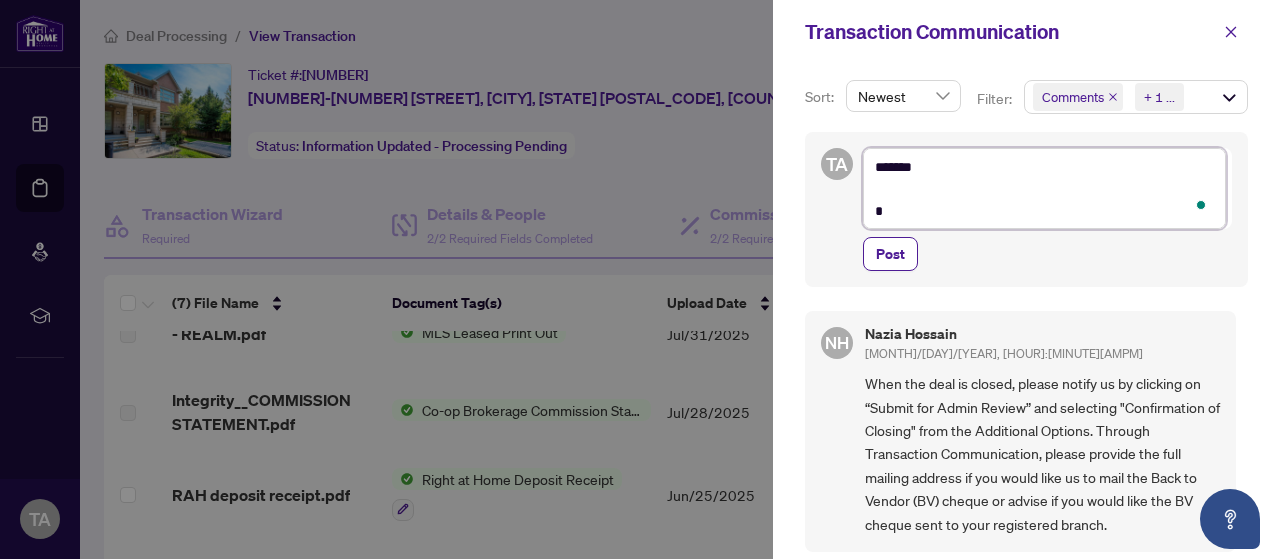 type on "*******
**" 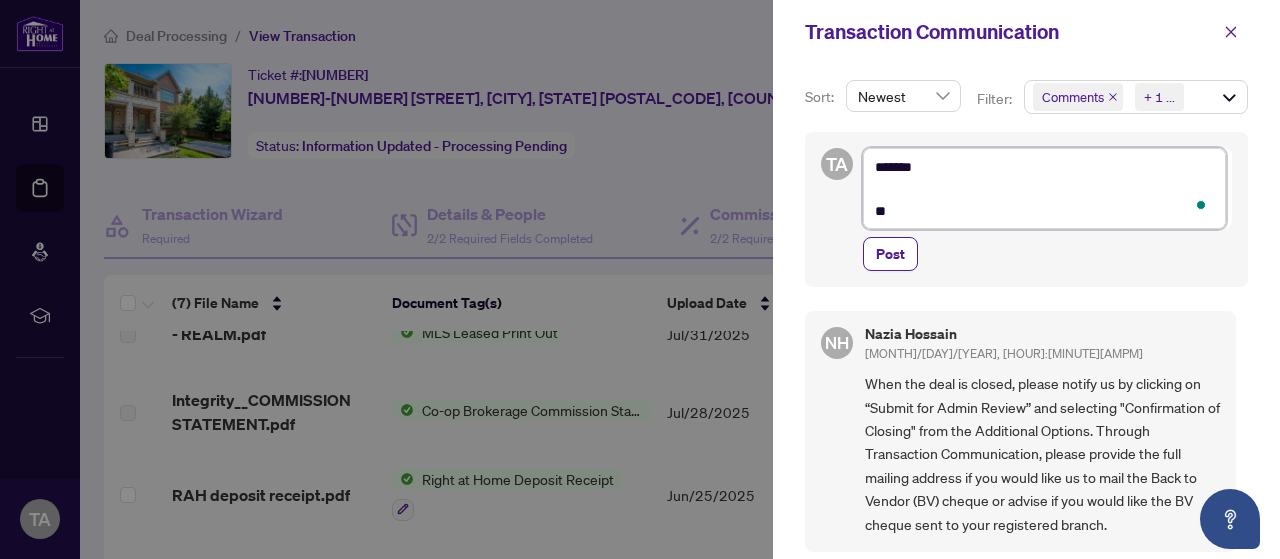 type on "*******
**" 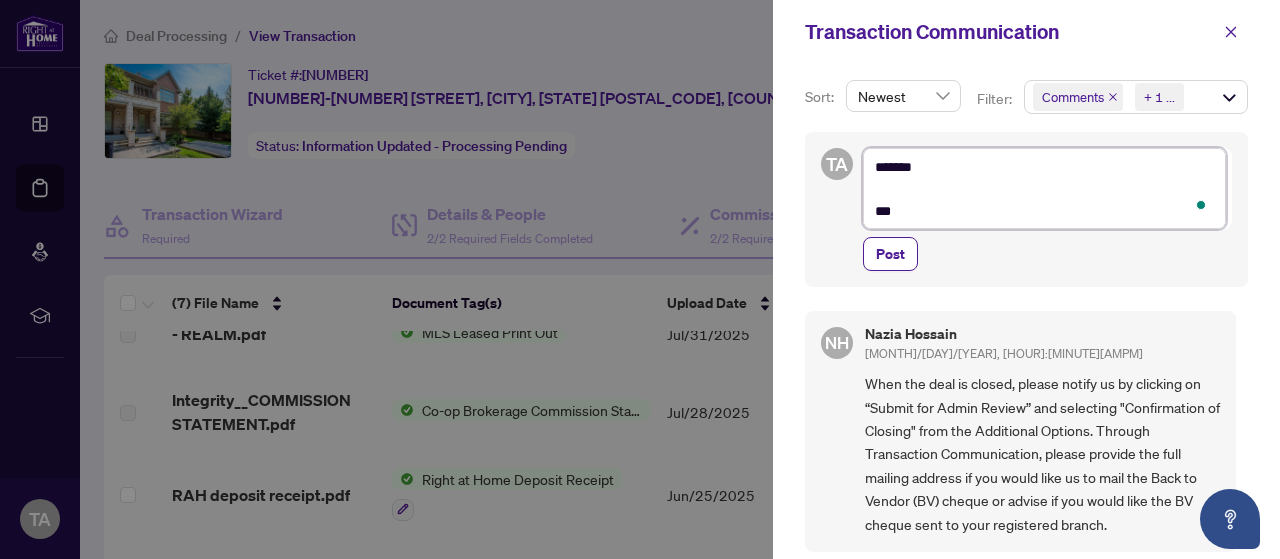 type on "*******
****" 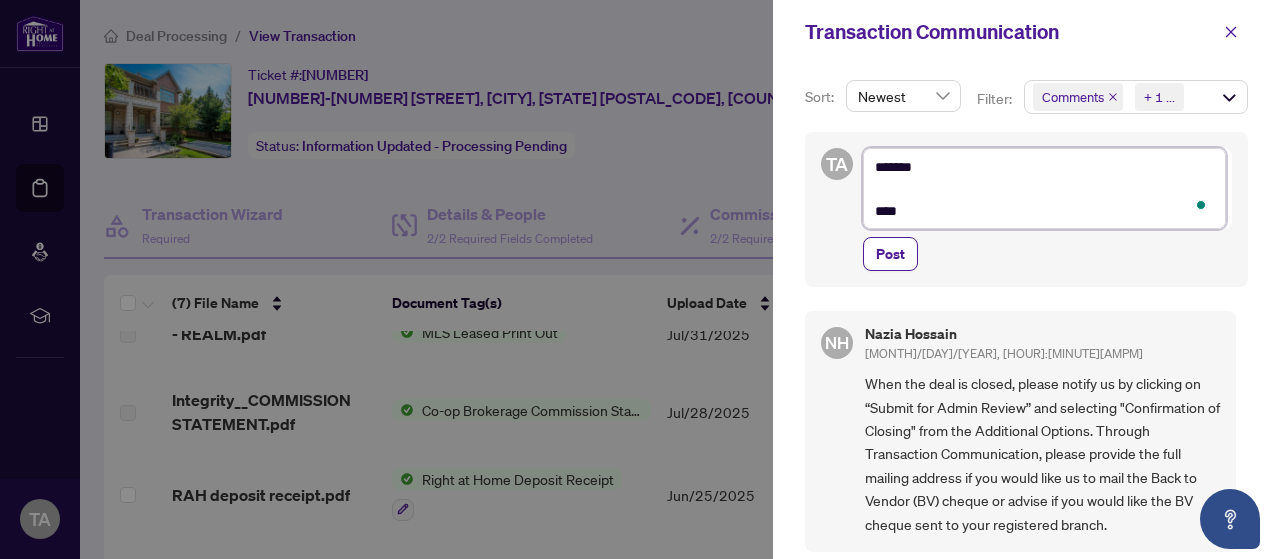 type on "*******
*****" 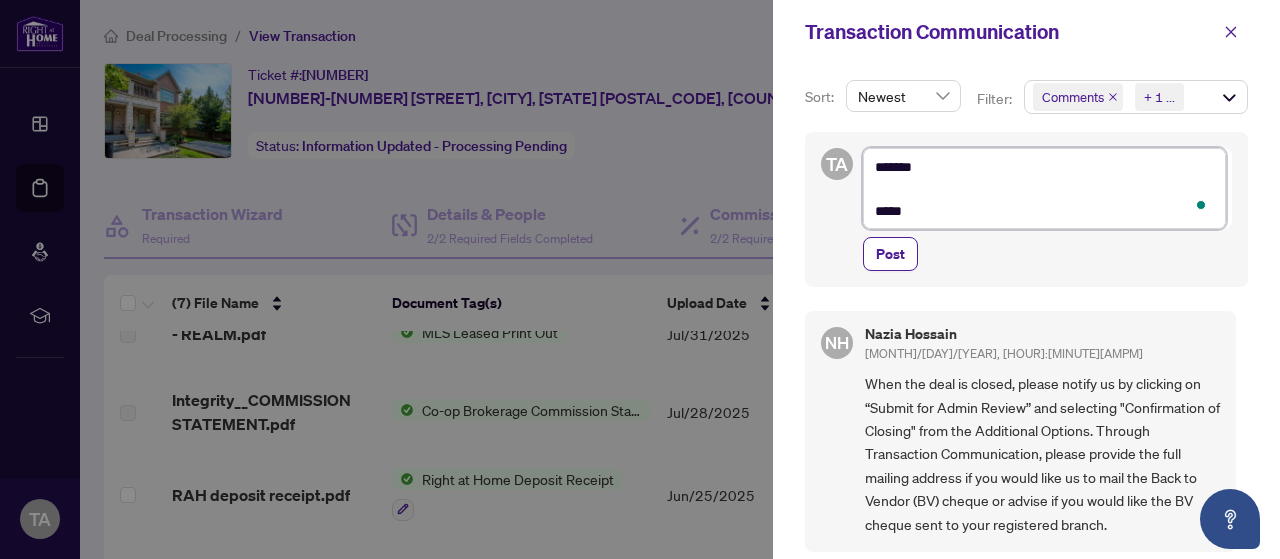 type on "*******
******" 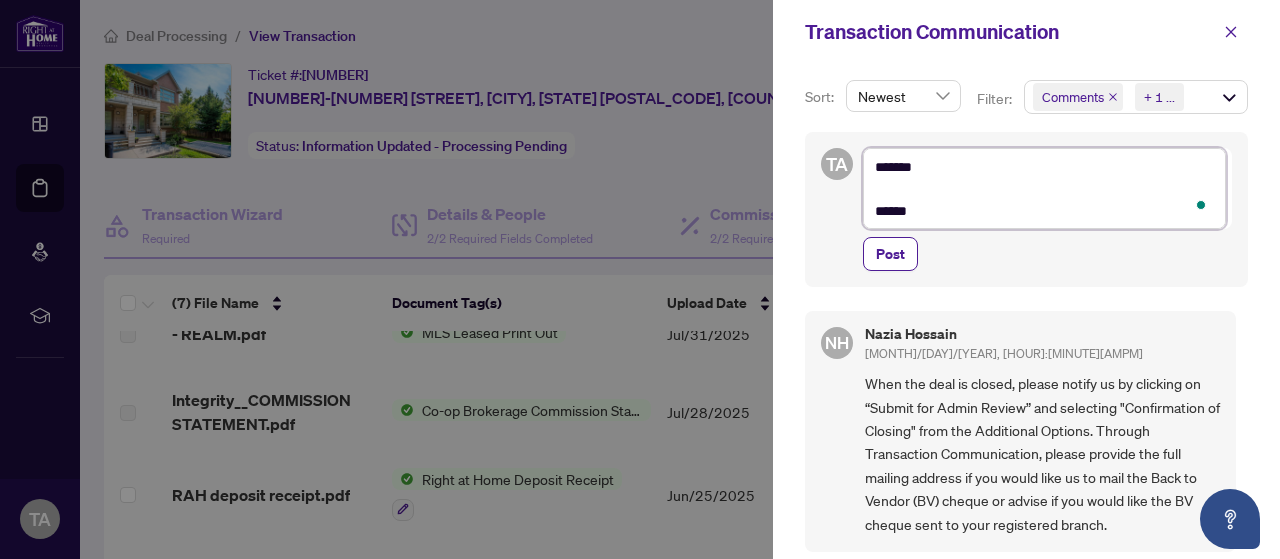 type on "*******
******" 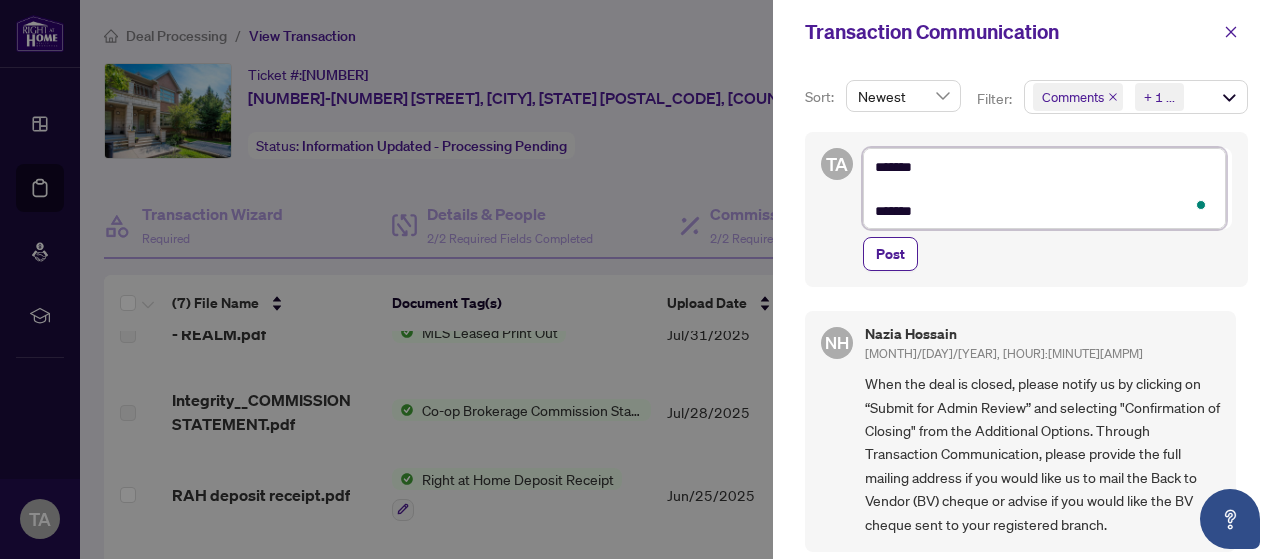 type on "*******
********" 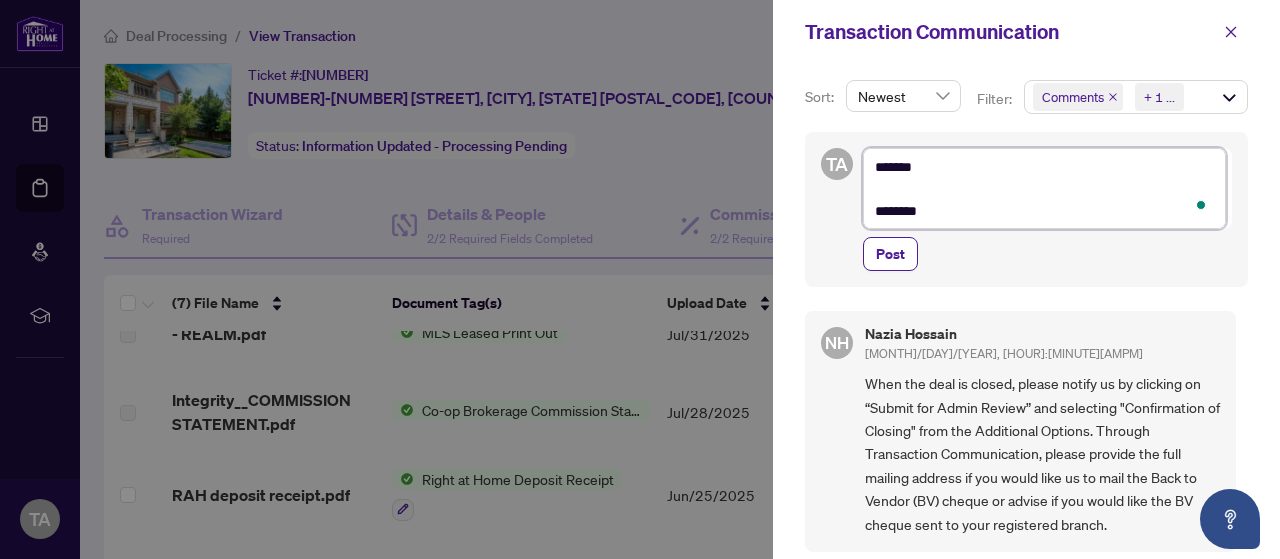 type on "*******
*******" 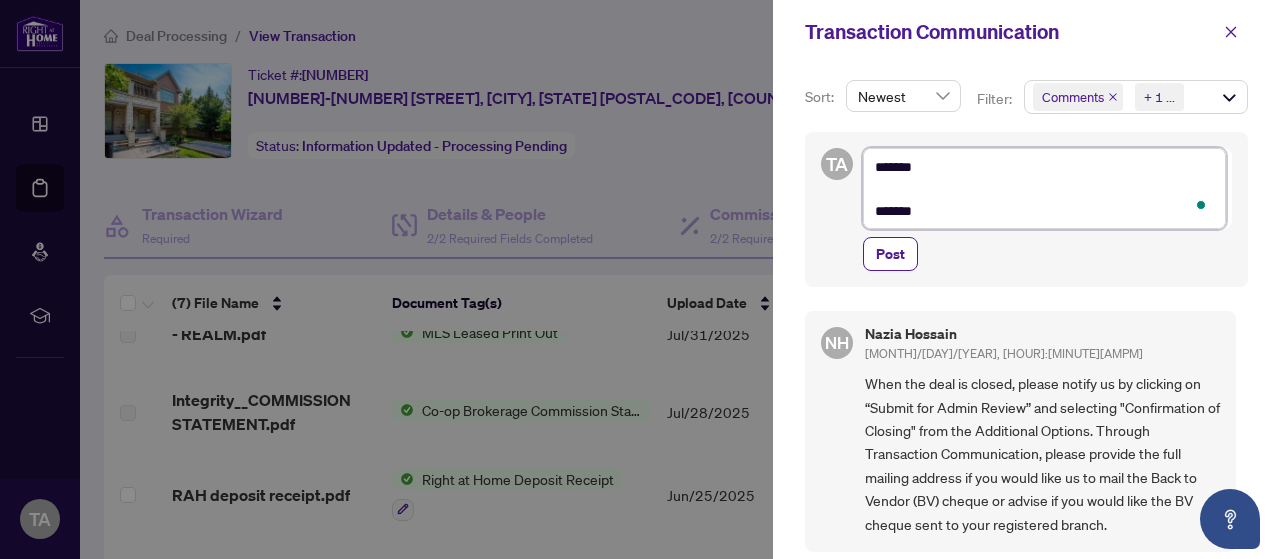 type on "*******
******" 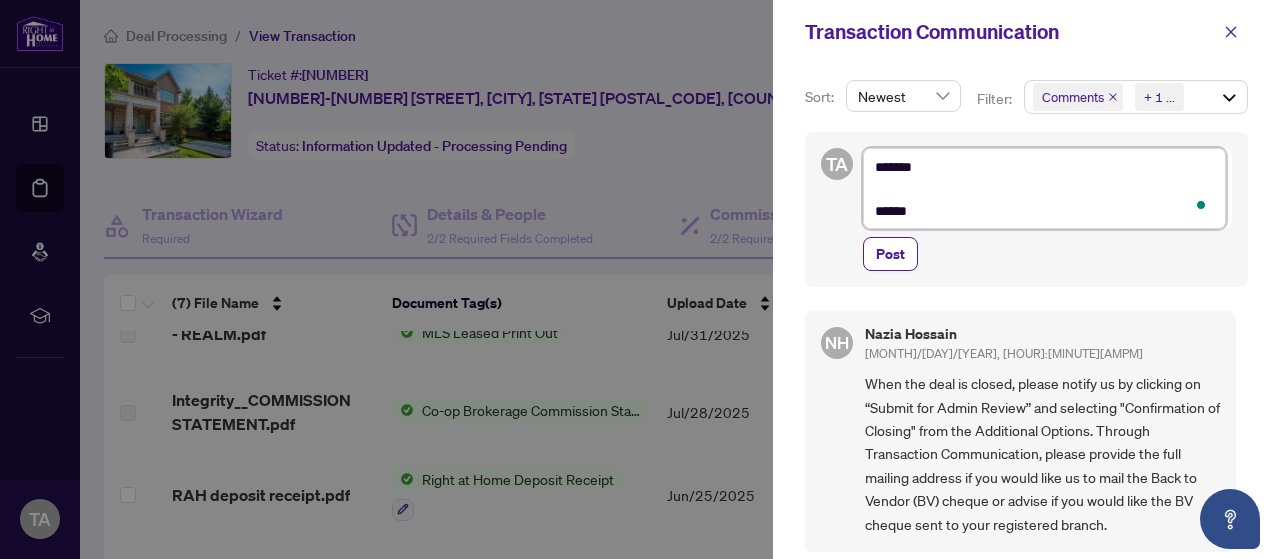 type on "*******
*******" 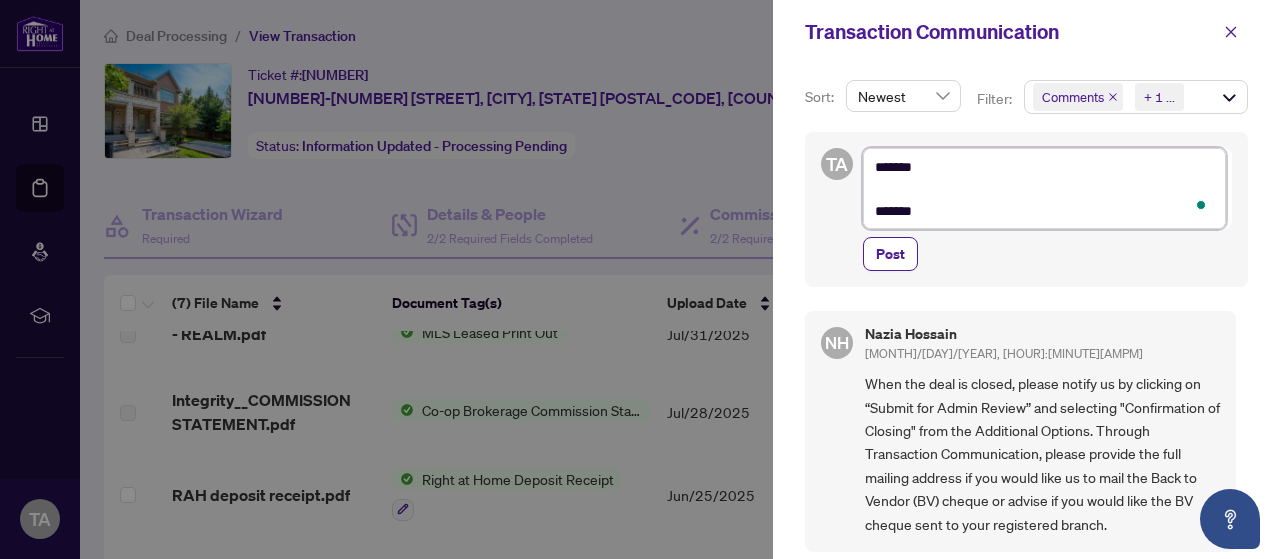 type on "*******
********" 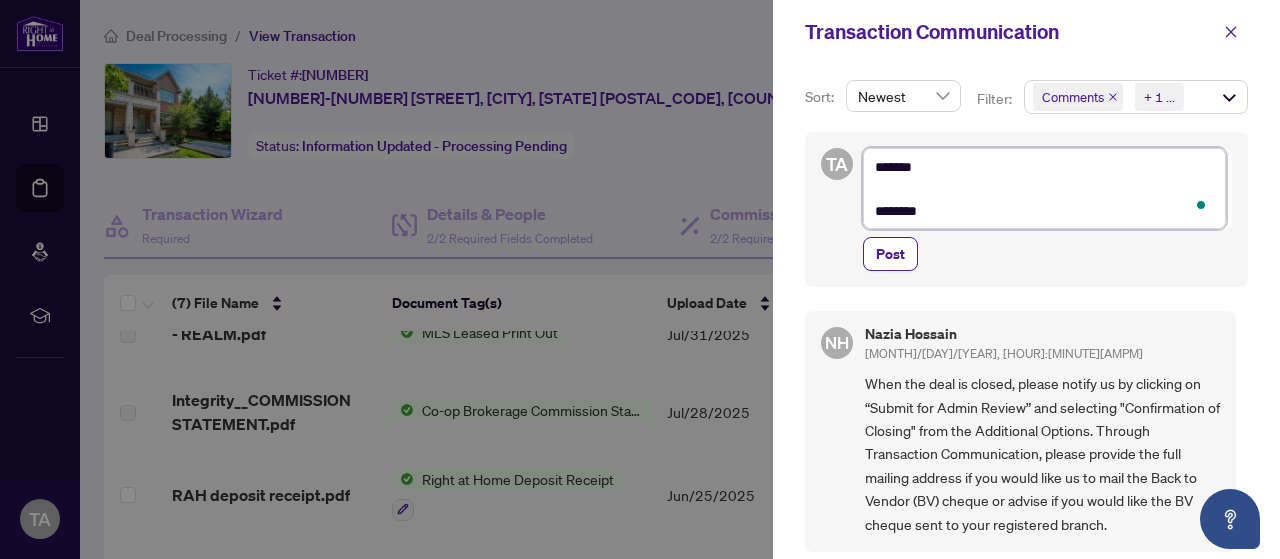 type on "*******
*********" 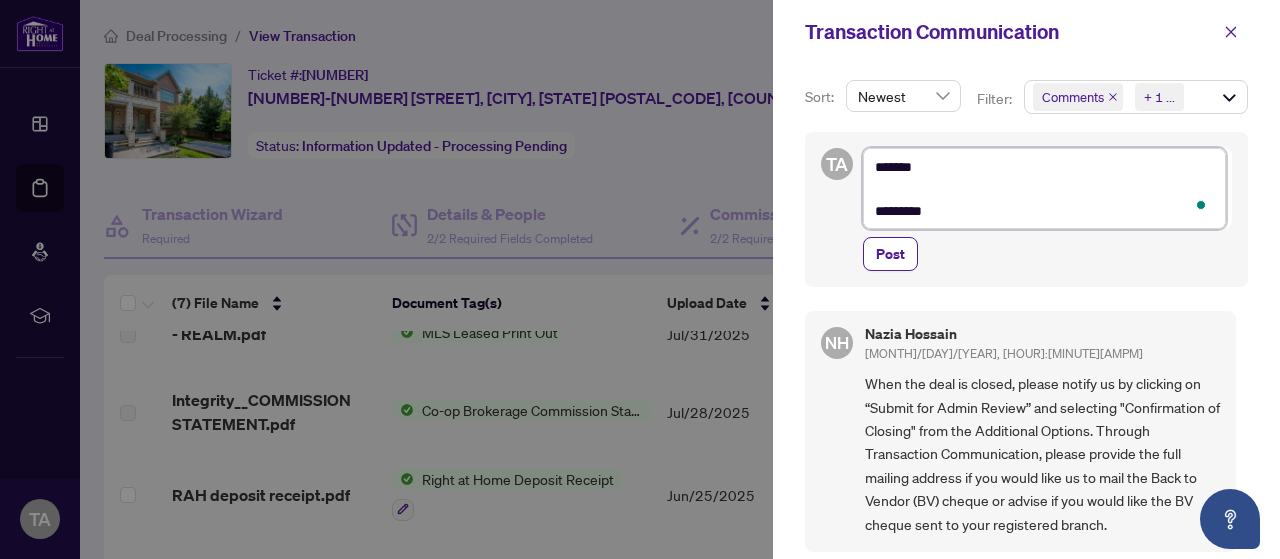 type on "*******
*********" 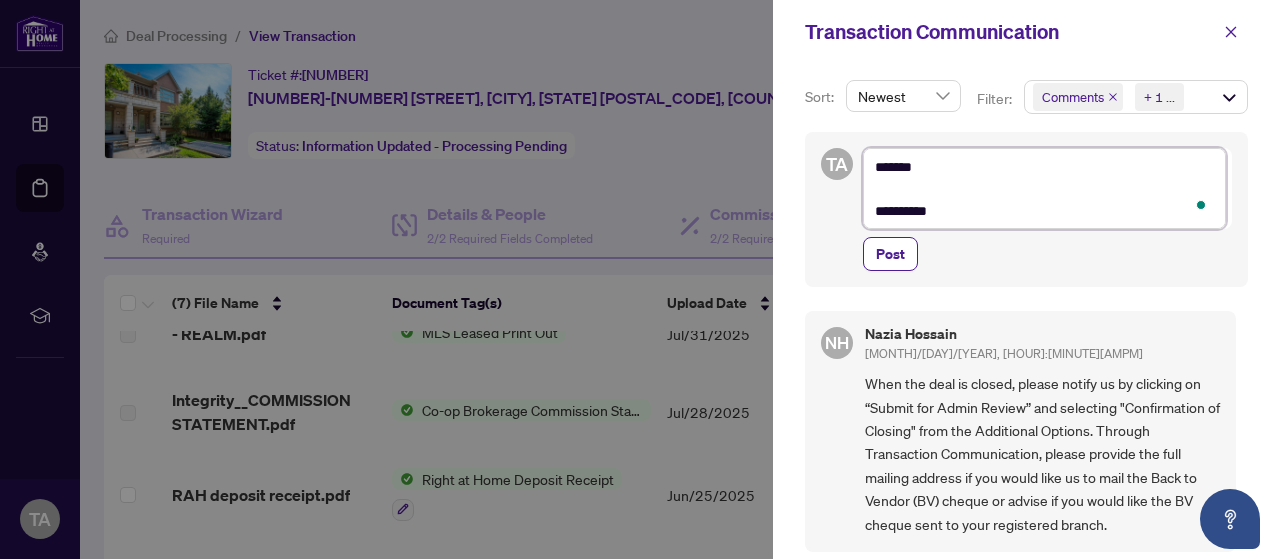 type on "**********" 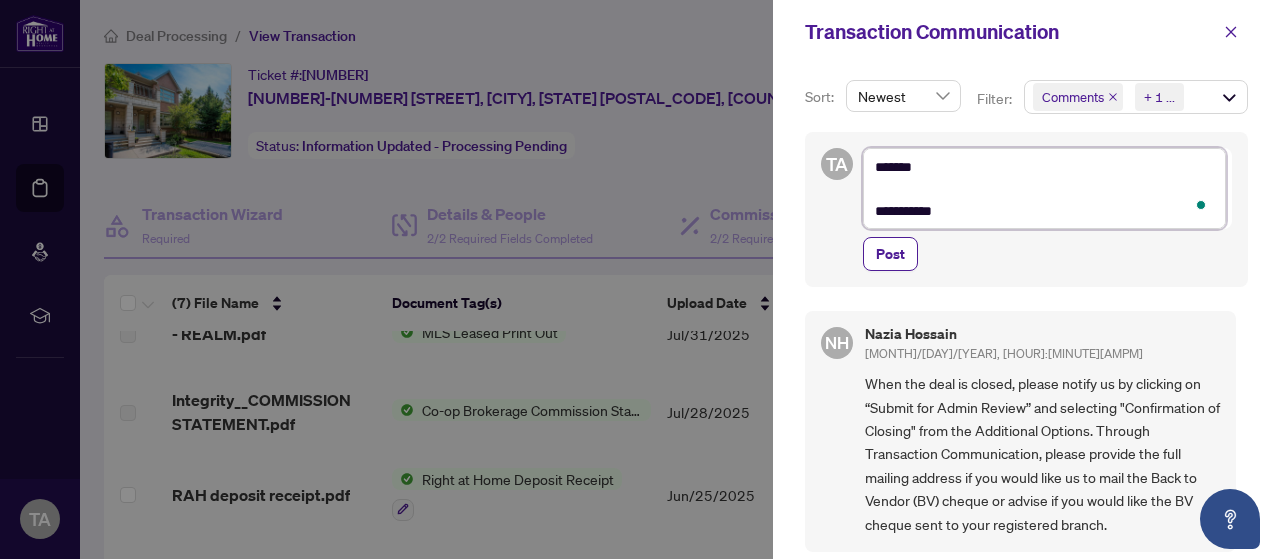 type on "**********" 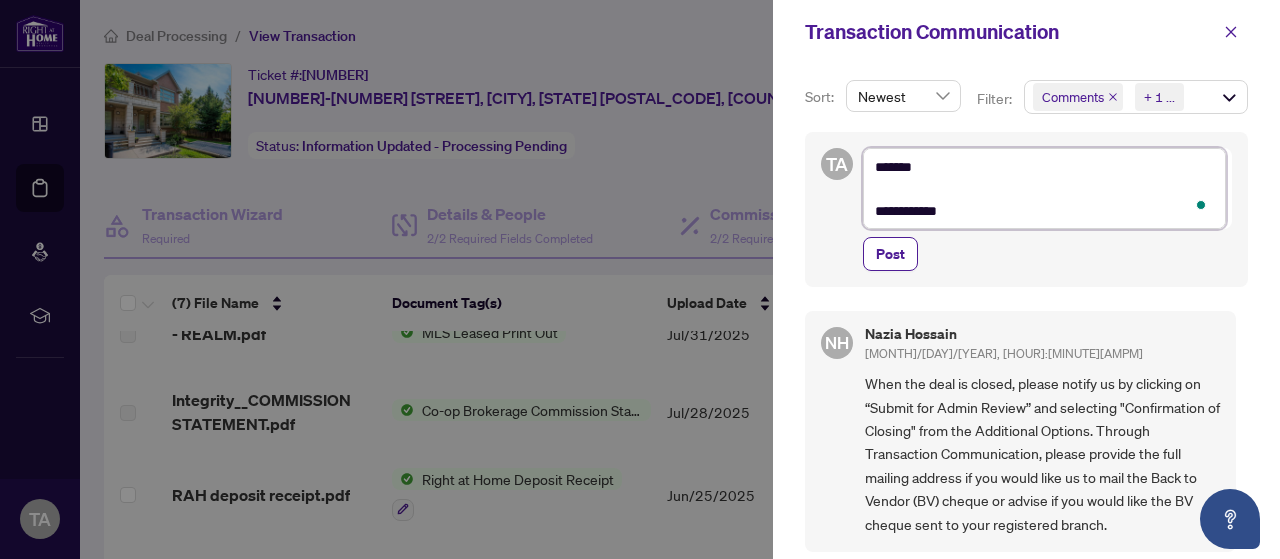 type on "**********" 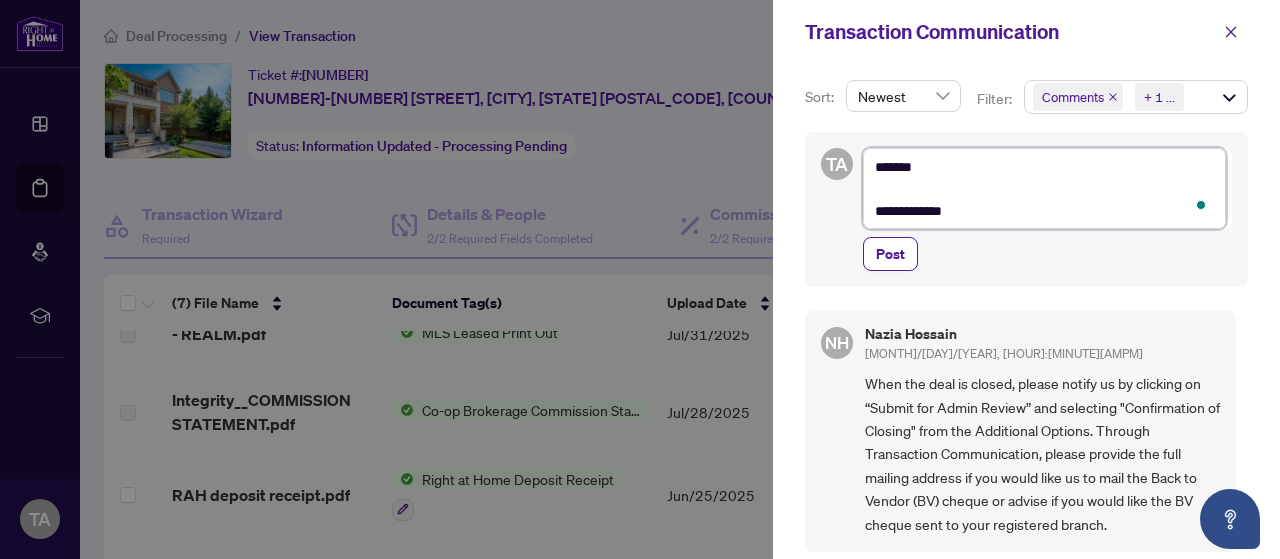 type on "**********" 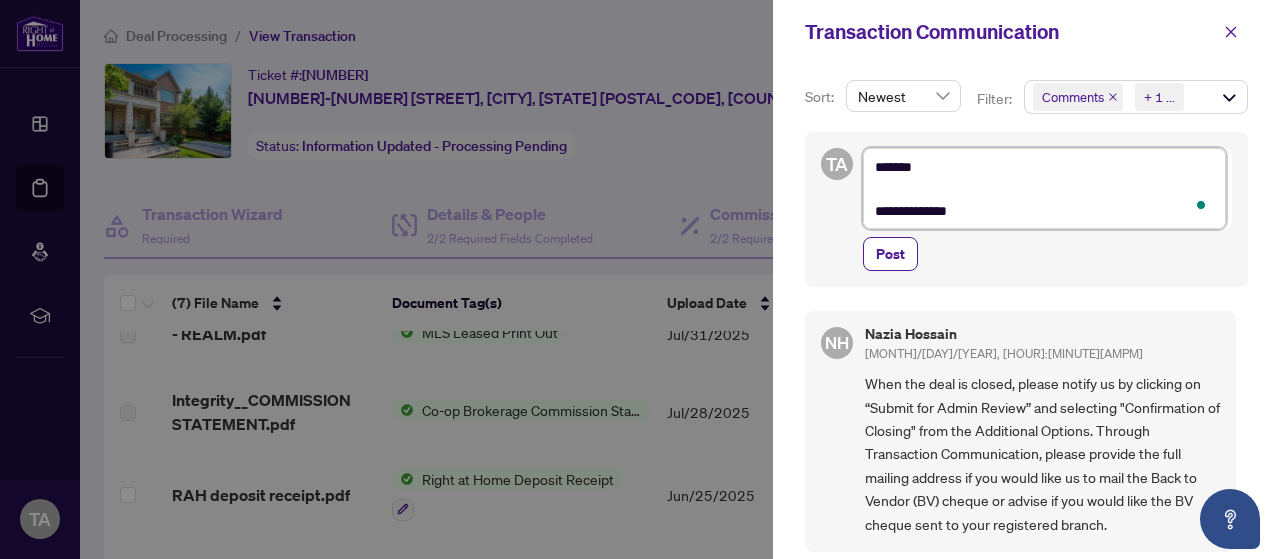 type on "**********" 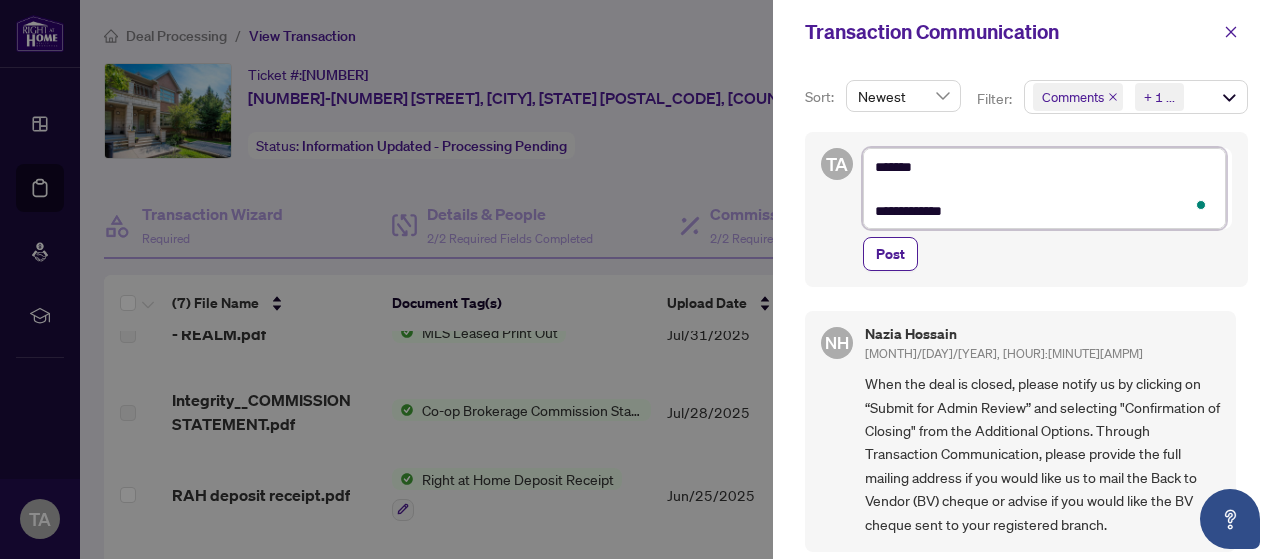 type on "**********" 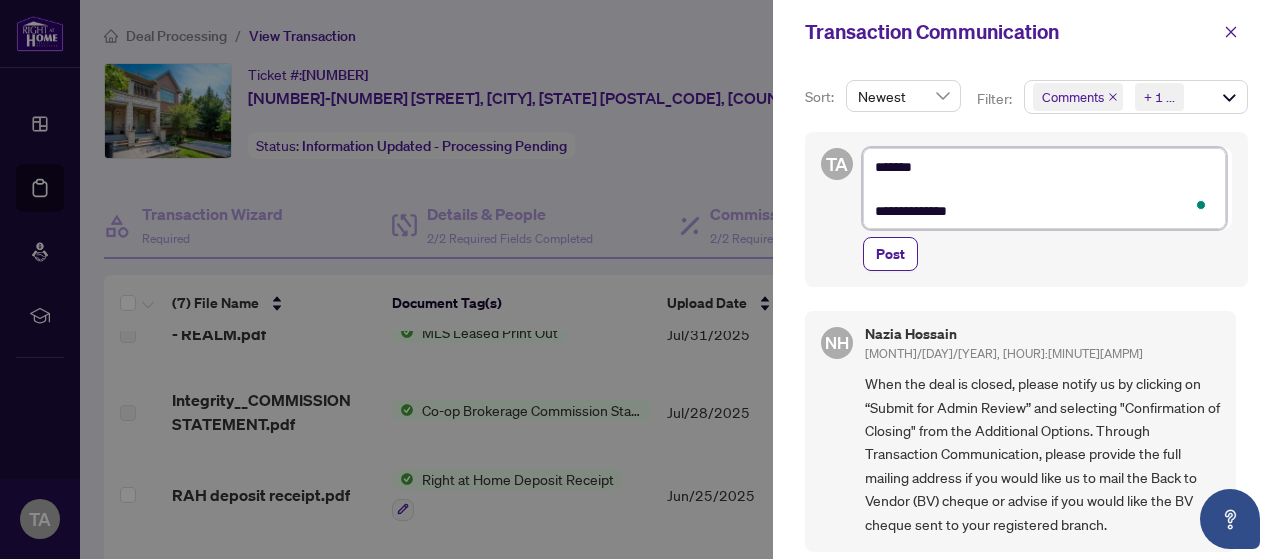 type on "**********" 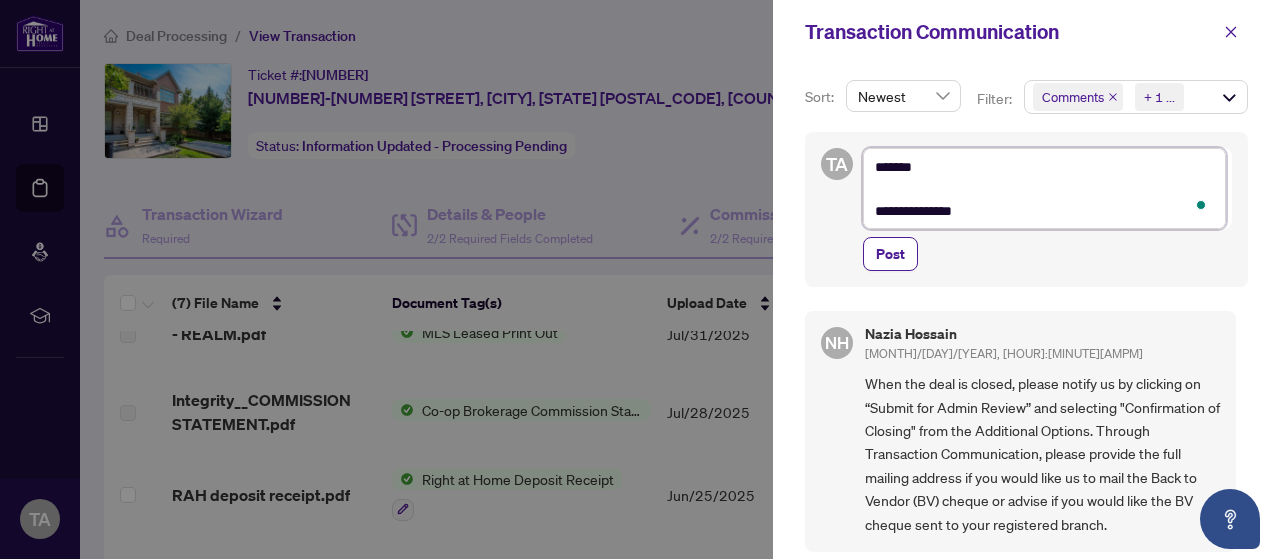 type on "**********" 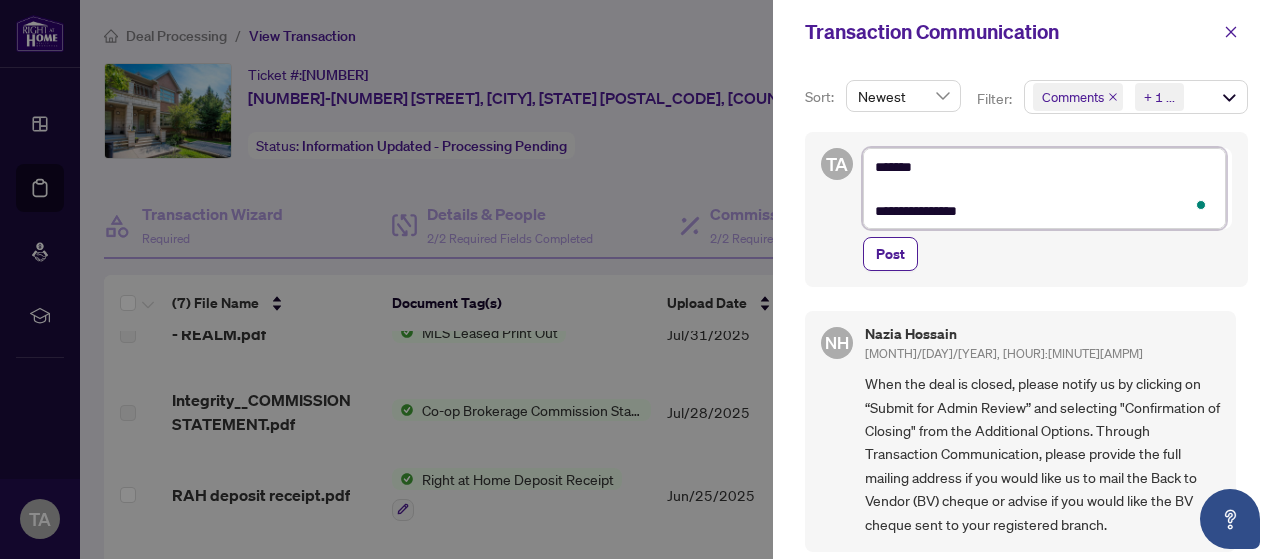 type on "**********" 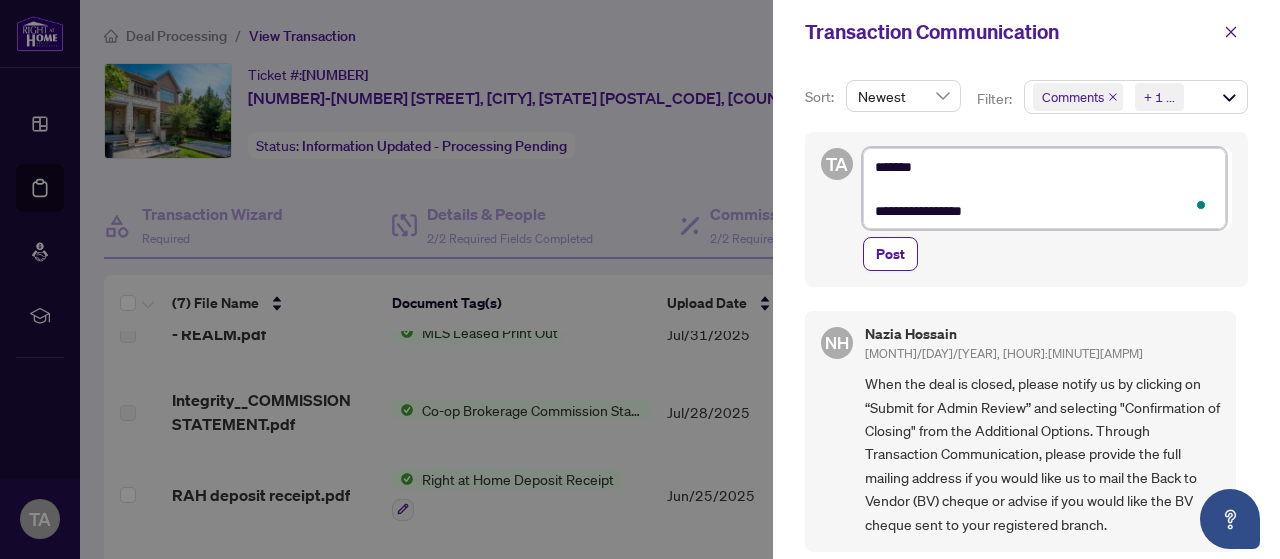 type on "**********" 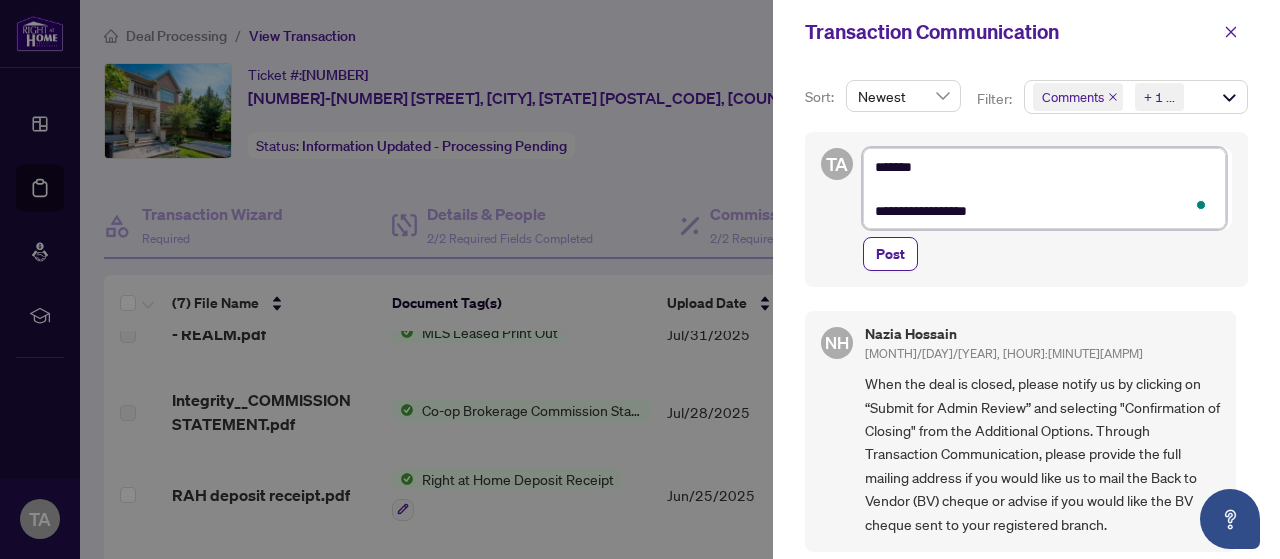 type on "**********" 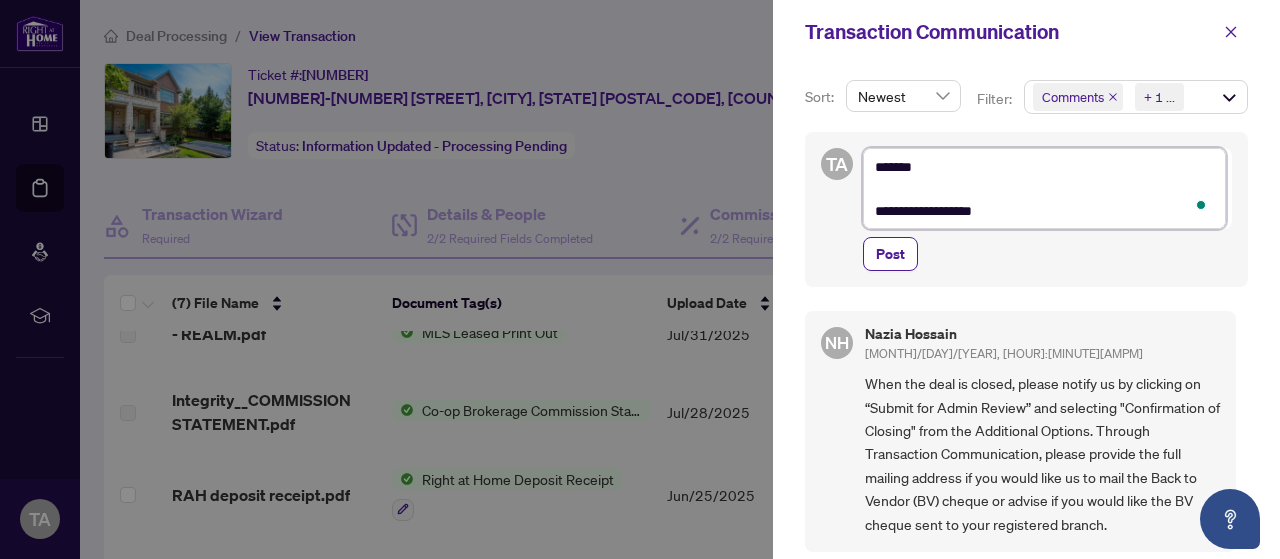 type on "**********" 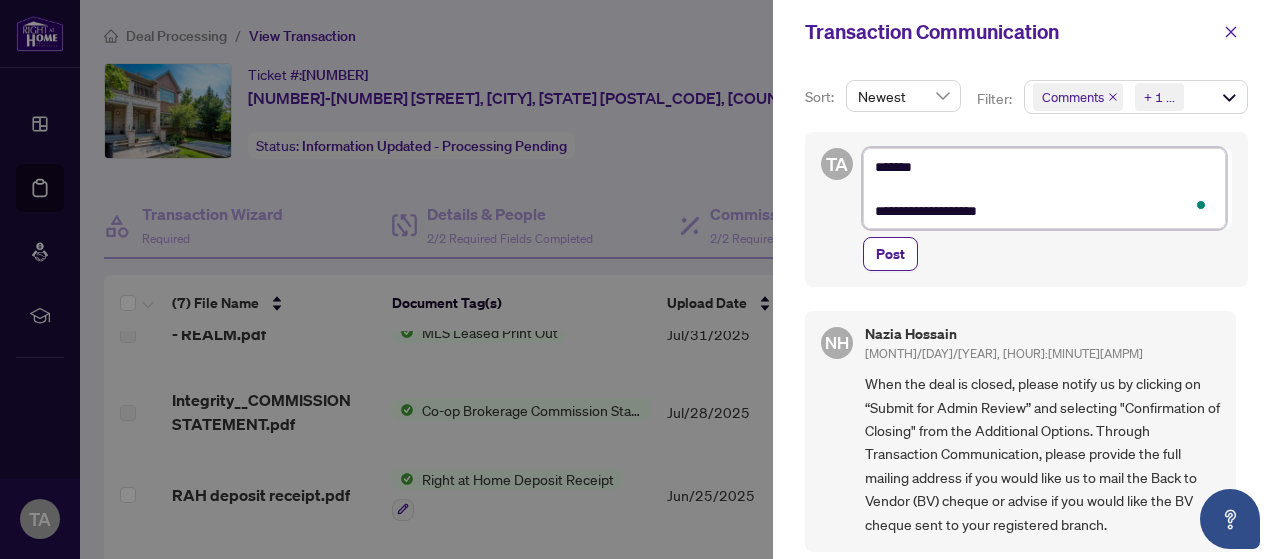 type on "**********" 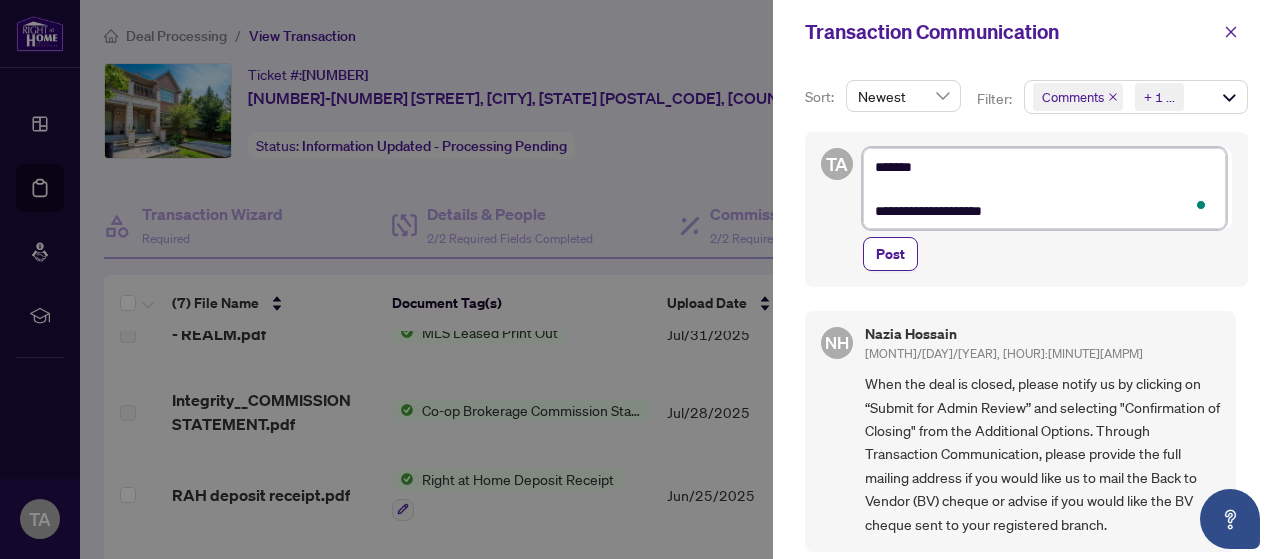type on "**********" 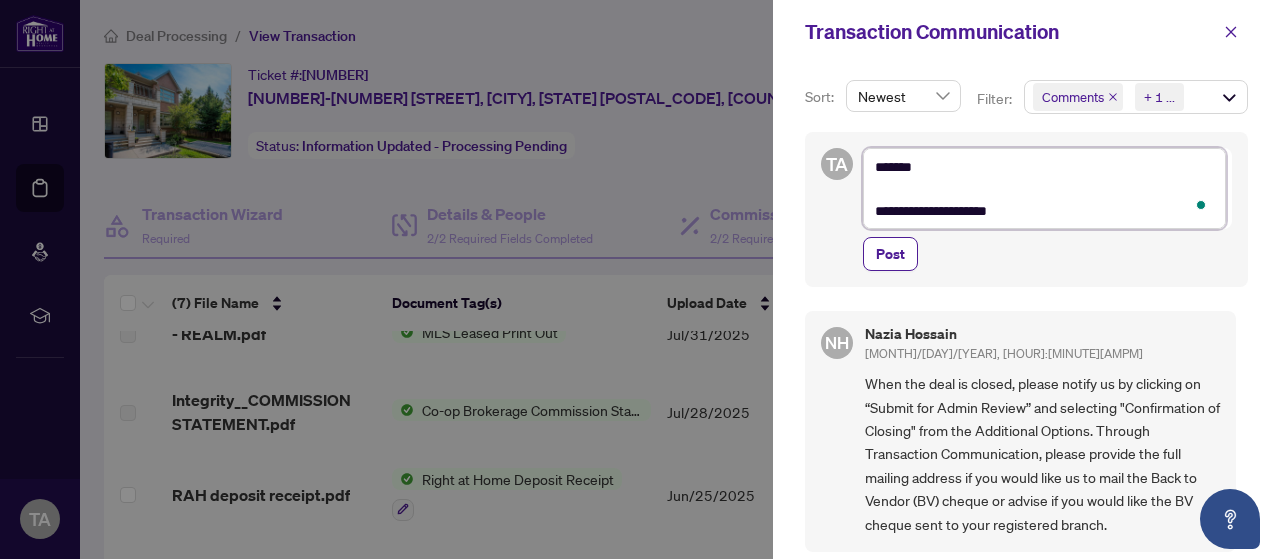 type on "**********" 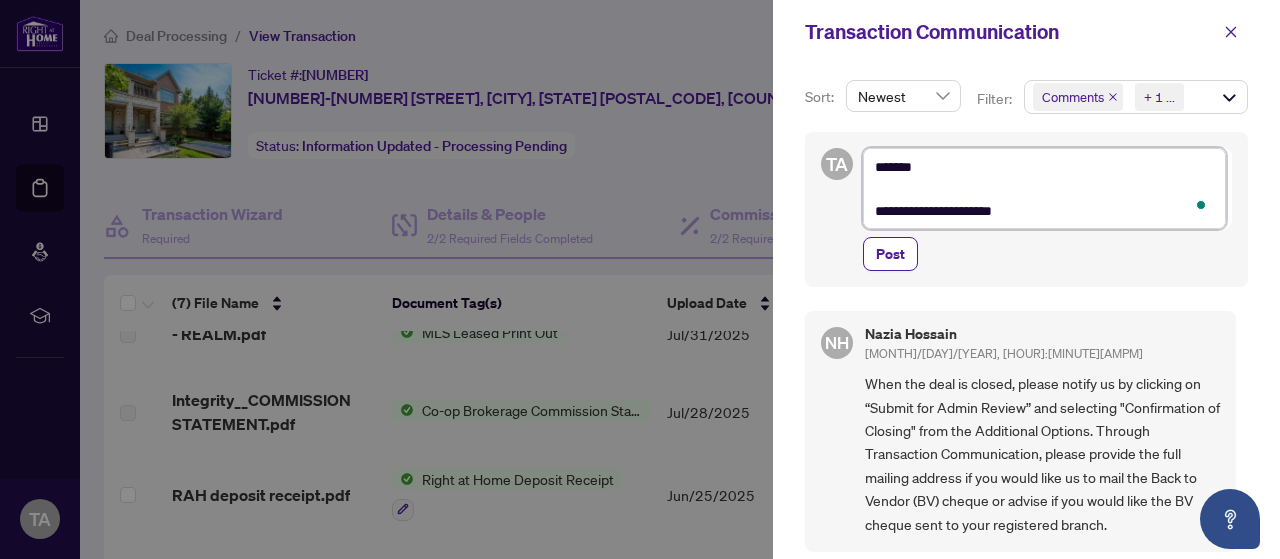 type on "**********" 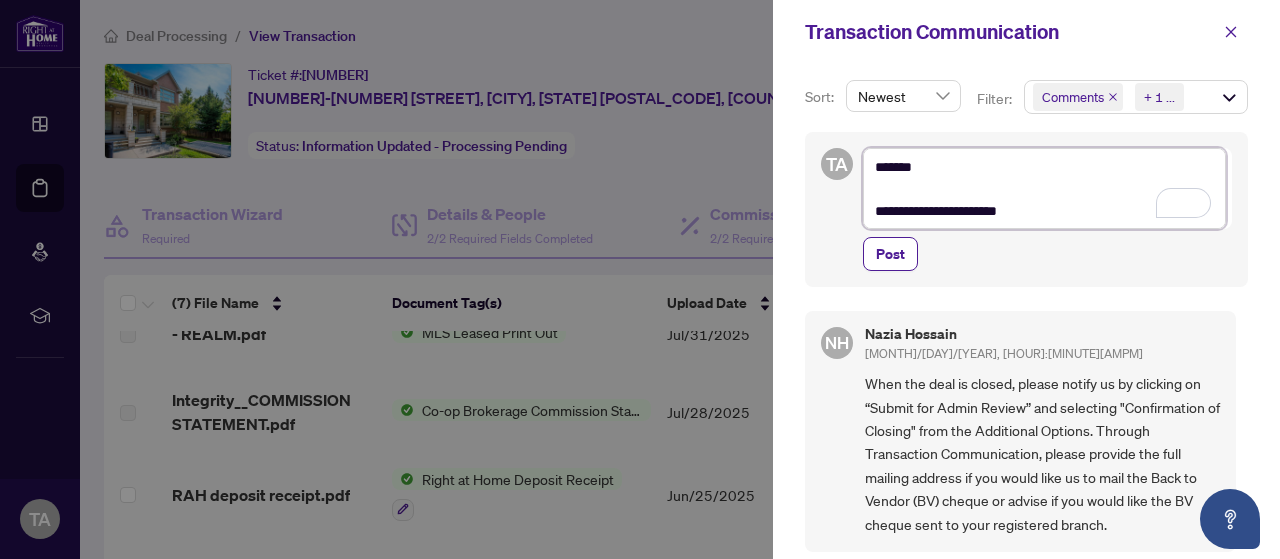 click on "**********" at bounding box center [1044, 188] 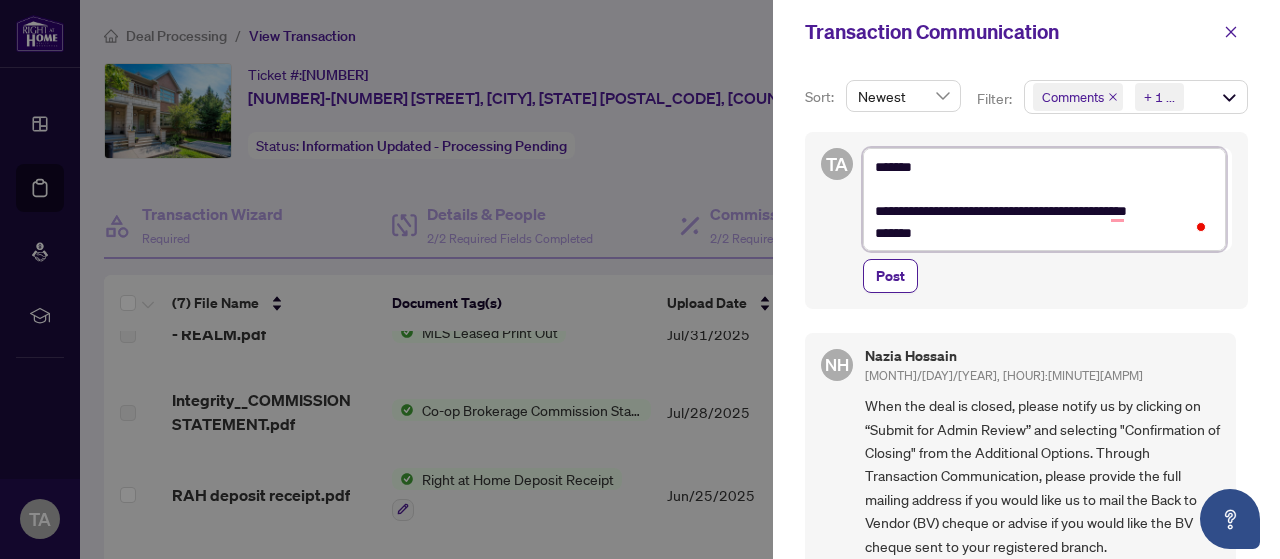 click on "**********" at bounding box center [1044, 199] 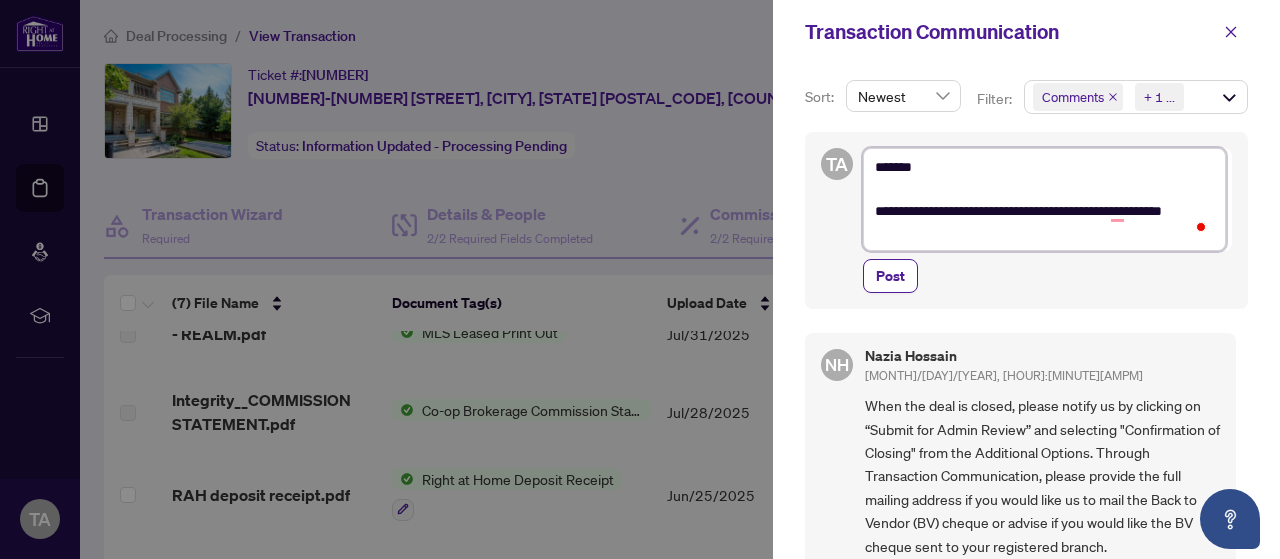 type on "**********" 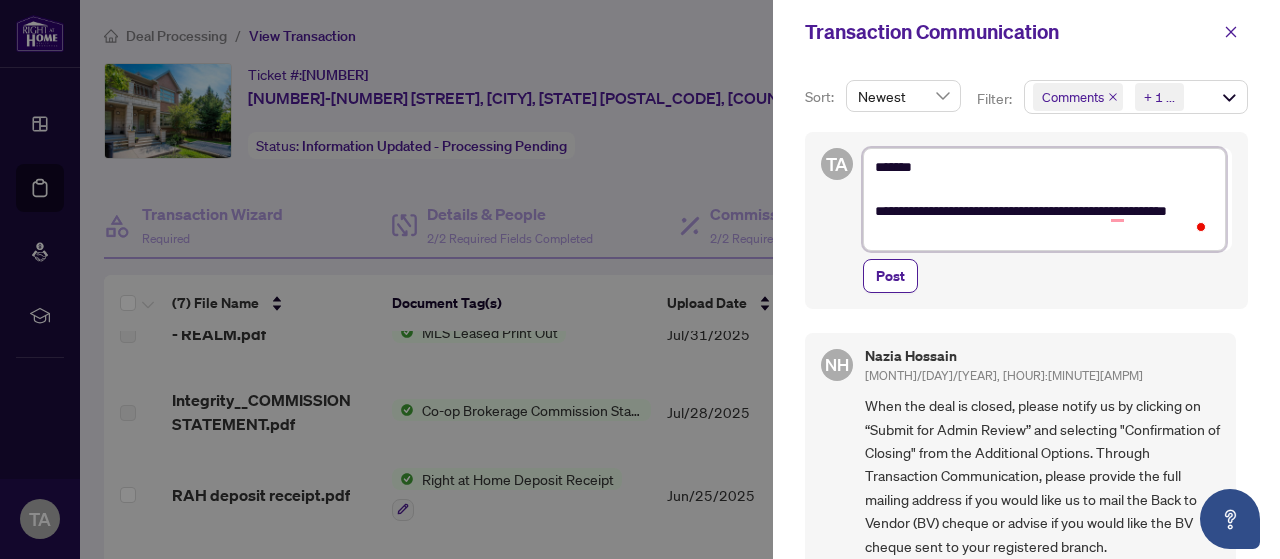 type on "**********" 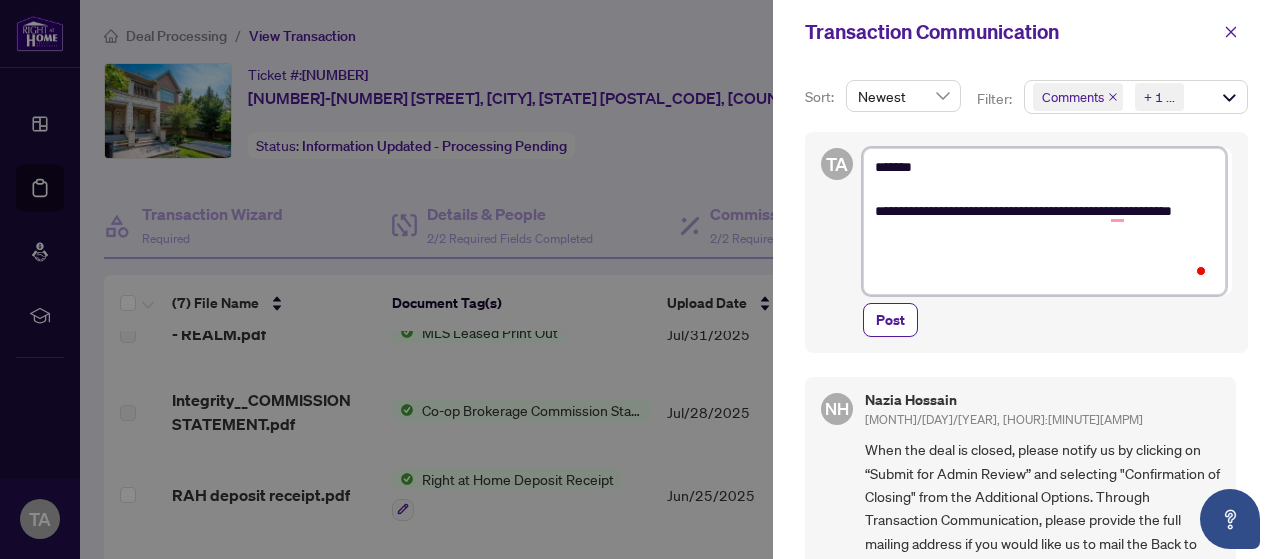 type on "**********" 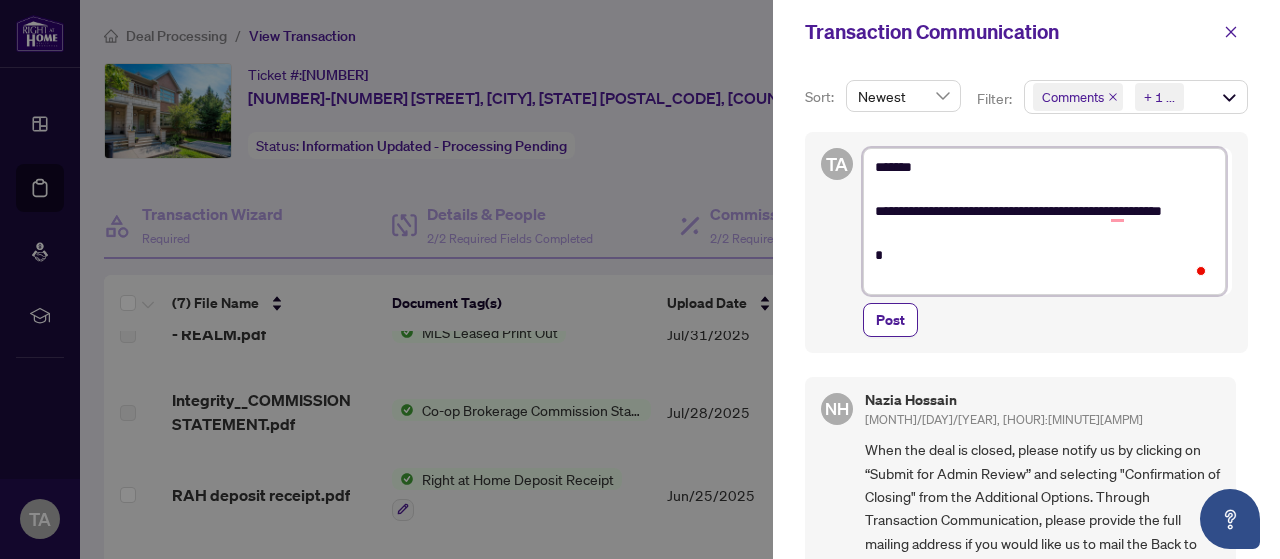 type on "**********" 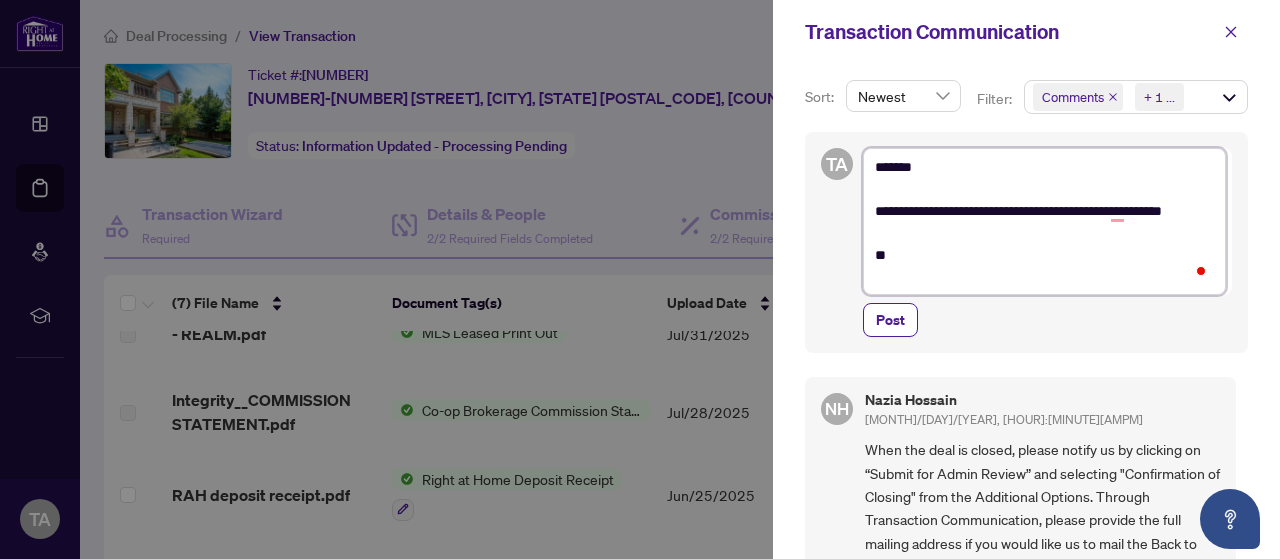 type on "**********" 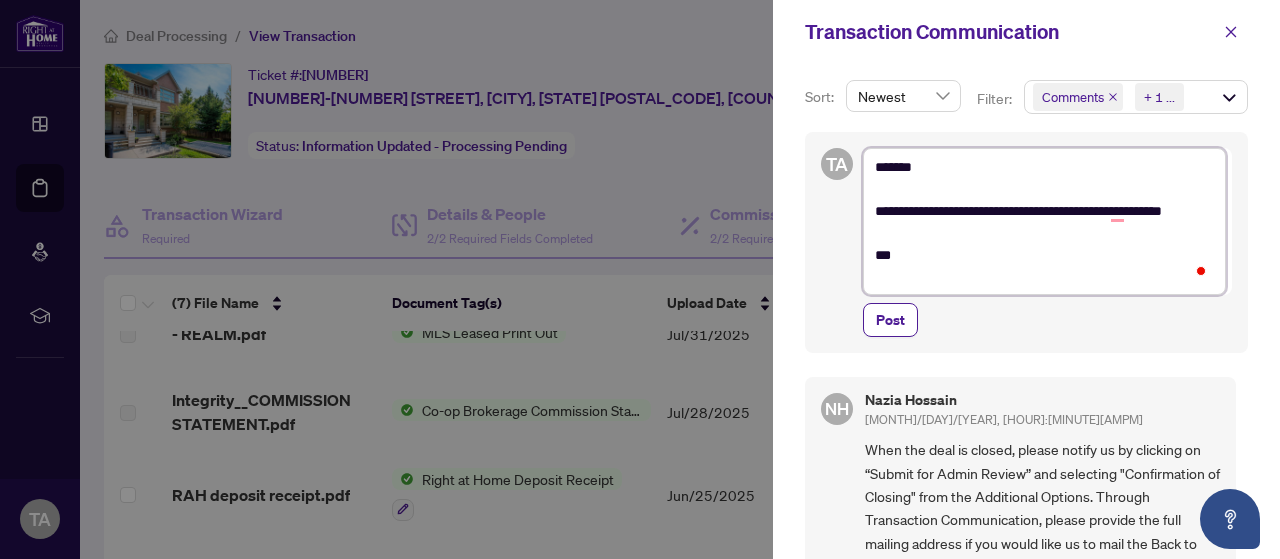 type on "**********" 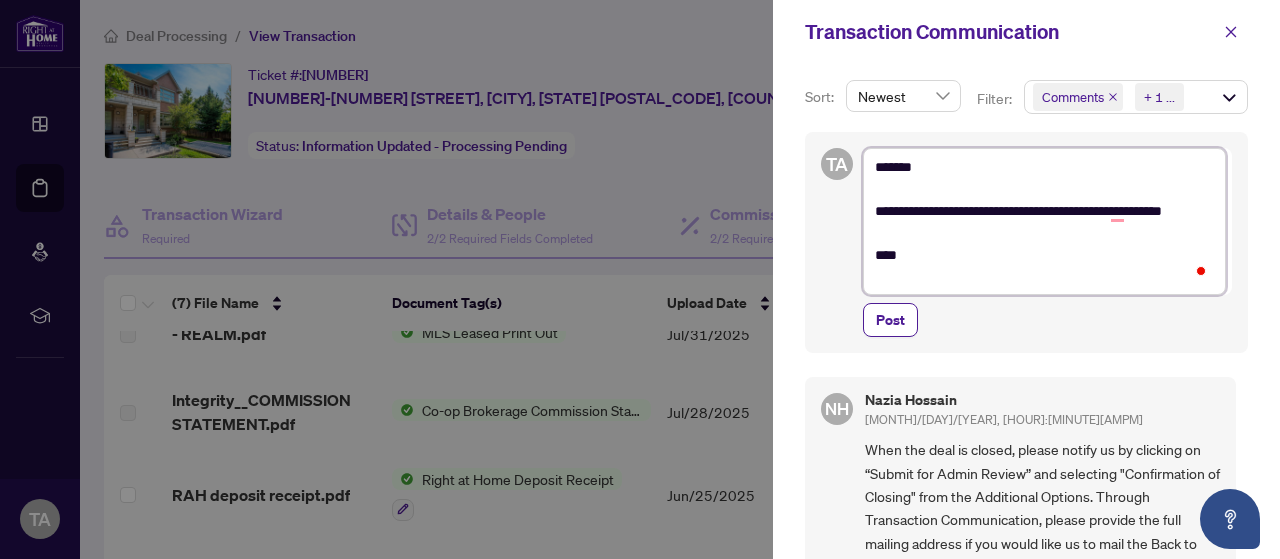 type on "**********" 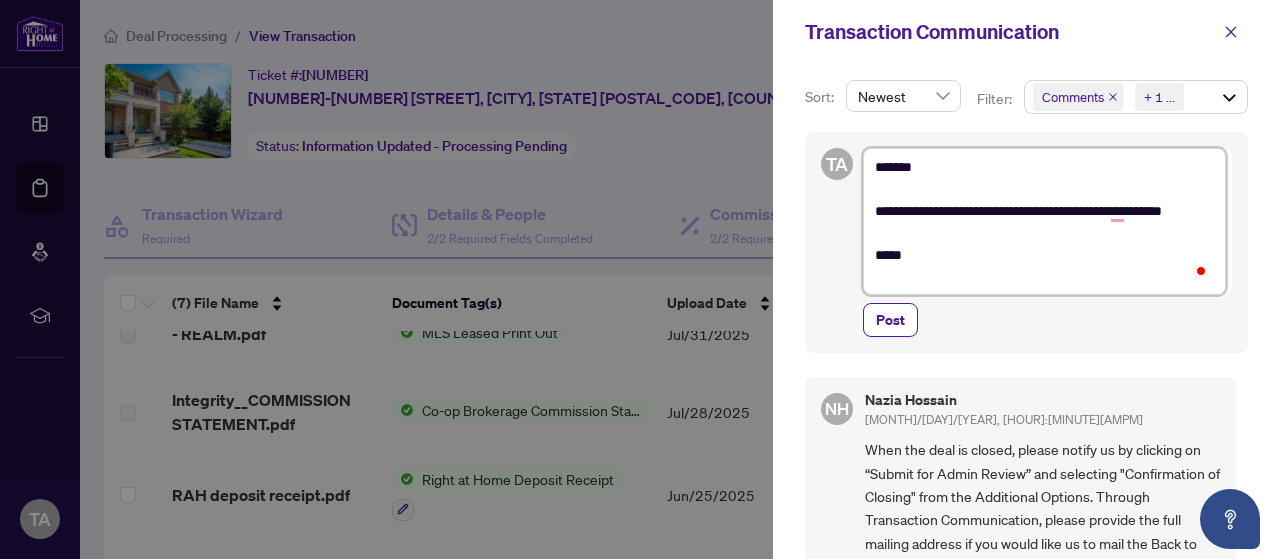 type on "**********" 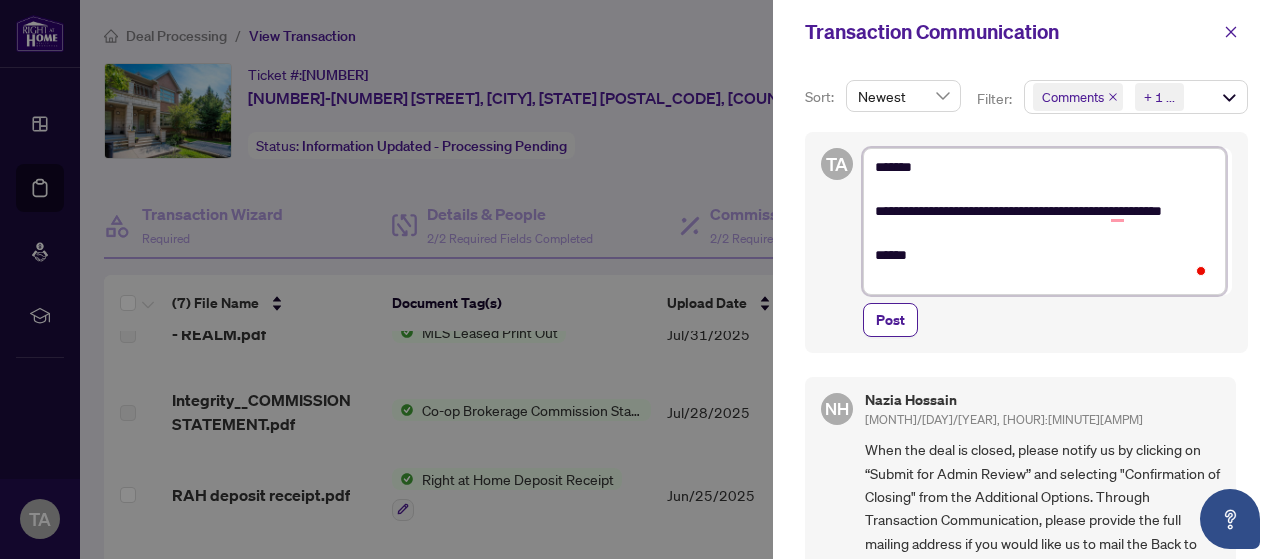 type on "**********" 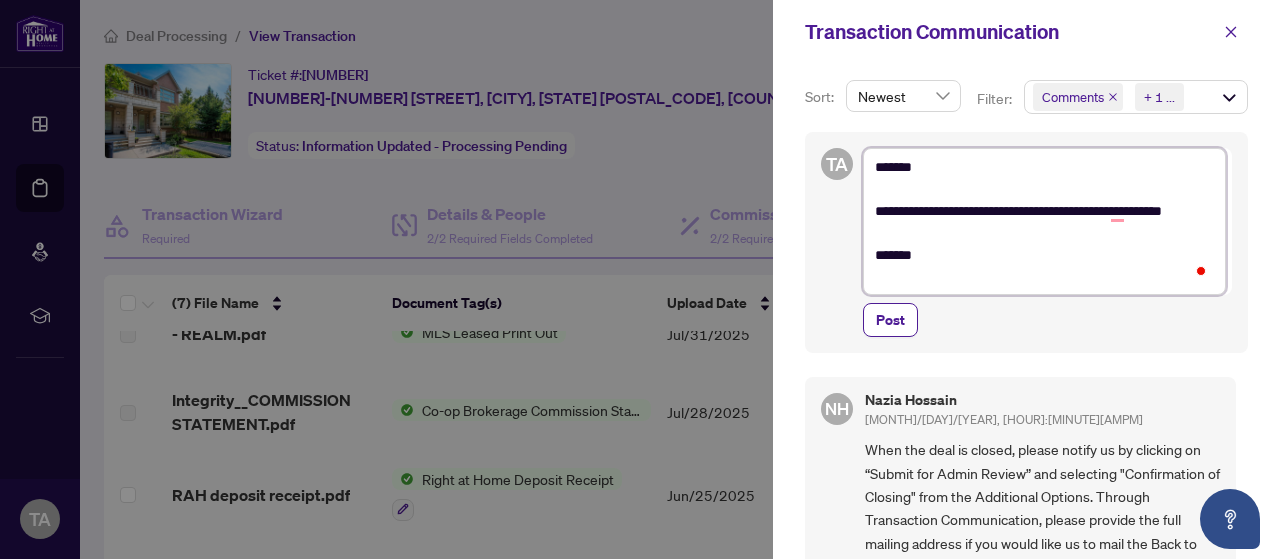 type on "**********" 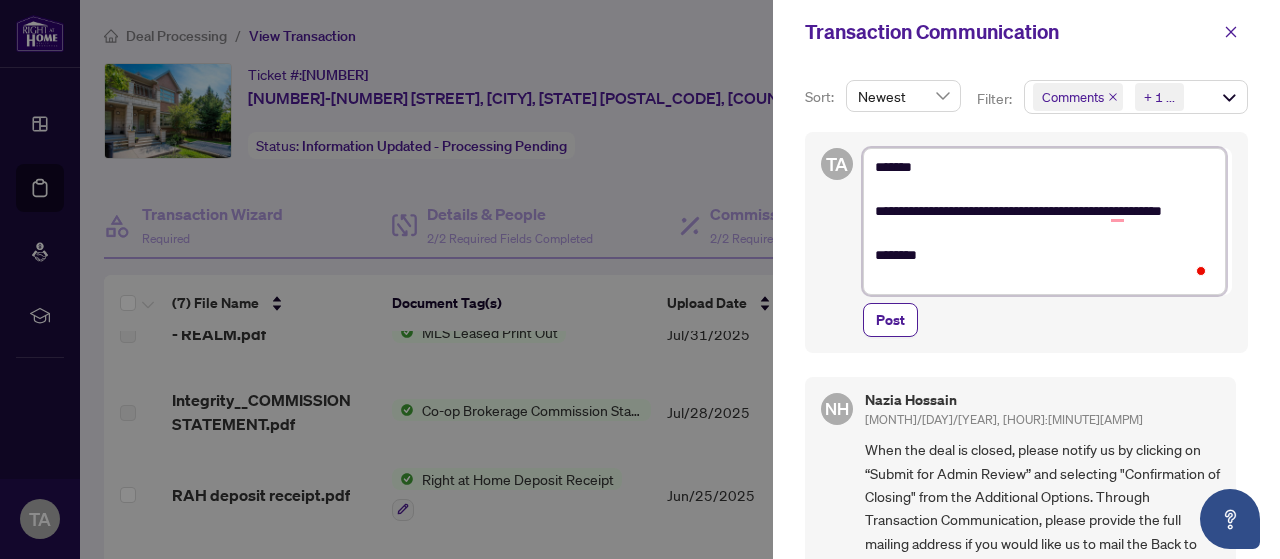 type on "**********" 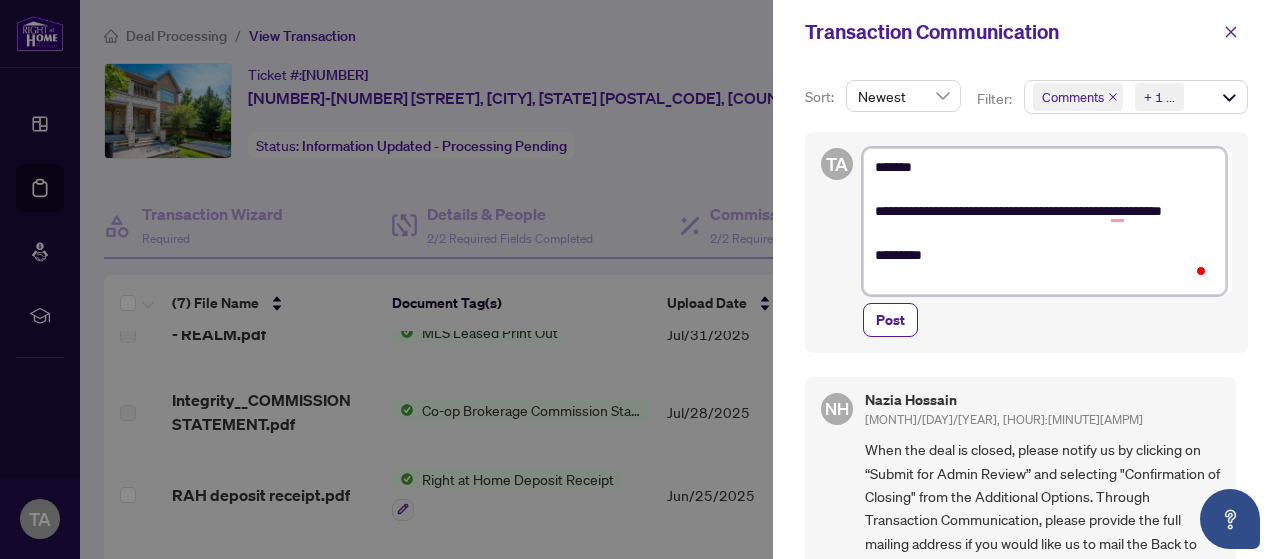 type on "**********" 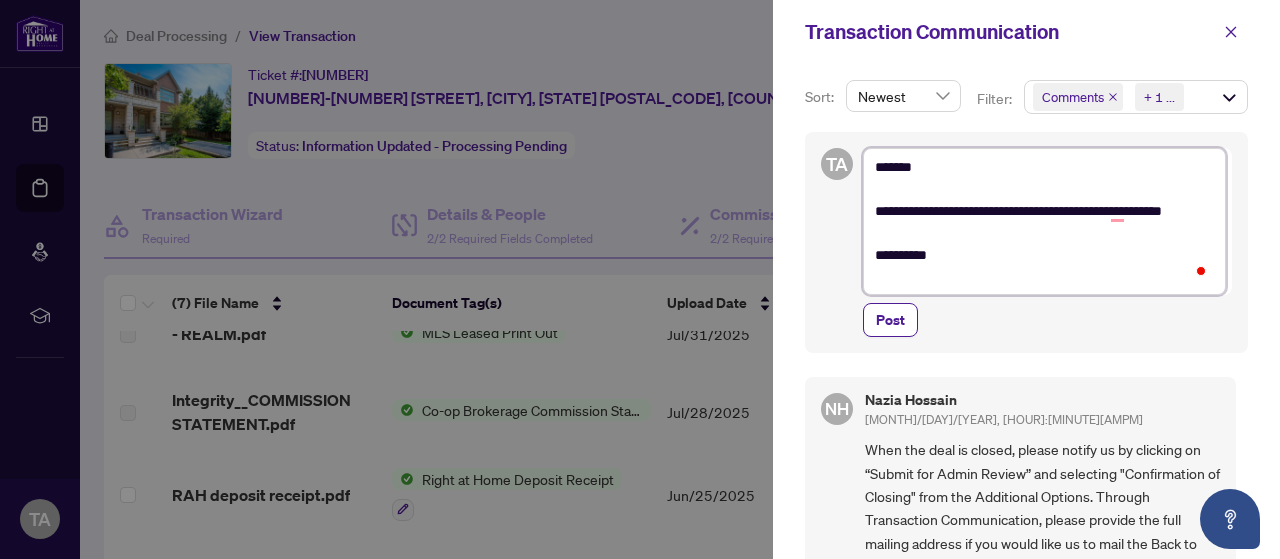 type on "**********" 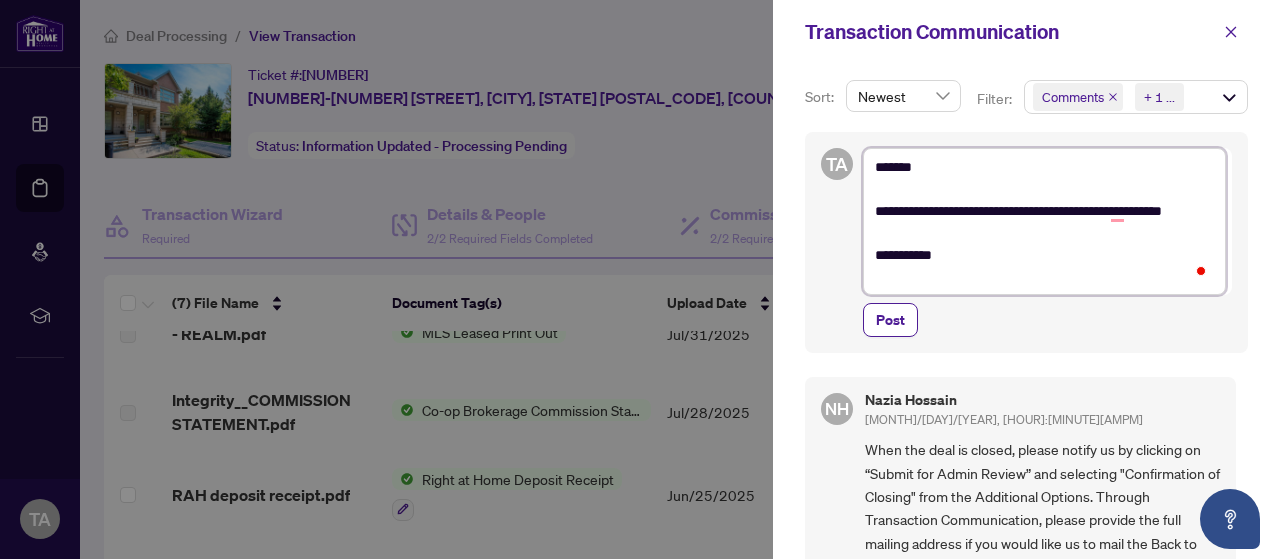 type on "**********" 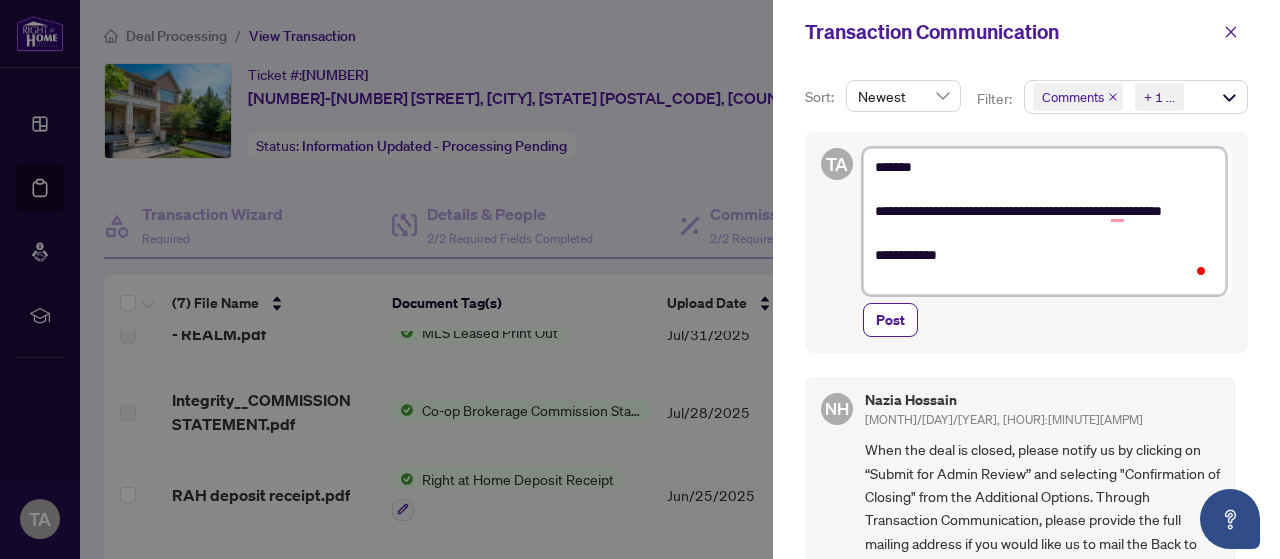 type on "**********" 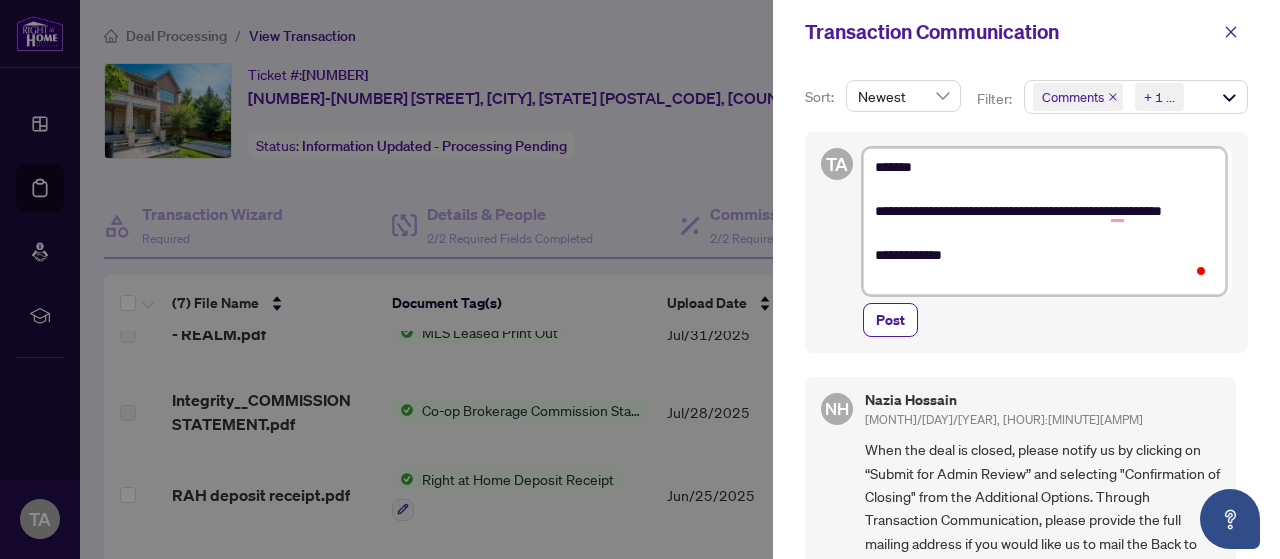 type on "**********" 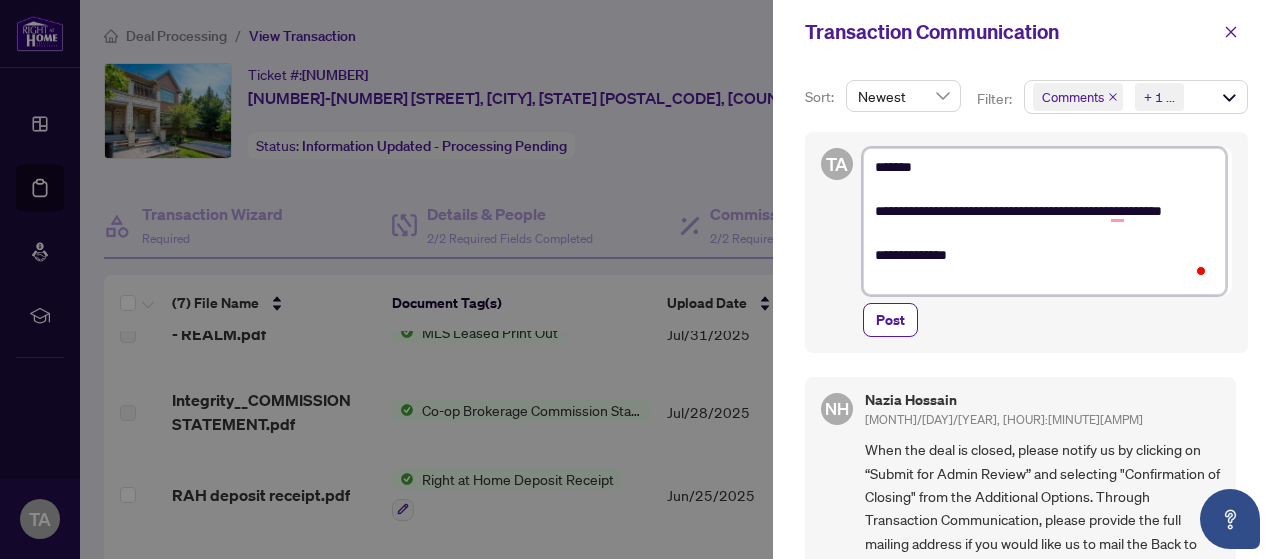 type on "**********" 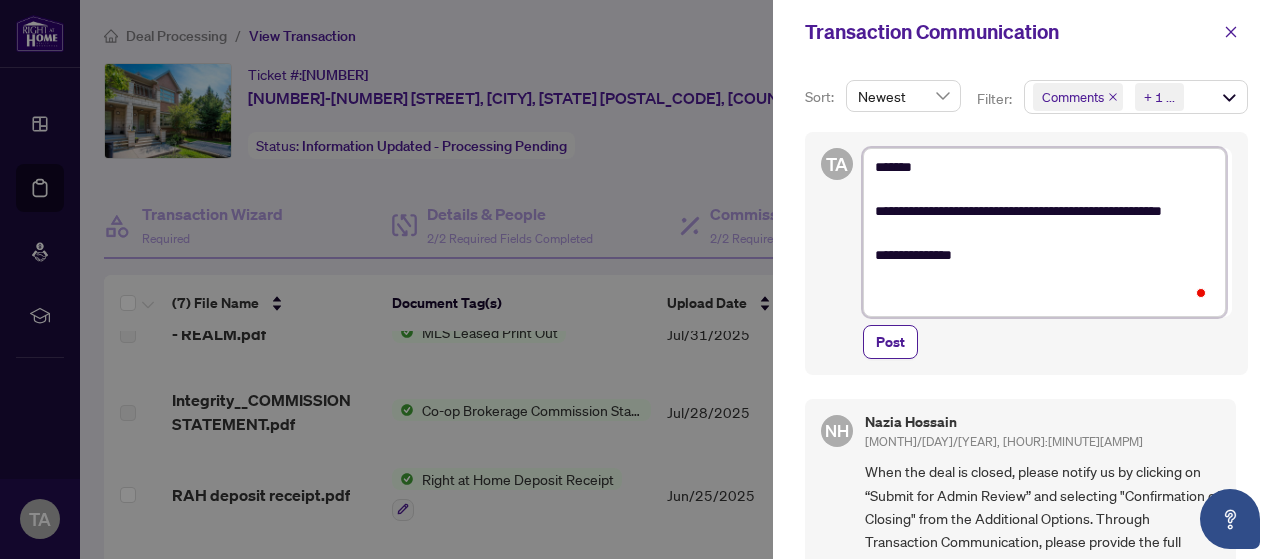 type on "**********" 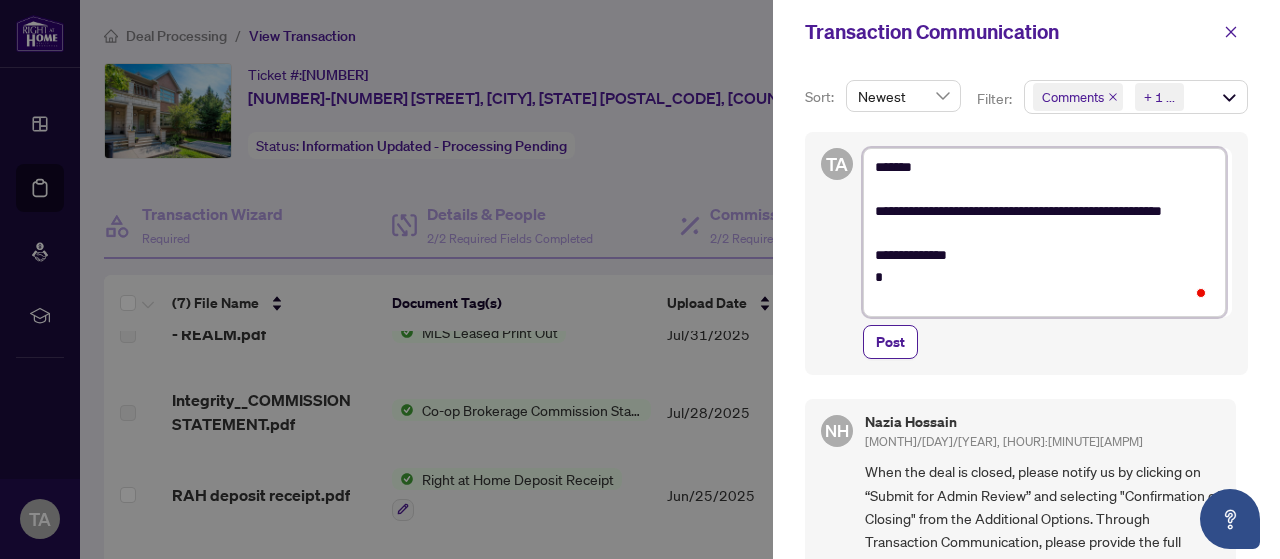 type on "**********" 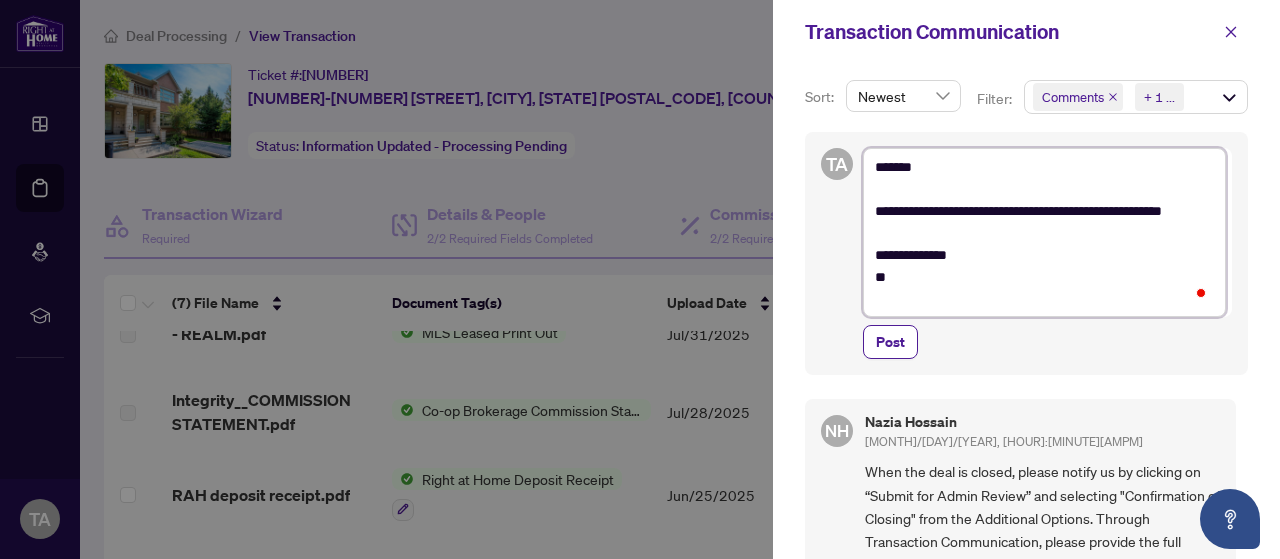 type on "**********" 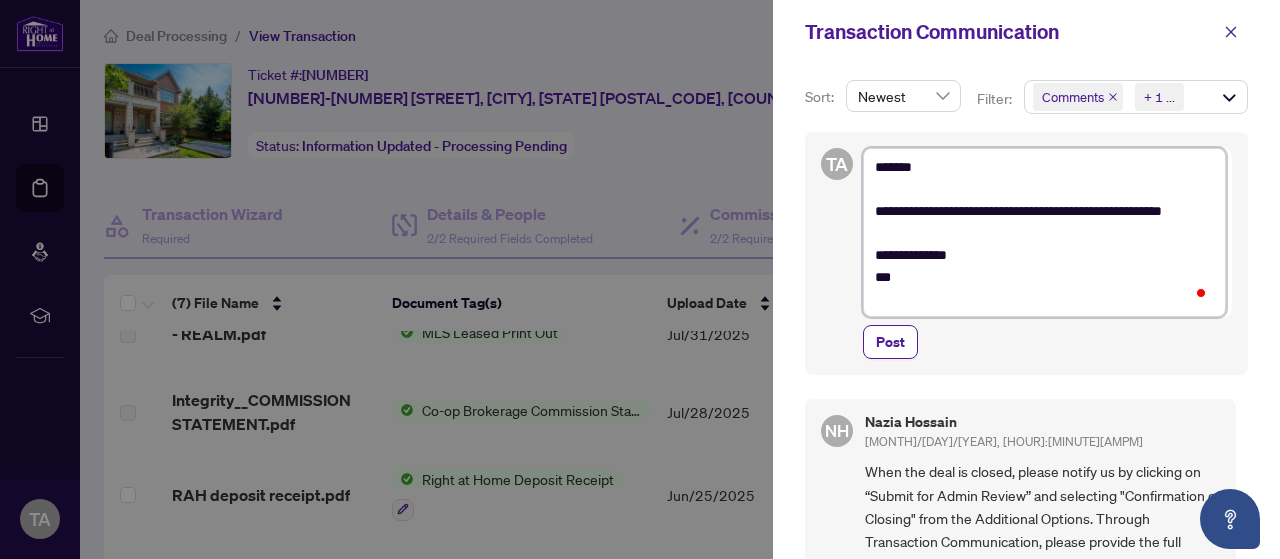type on "**********" 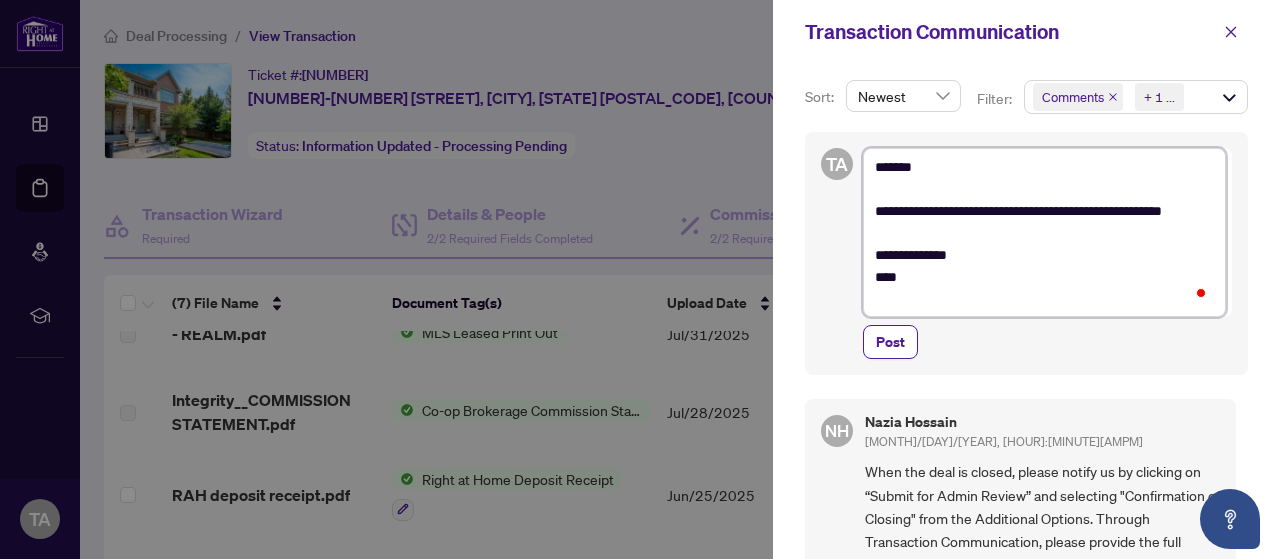 type on "**********" 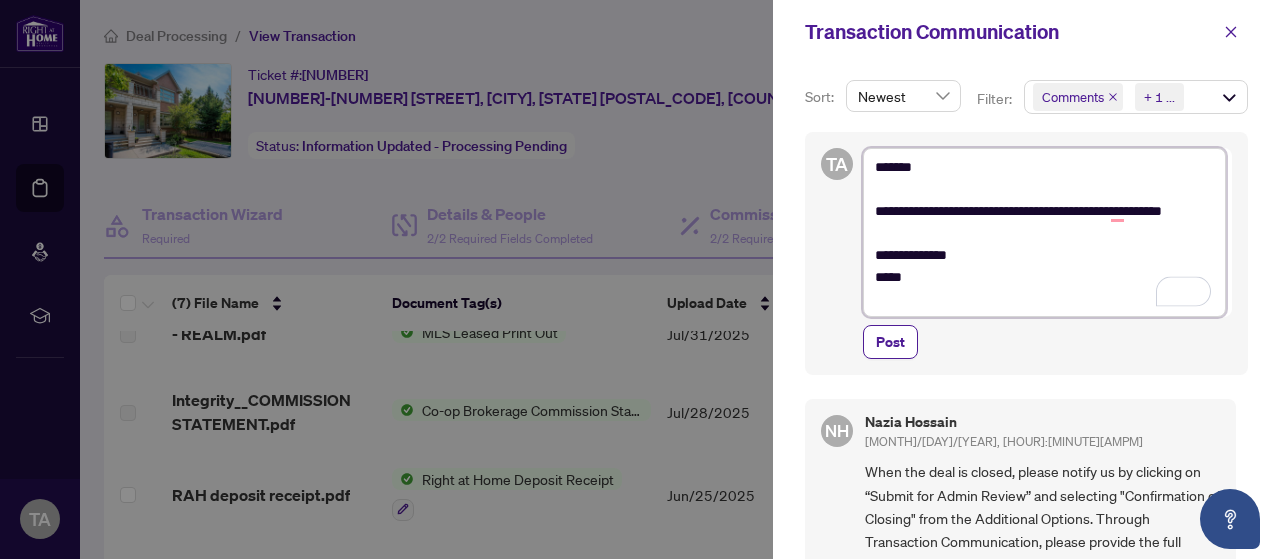 click on "**********" at bounding box center [1044, 232] 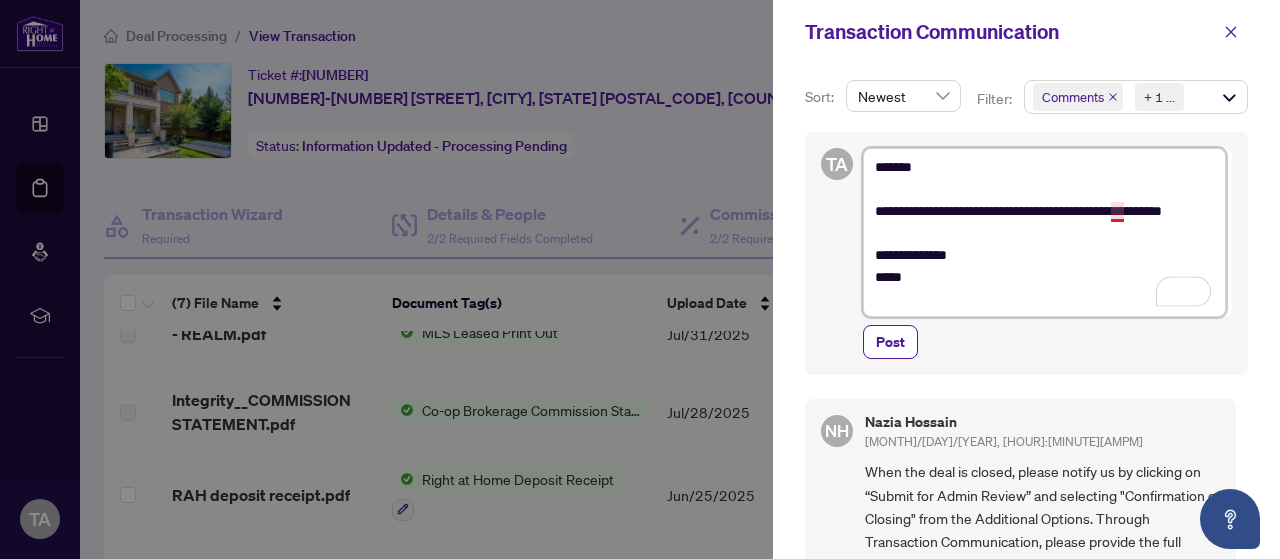 click on "**********" at bounding box center (1044, 232) 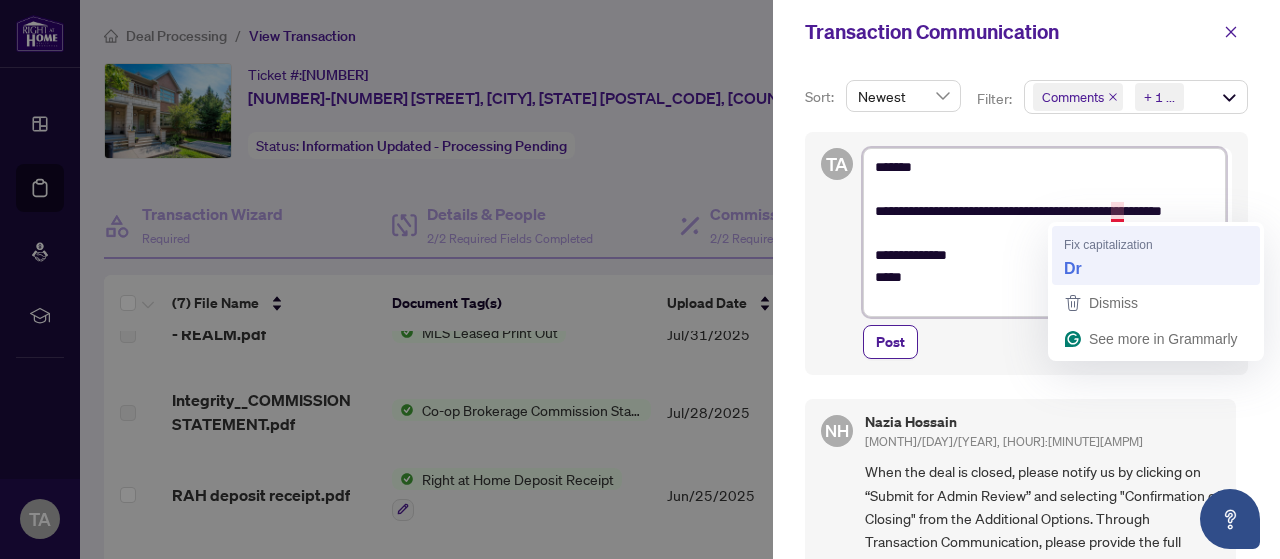 type on "**********" 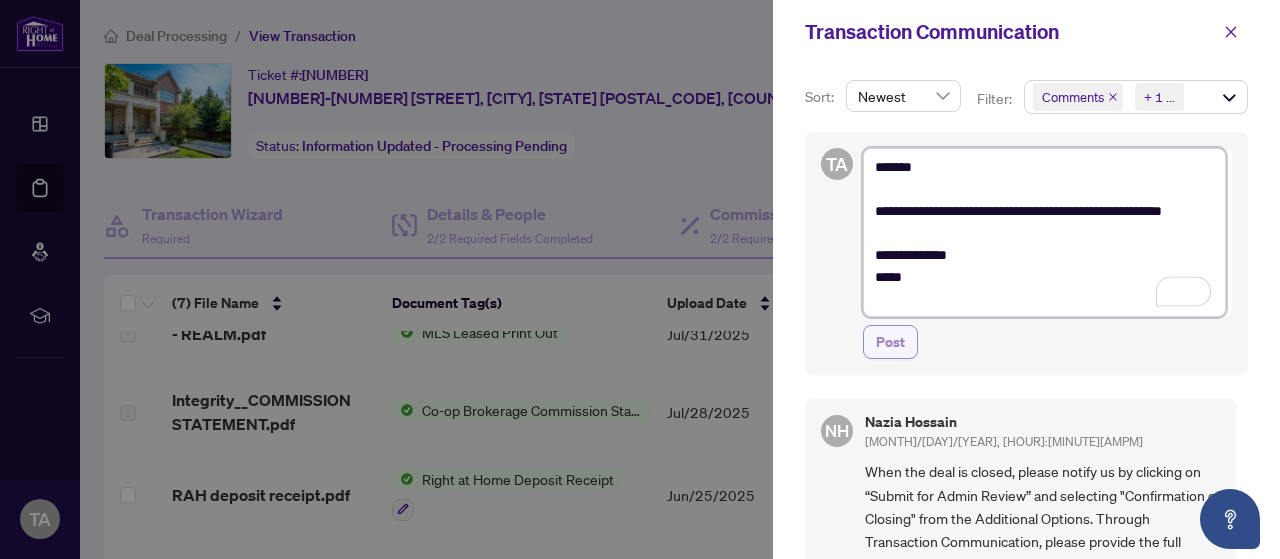 type on "**********" 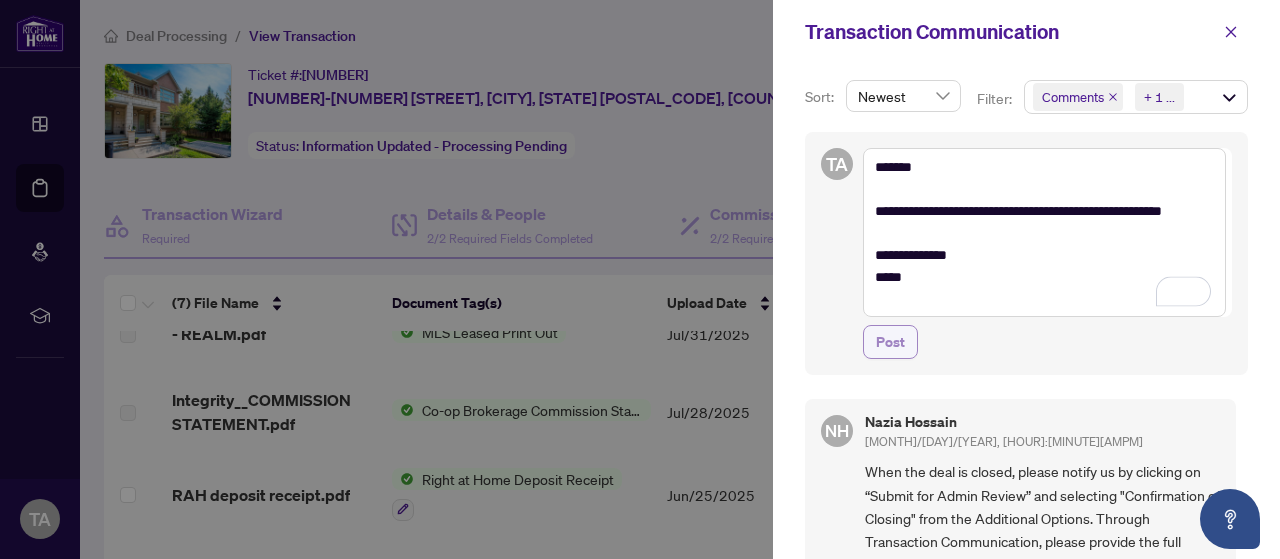 click on "Post" at bounding box center (890, 342) 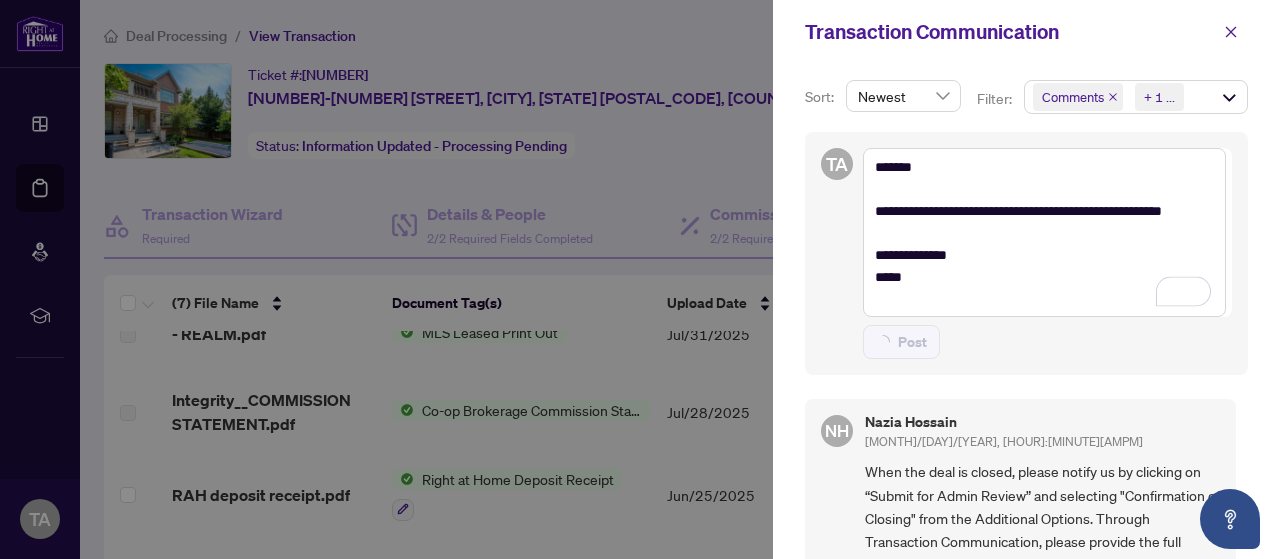 type 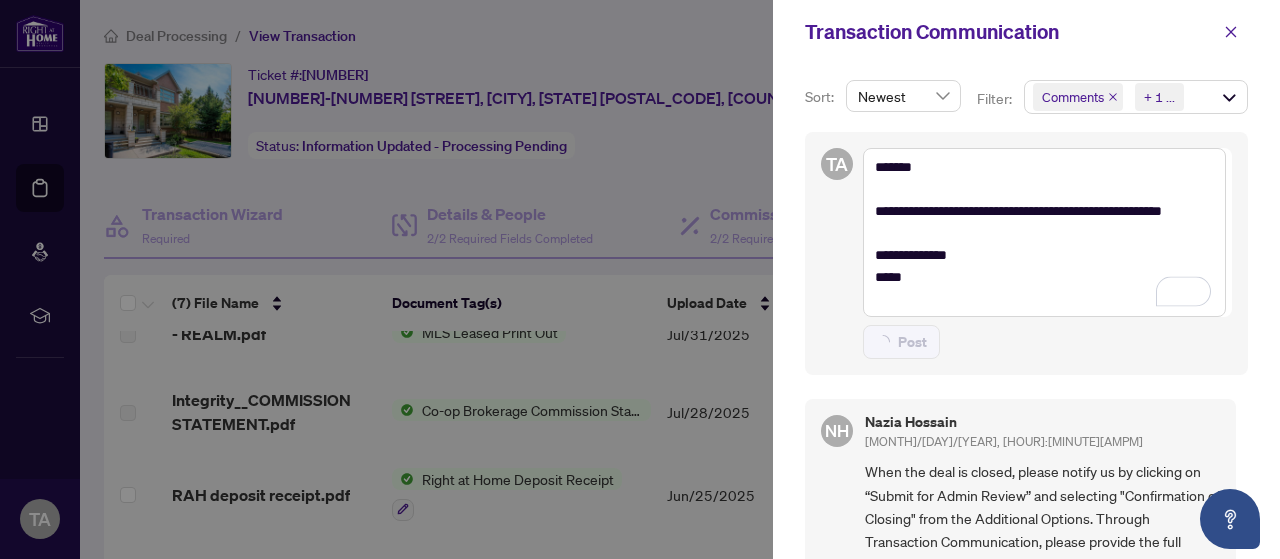 type on "**********" 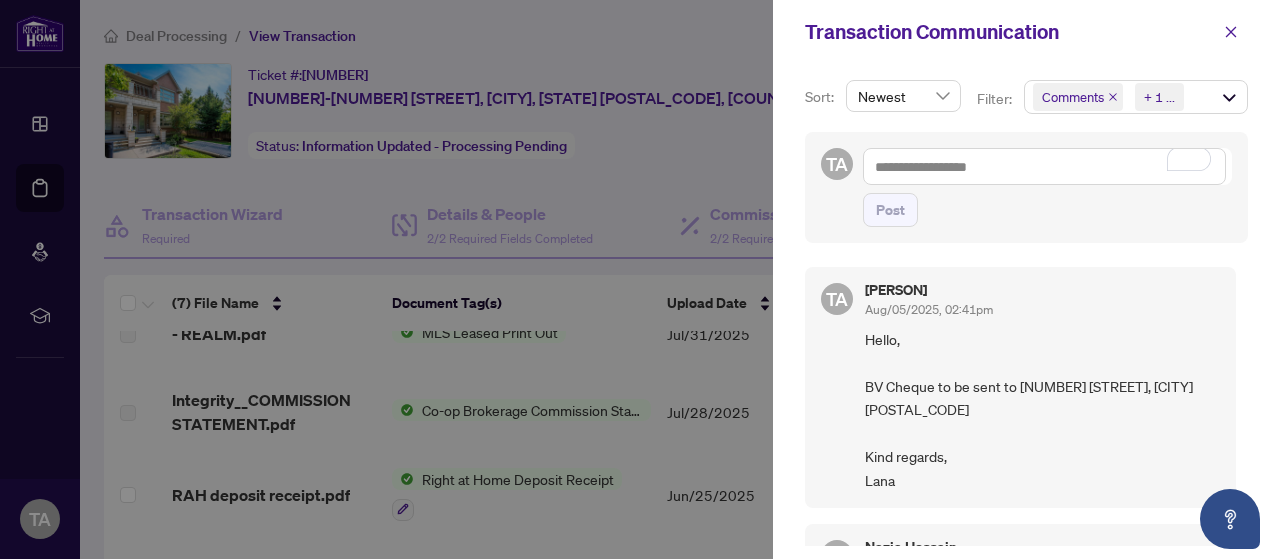click at bounding box center [640, 279] 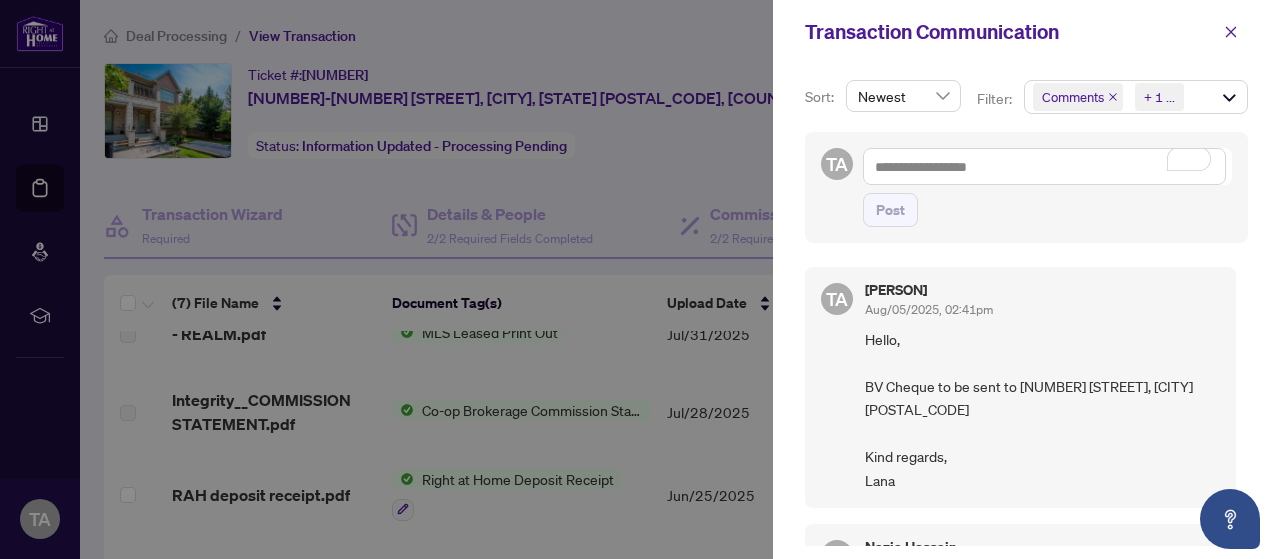 drag, startPoint x: 943, startPoint y: 369, endPoint x: 1046, endPoint y: 407, distance: 109.786156 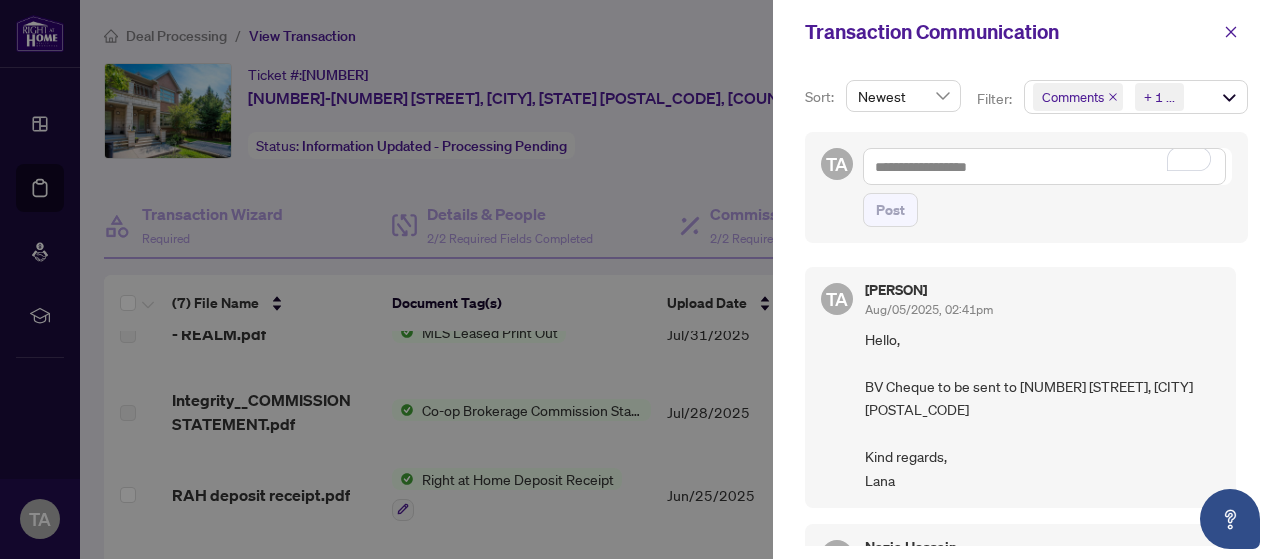 click on "Hello,
BV Cheque to be sent to 168 Sandwell Dr, Oakville L6L 4P2
Kind regards,
Lana" at bounding box center [1042, 410] 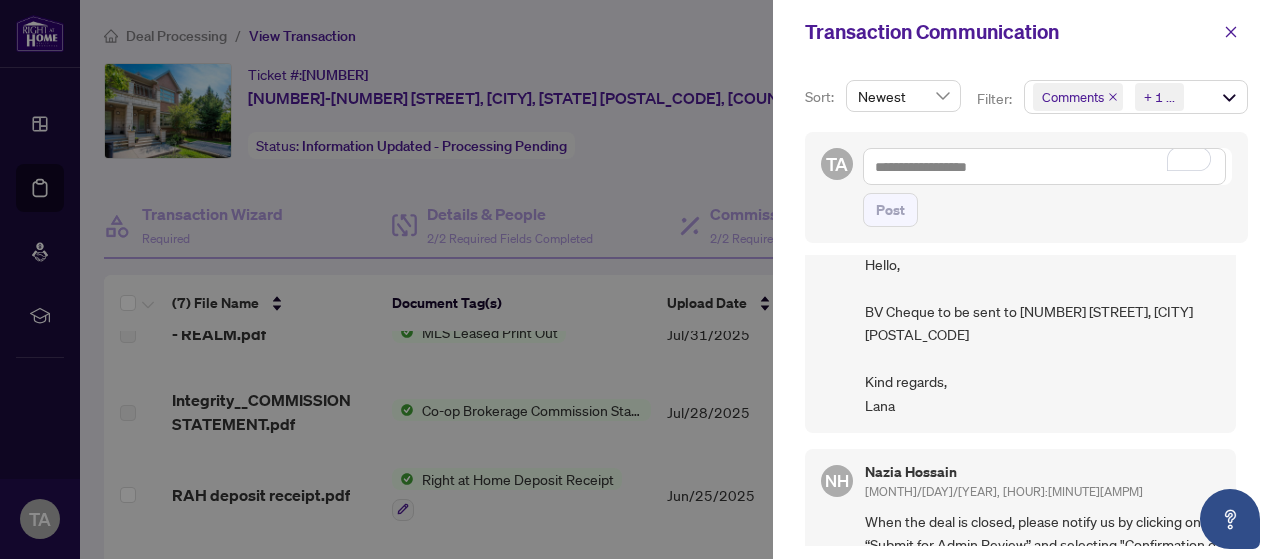 scroll, scrollTop: 100, scrollLeft: 0, axis: vertical 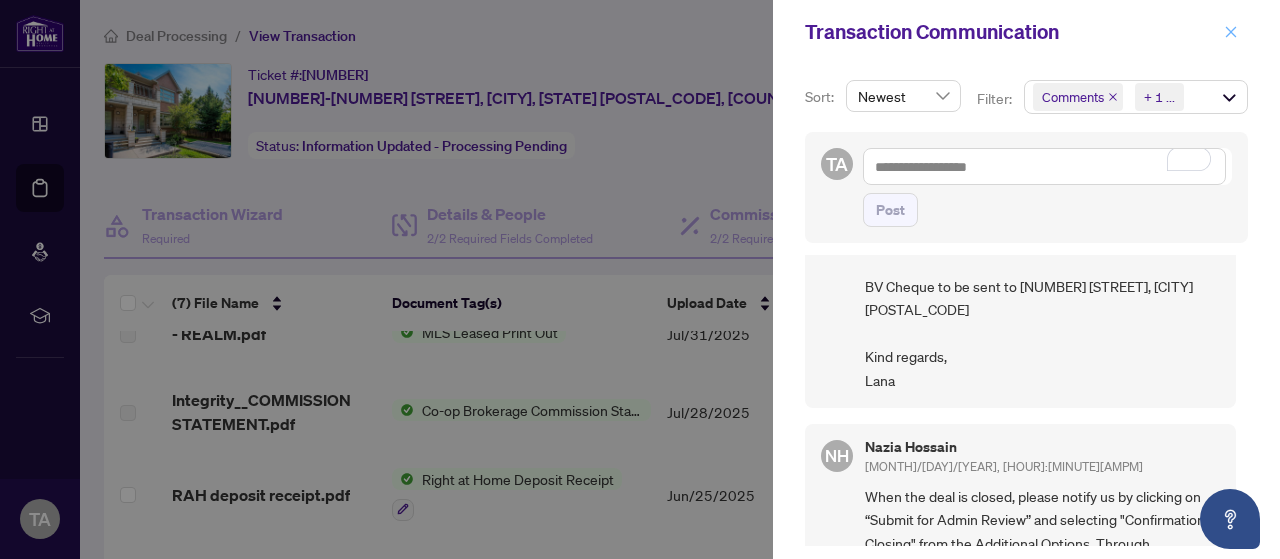 click at bounding box center (1231, 32) 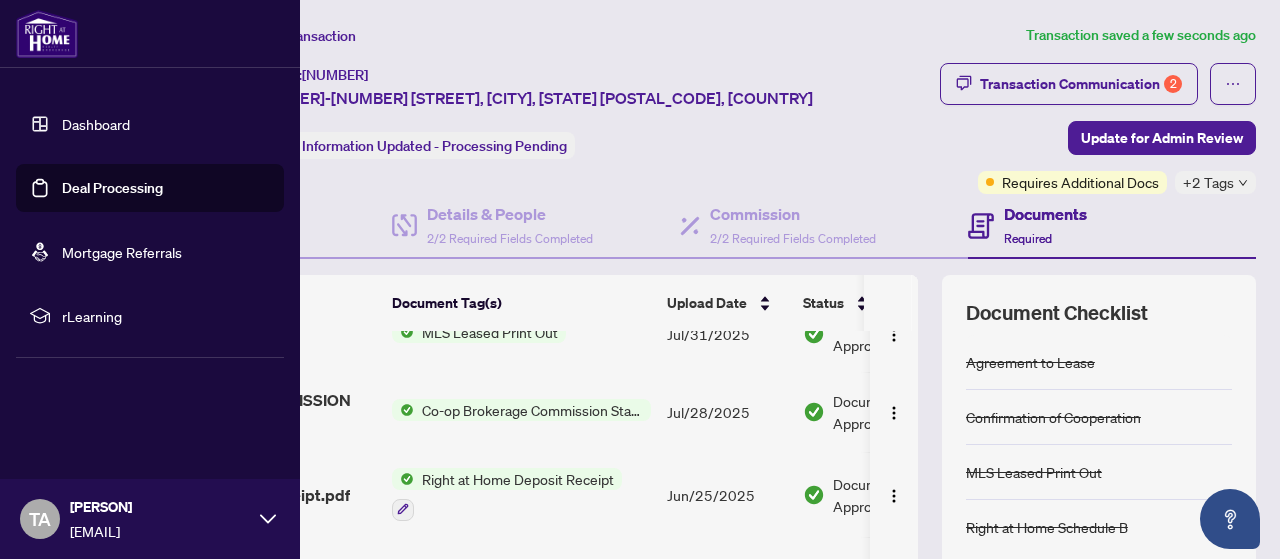 click on "Deal Processing" at bounding box center (112, 188) 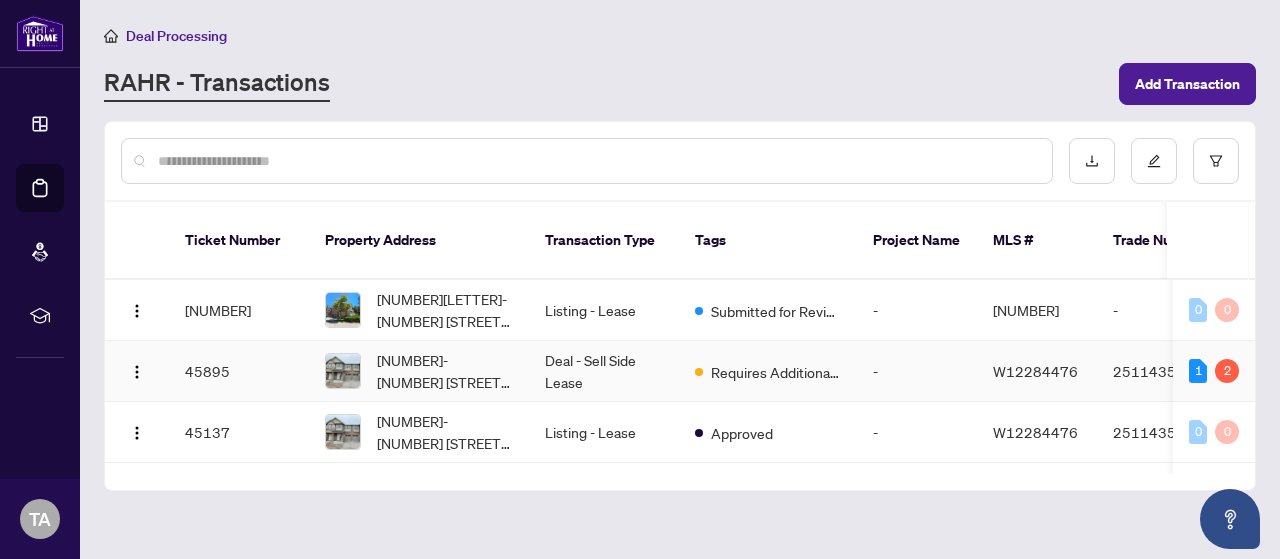click on "Deal - Sell Side Lease" at bounding box center [604, 371] 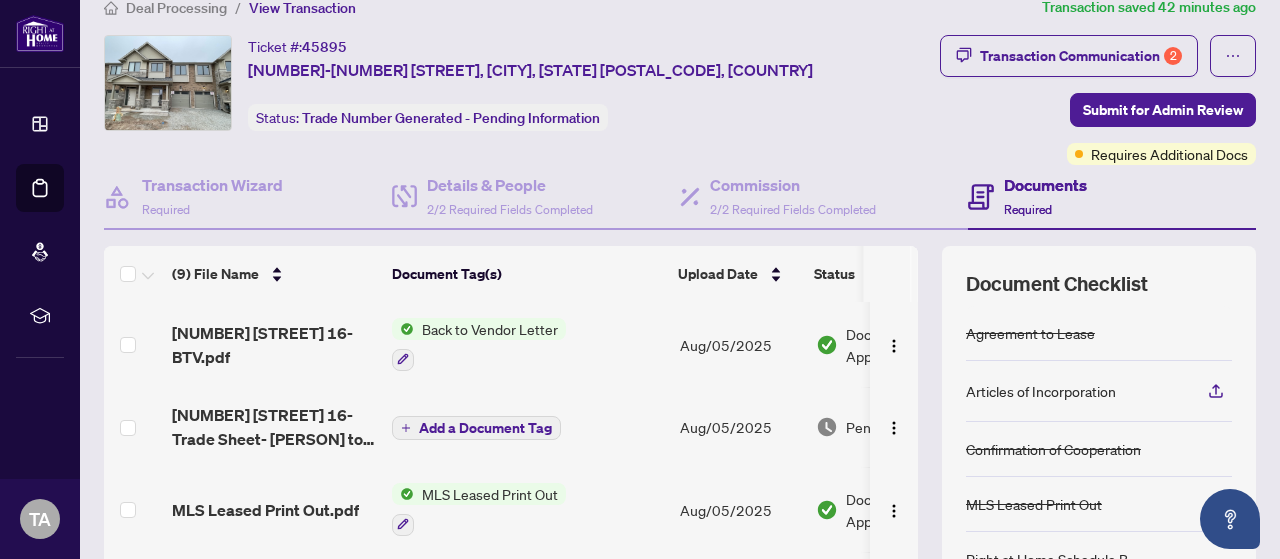 scroll, scrollTop: 0, scrollLeft: 0, axis: both 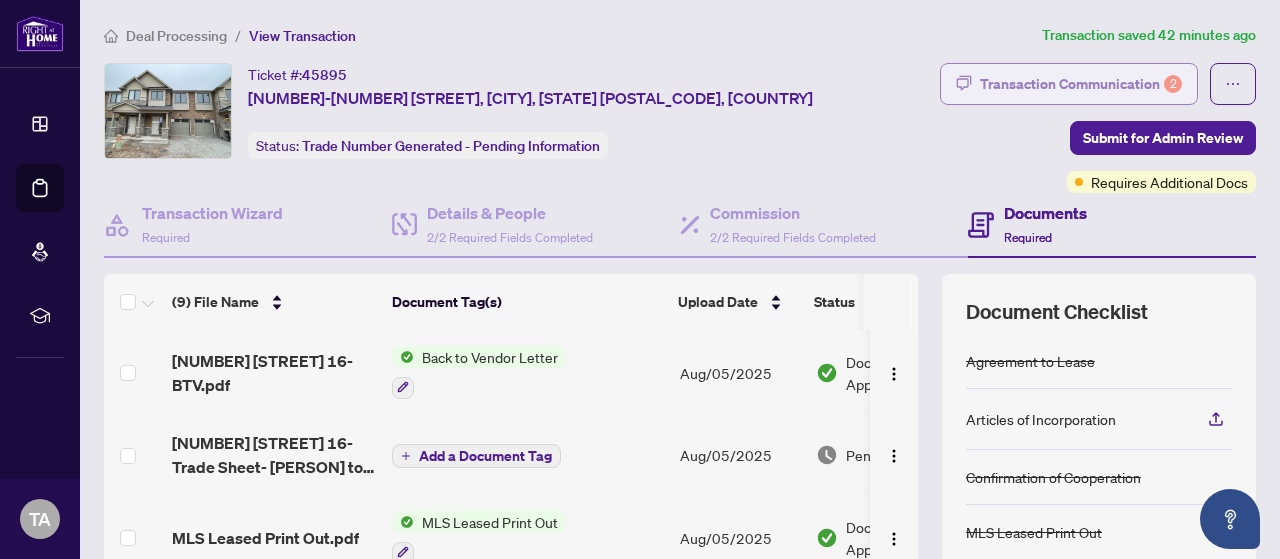 click on "Transaction Communication 2" at bounding box center [1081, 84] 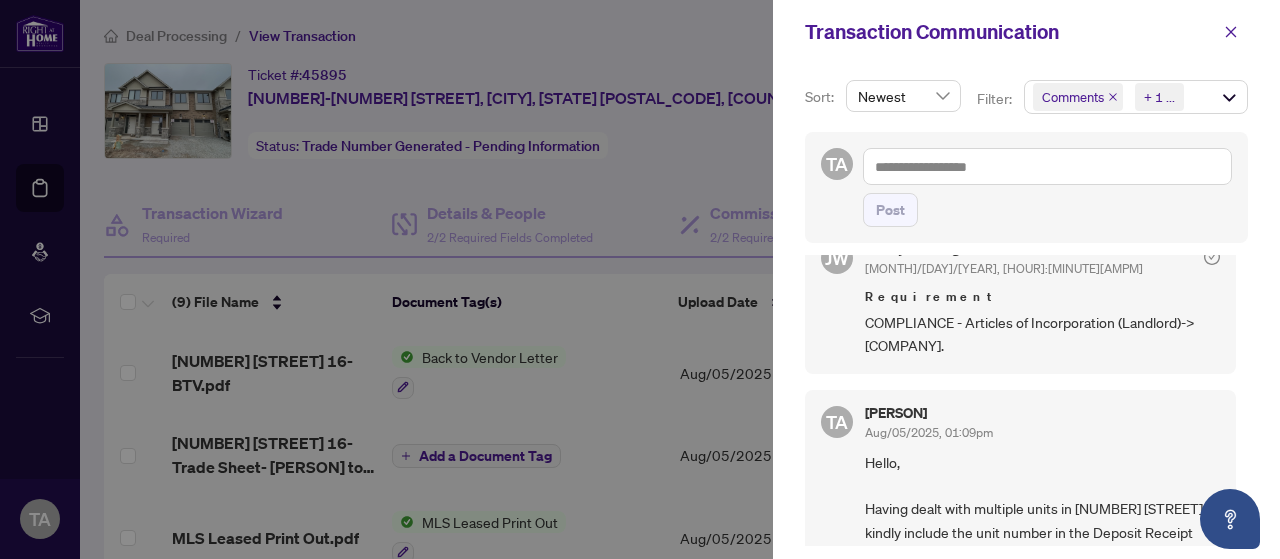 scroll, scrollTop: 700, scrollLeft: 0, axis: vertical 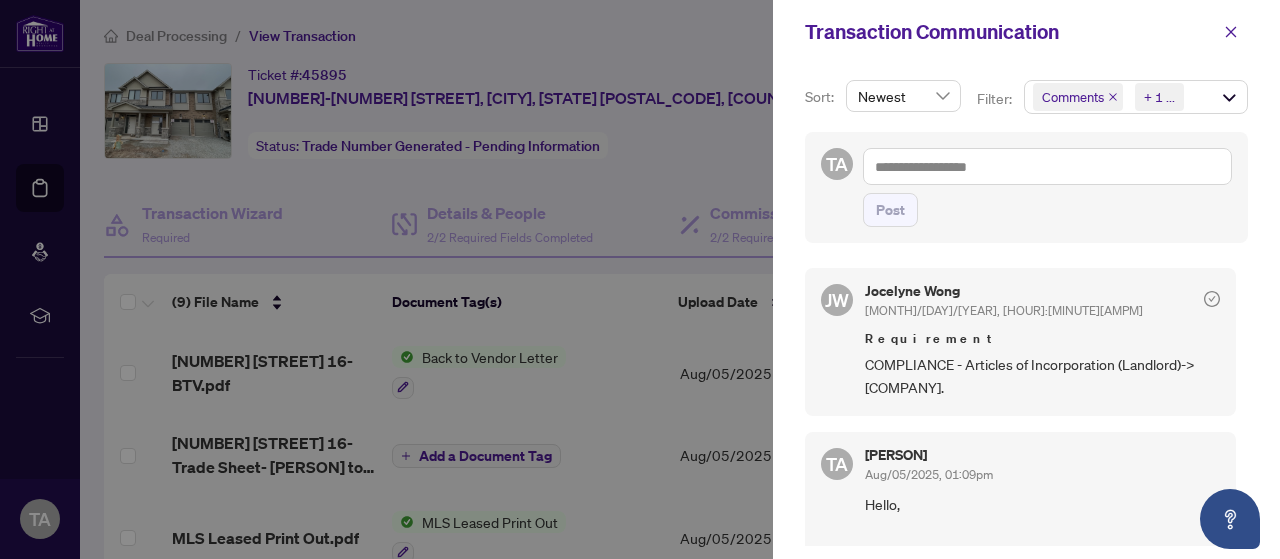 click at bounding box center [640, 279] 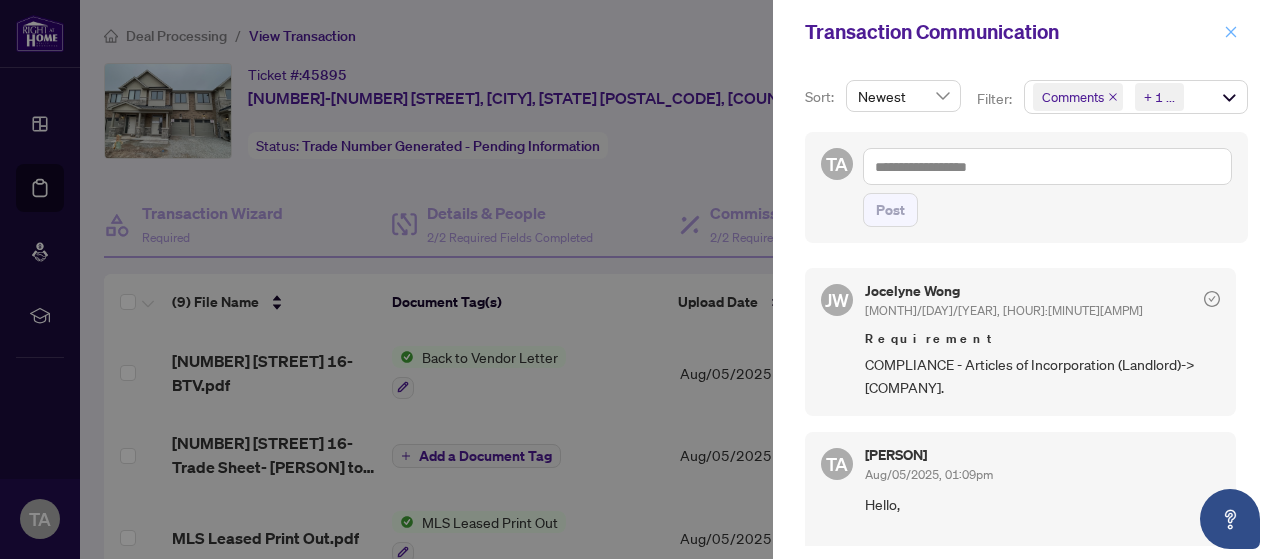 click 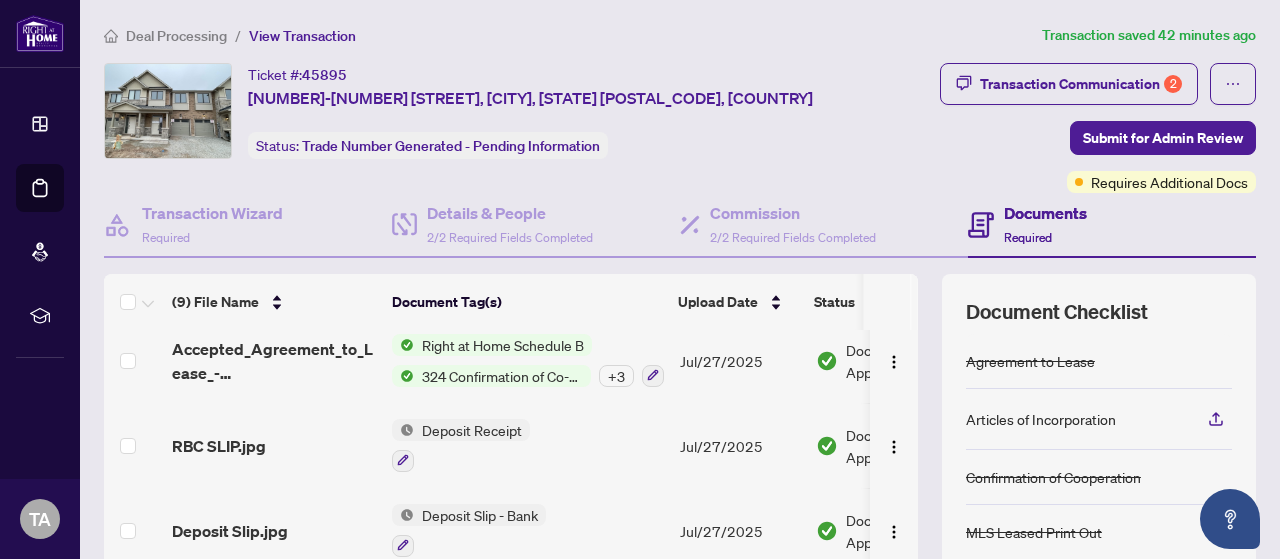 scroll, scrollTop: 447, scrollLeft: 0, axis: vertical 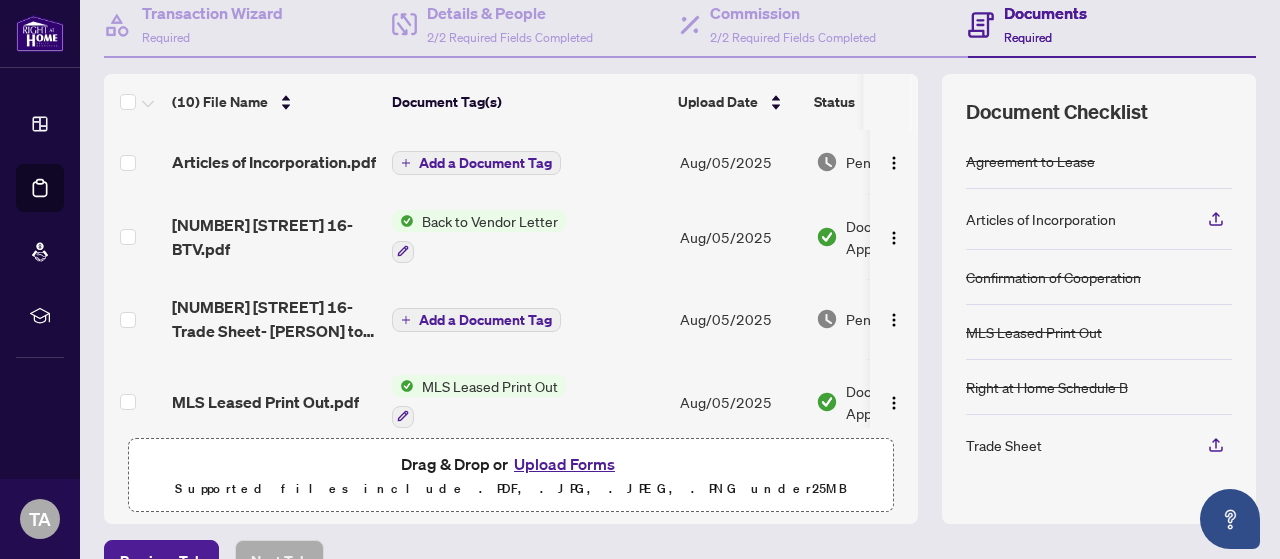 click on "Add a Document Tag" at bounding box center [485, 163] 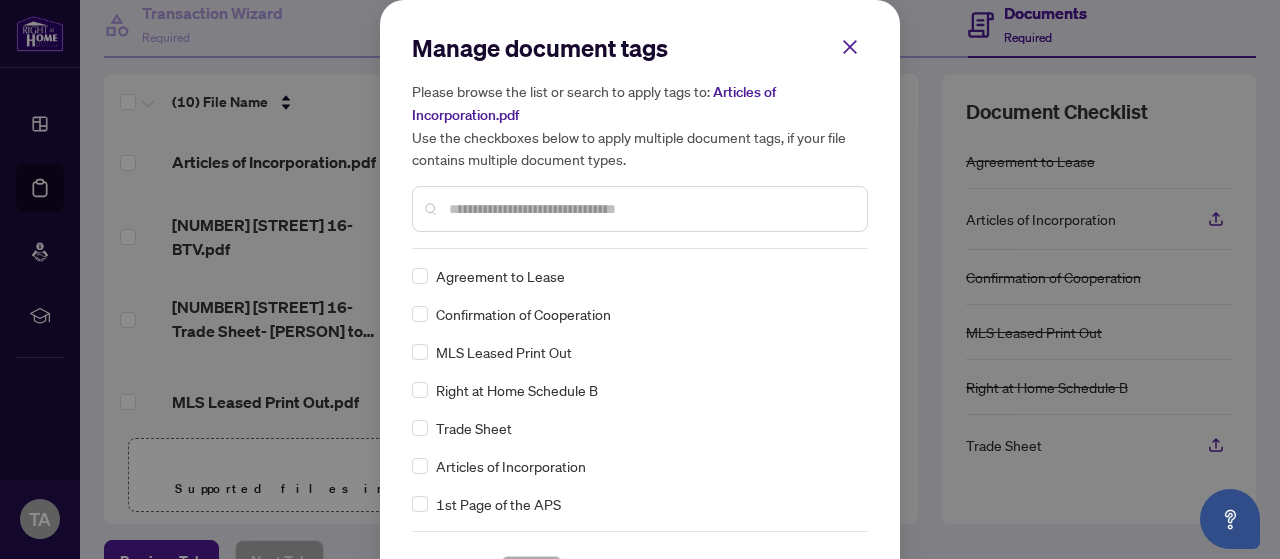 click at bounding box center [650, 209] 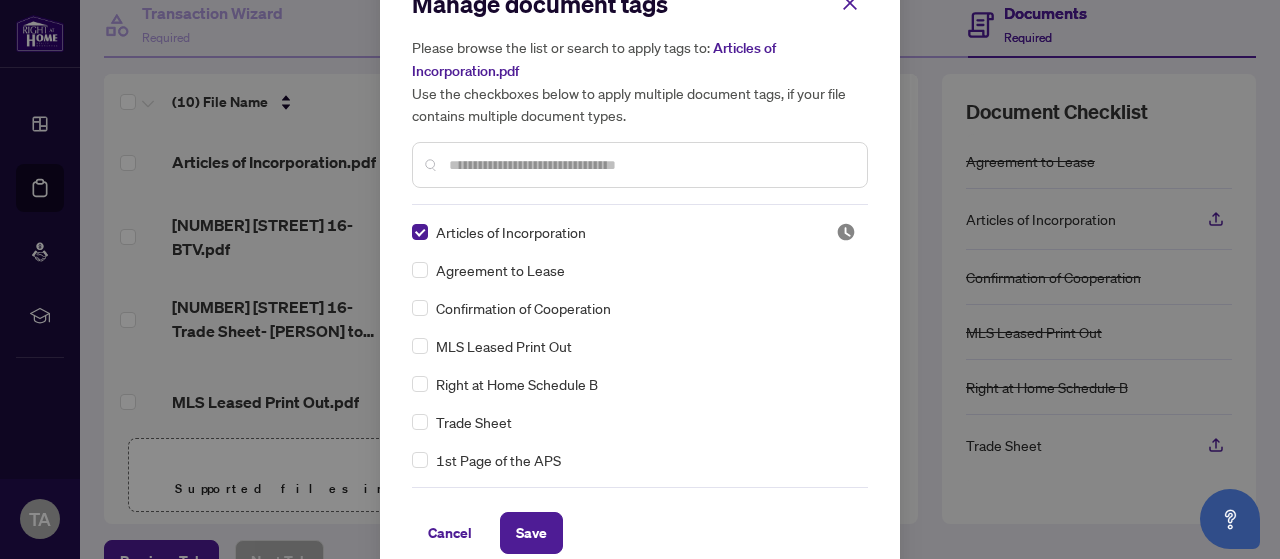 scroll, scrollTop: 67, scrollLeft: 0, axis: vertical 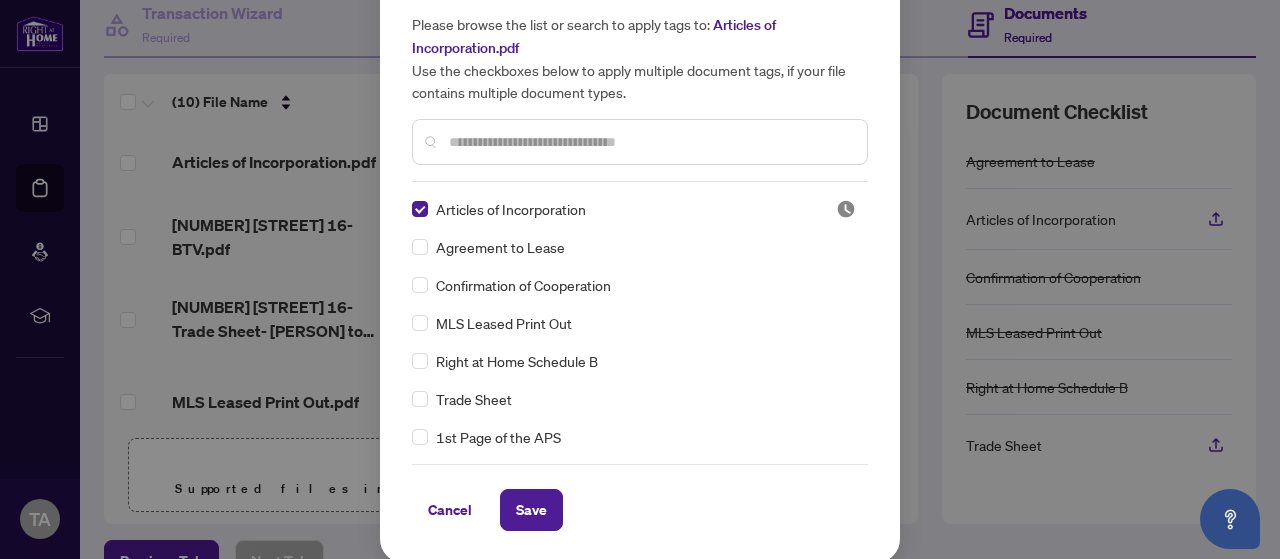 click on "Cancel Save" at bounding box center (640, 510) 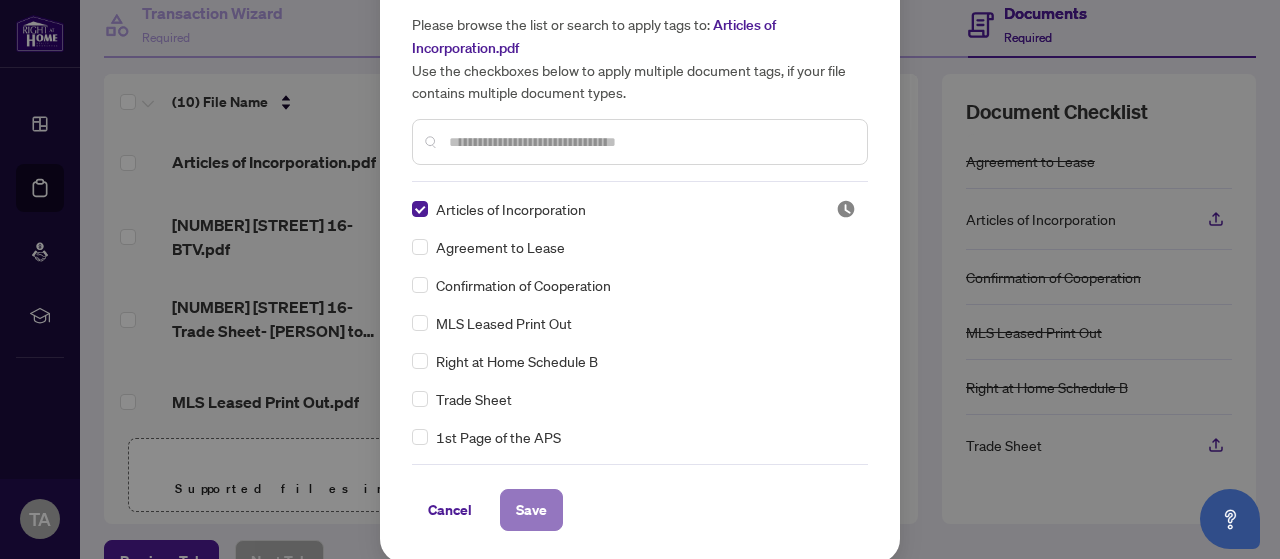 click on "Save" at bounding box center (531, 510) 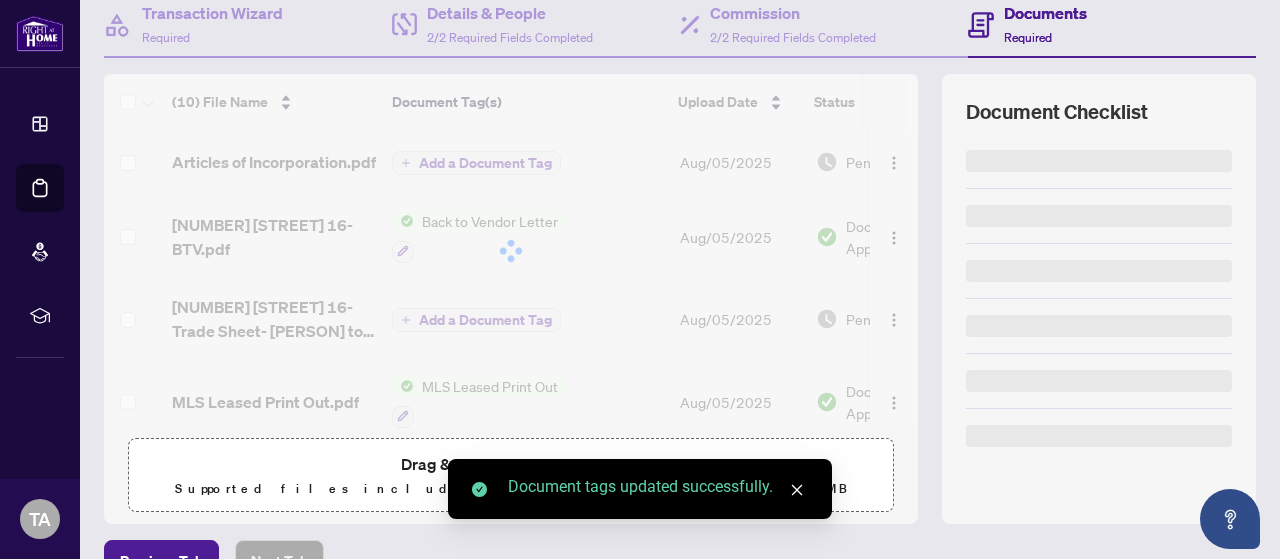 scroll, scrollTop: 0, scrollLeft: 0, axis: both 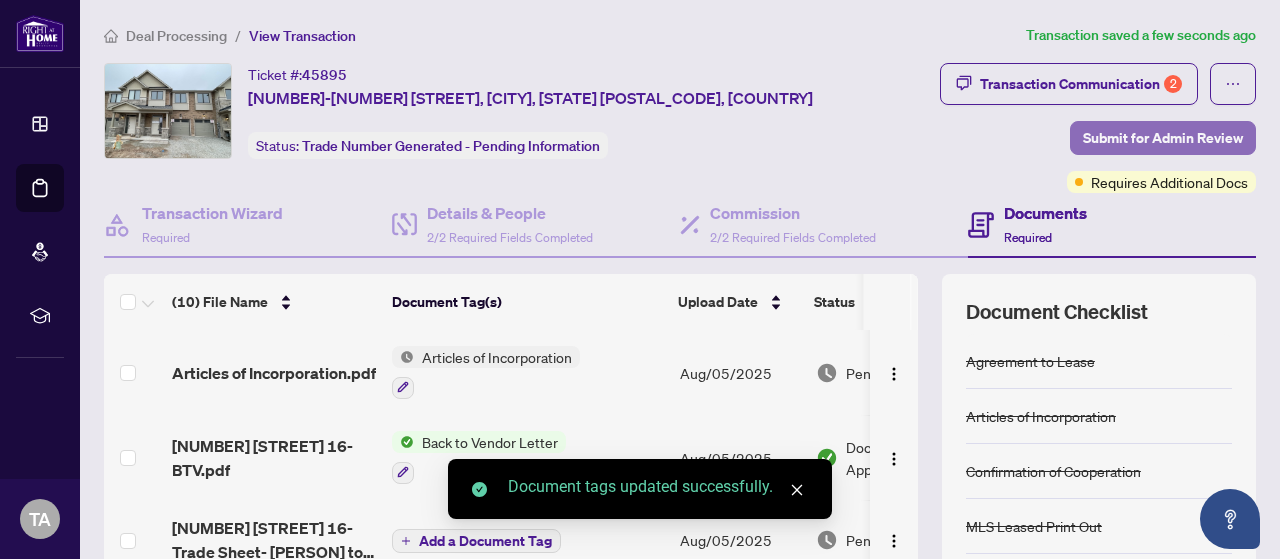 click on "Submit for Admin Review" at bounding box center (1163, 138) 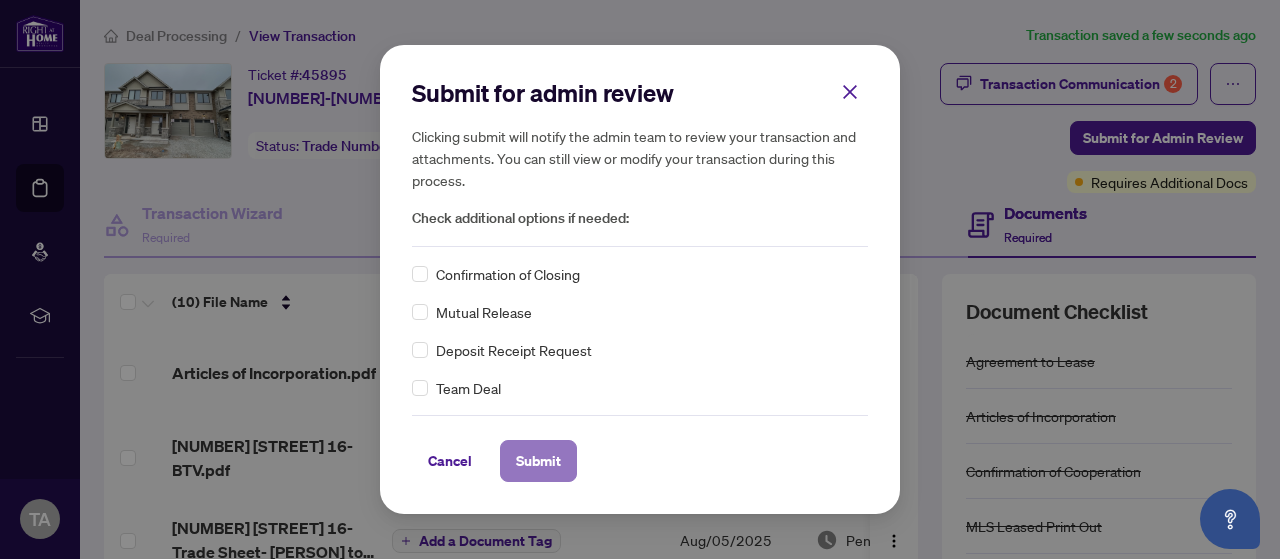 click on "Submit" at bounding box center (538, 461) 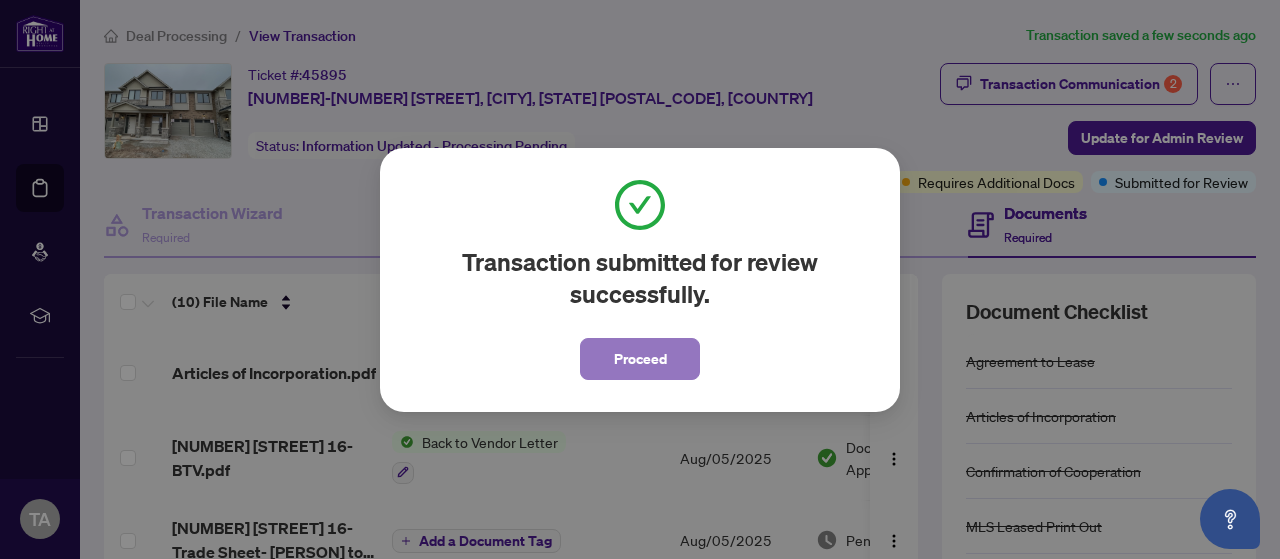 click on "Proceed" at bounding box center (640, 359) 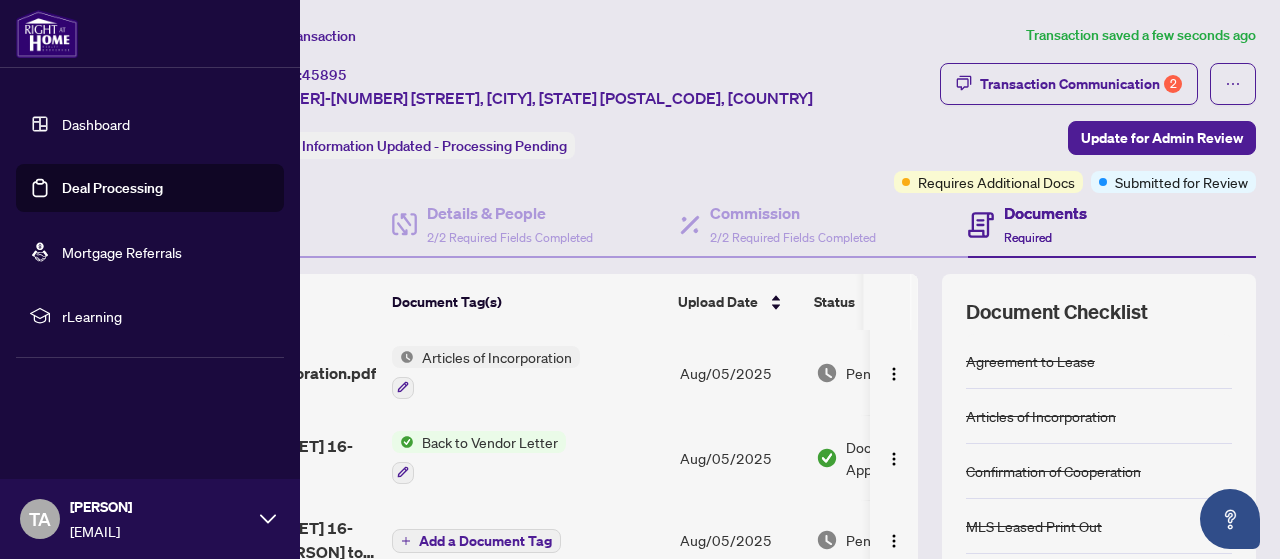 click on "Deal Processing" at bounding box center [112, 188] 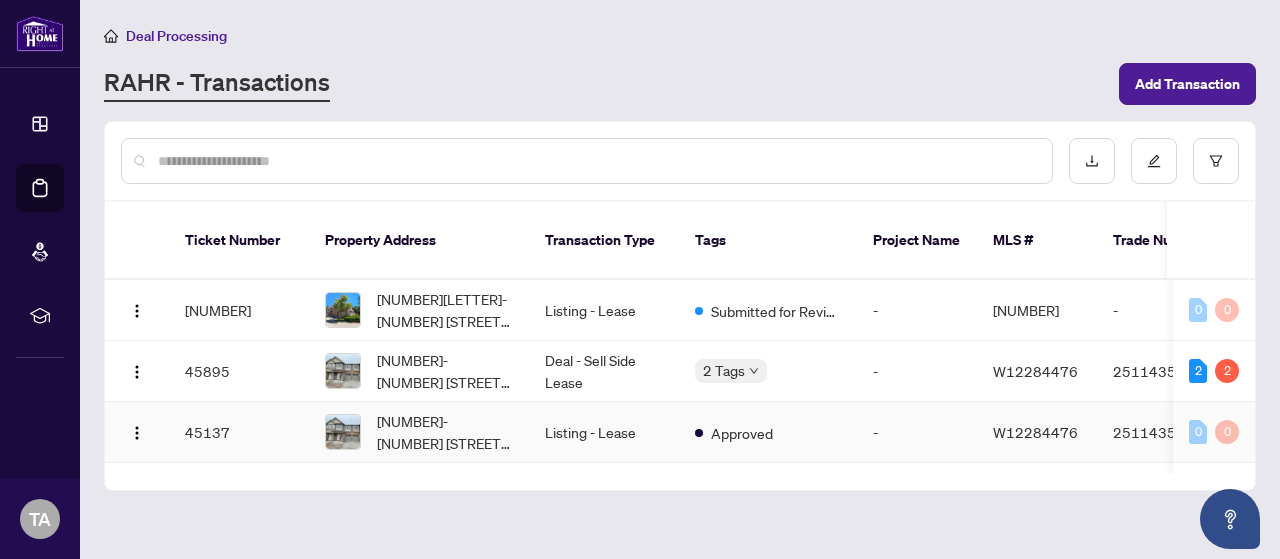 scroll, scrollTop: 100, scrollLeft: 0, axis: vertical 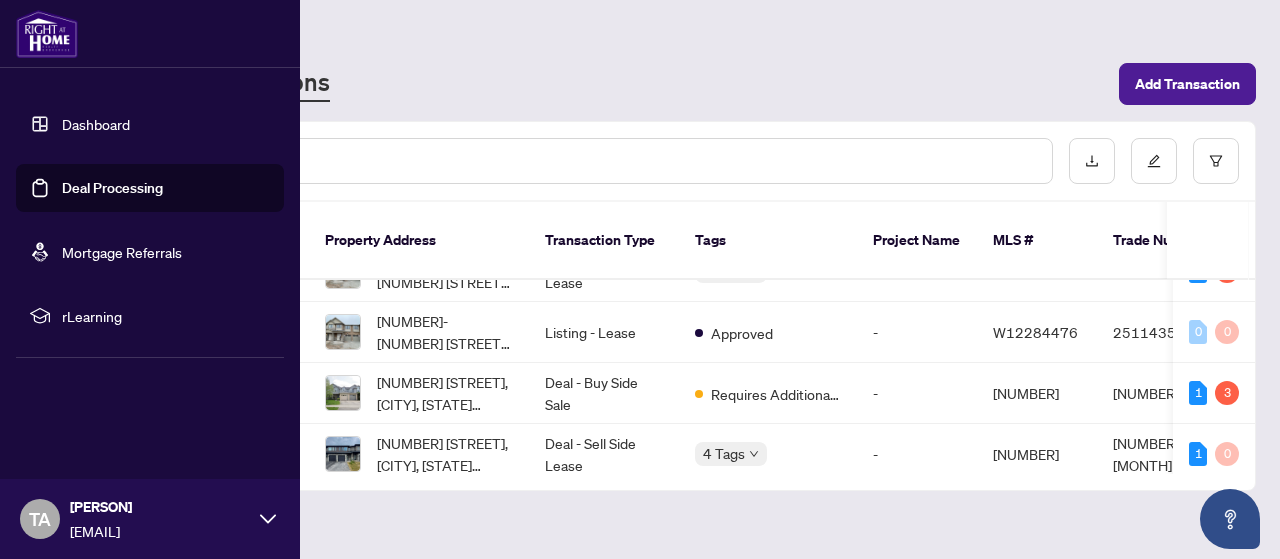 click on "Deal Processing" at bounding box center [112, 188] 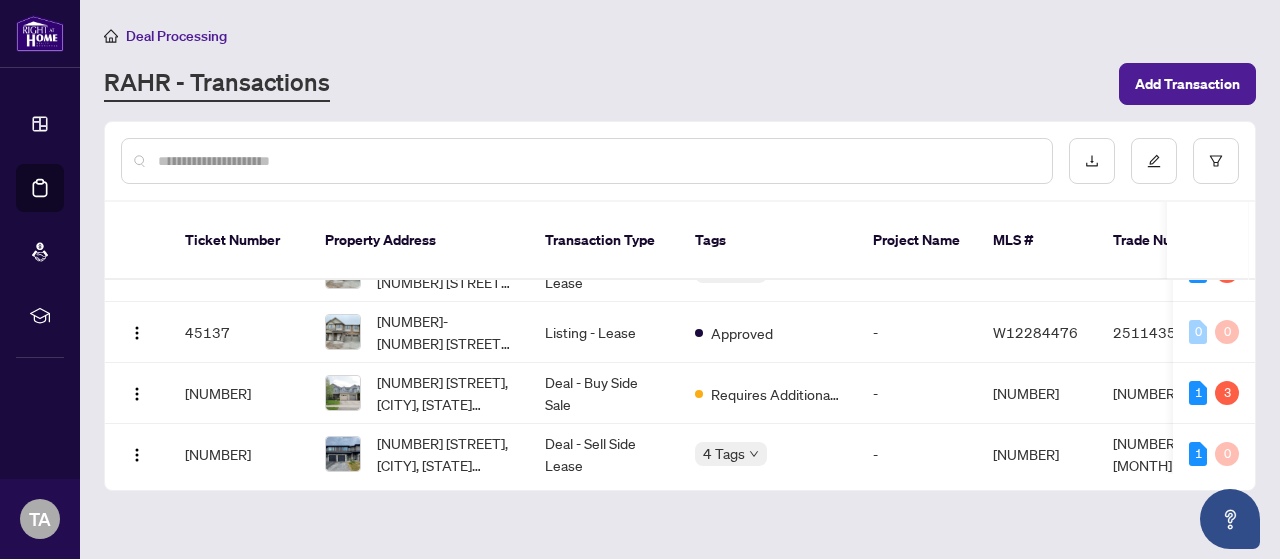 click at bounding box center [597, 161] 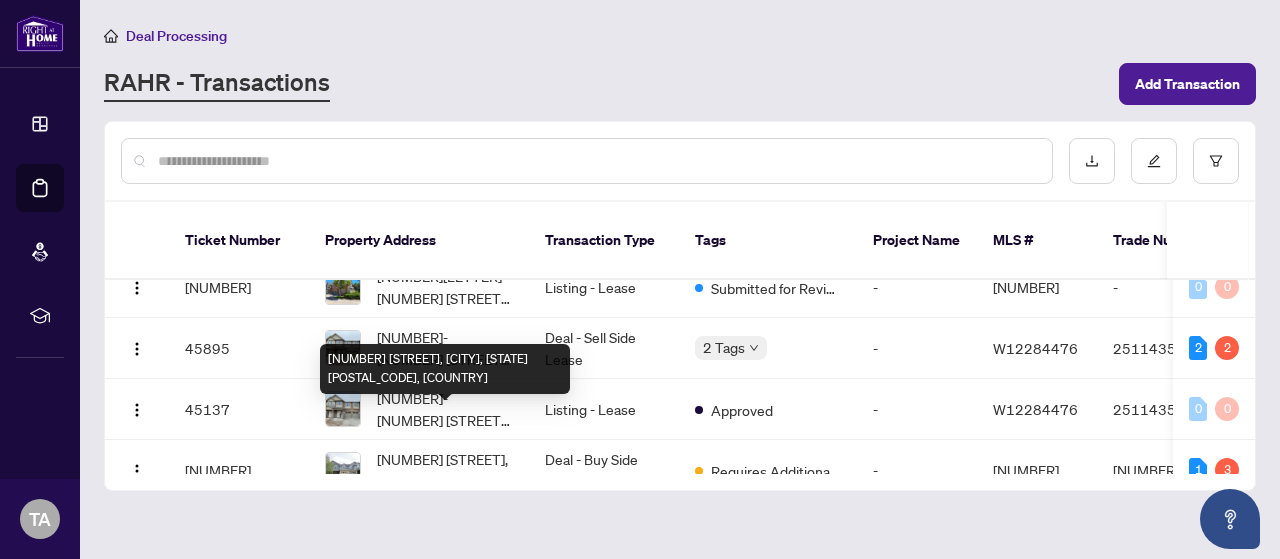 scroll, scrollTop: 0, scrollLeft: 0, axis: both 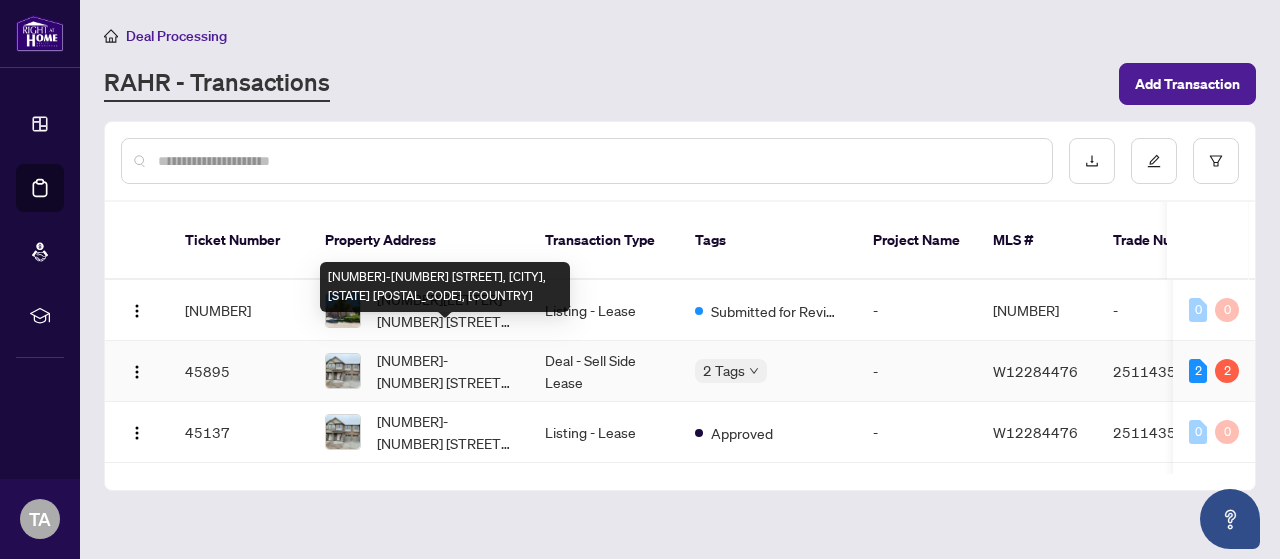 click on "[NUMBER]-[NUMBER] [STREET], [CITY], [STATE] [POSTAL_CODE], [COUNTRY]" at bounding box center [445, 371] 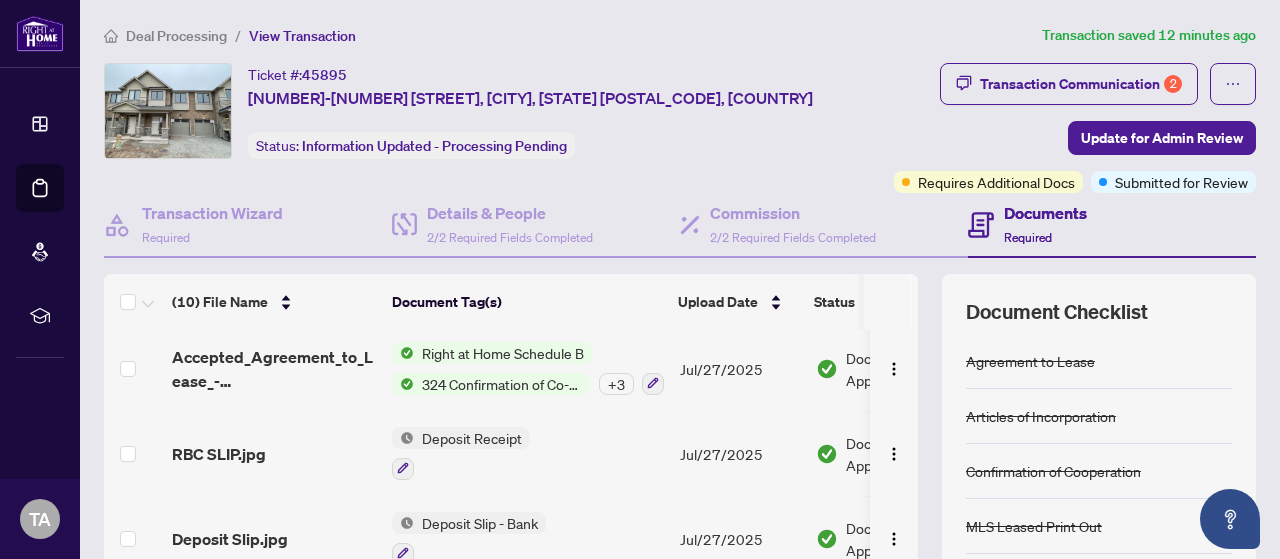 scroll, scrollTop: 531, scrollLeft: 0, axis: vertical 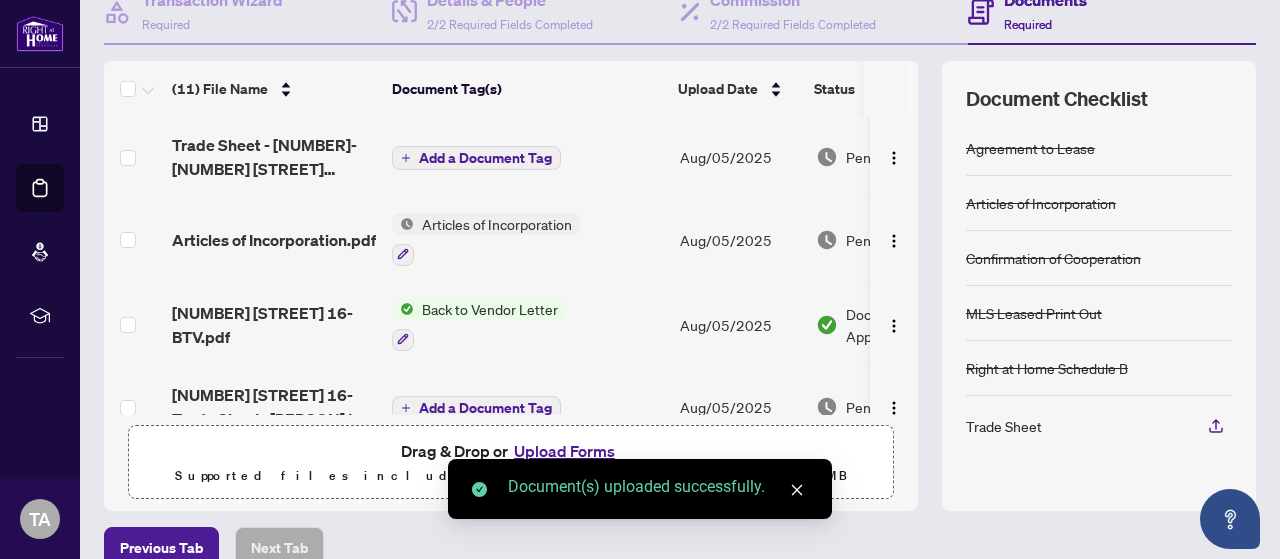click on "Add a Document Tag" at bounding box center (485, 158) 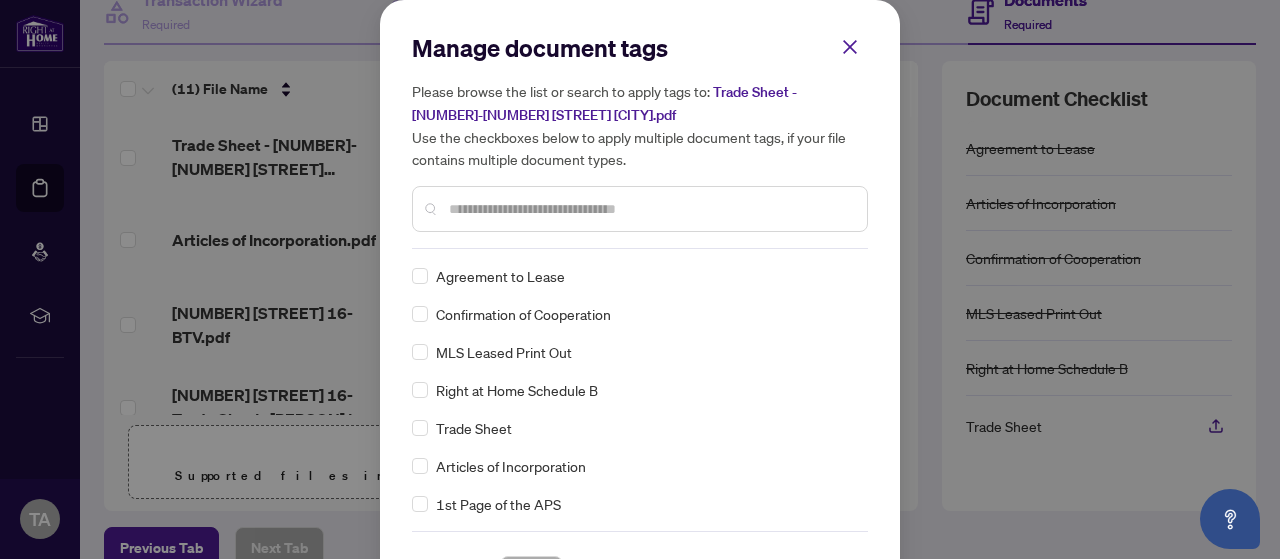 click at bounding box center [650, 209] 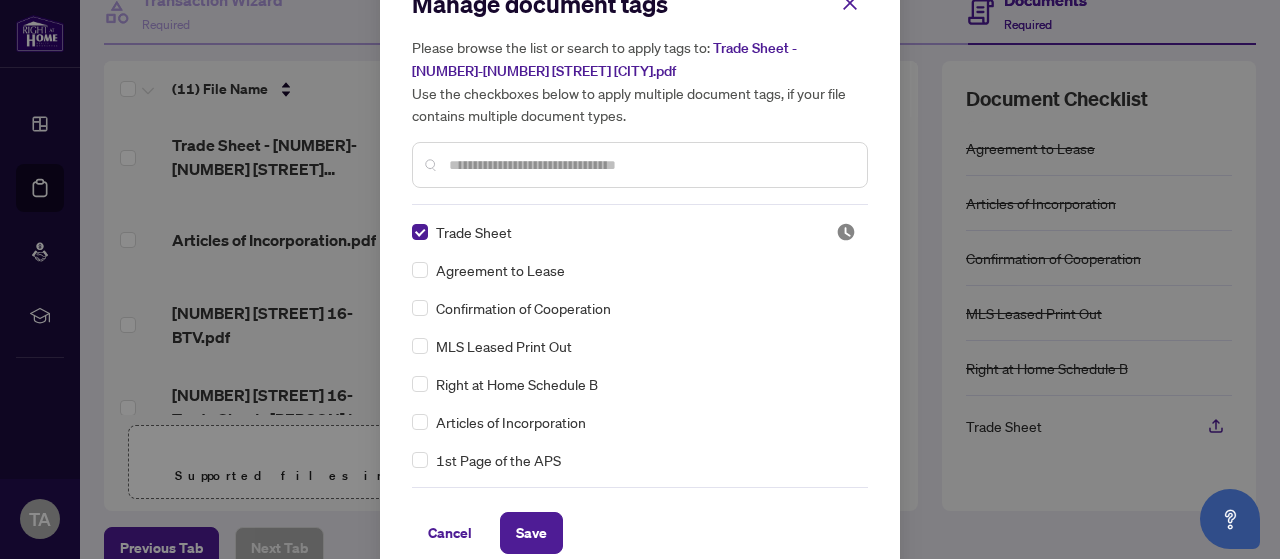 scroll, scrollTop: 67, scrollLeft: 0, axis: vertical 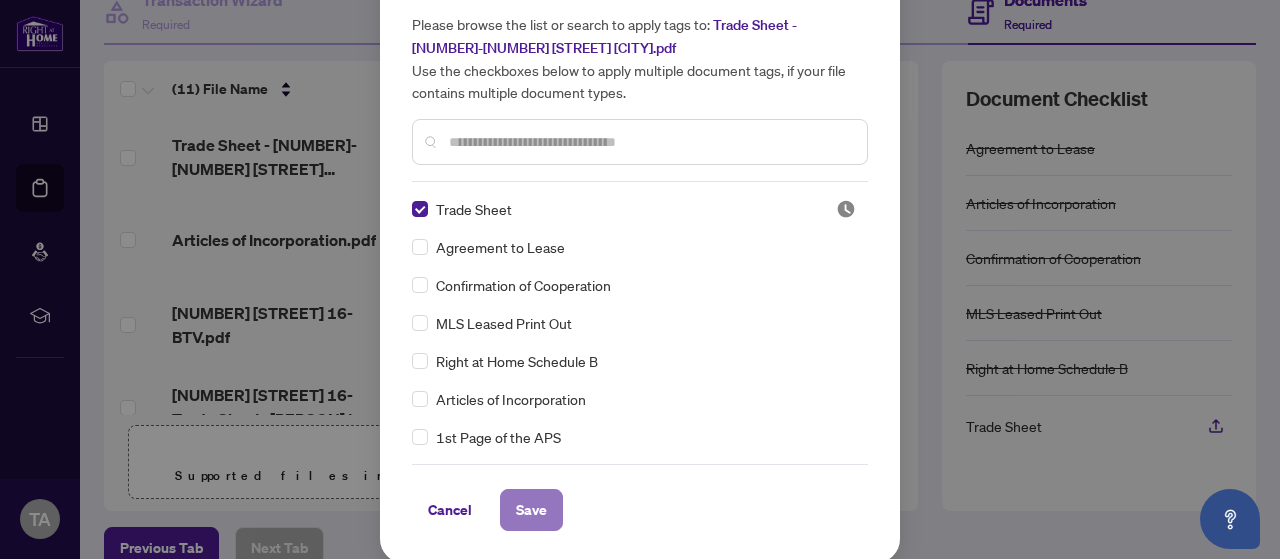 click on "Save" at bounding box center (531, 510) 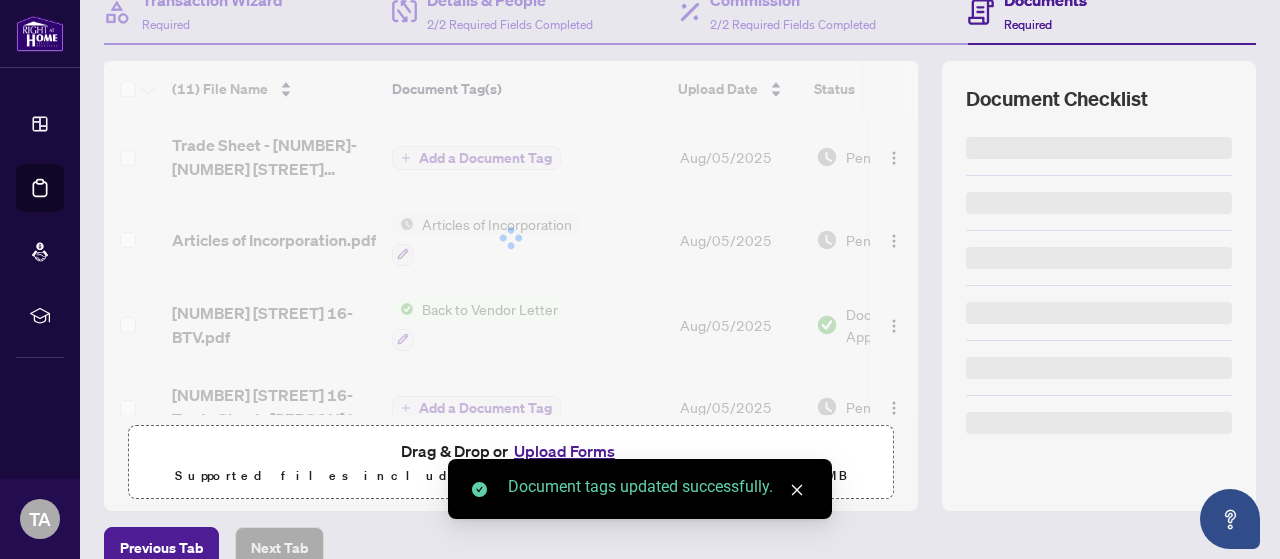 scroll, scrollTop: 0, scrollLeft: 0, axis: both 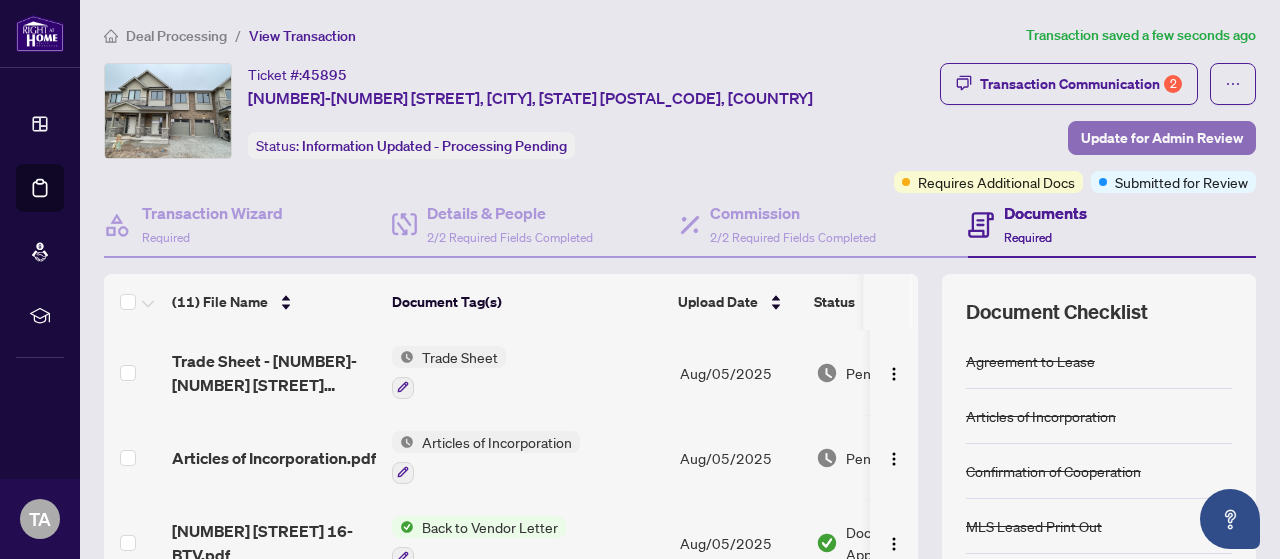 click on "Update for Admin Review" at bounding box center (1162, 138) 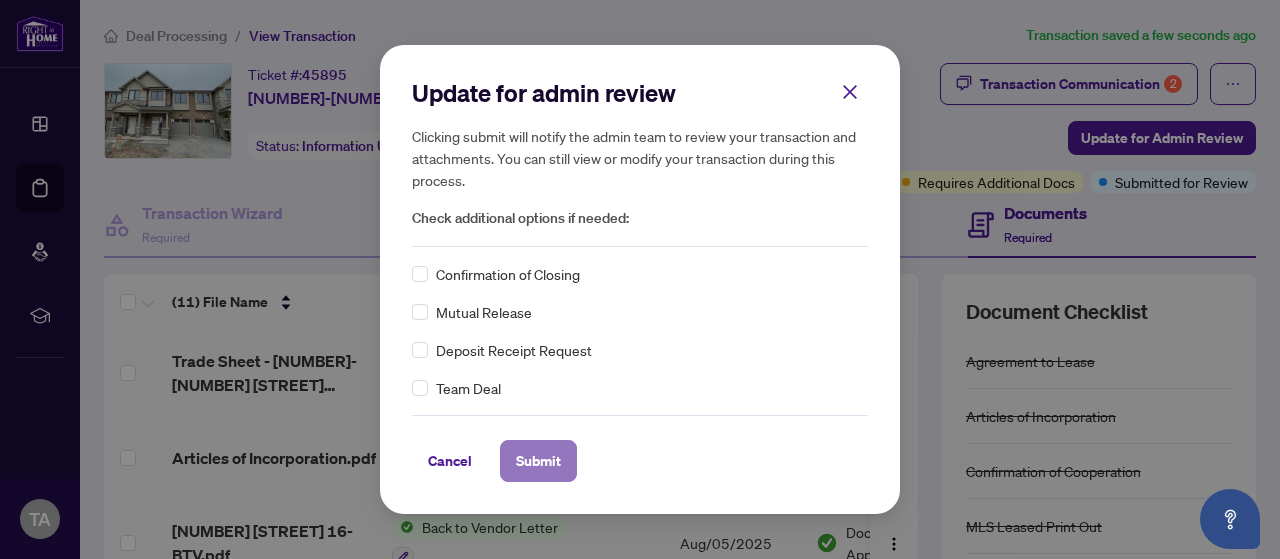 click on "Submit" at bounding box center (538, 461) 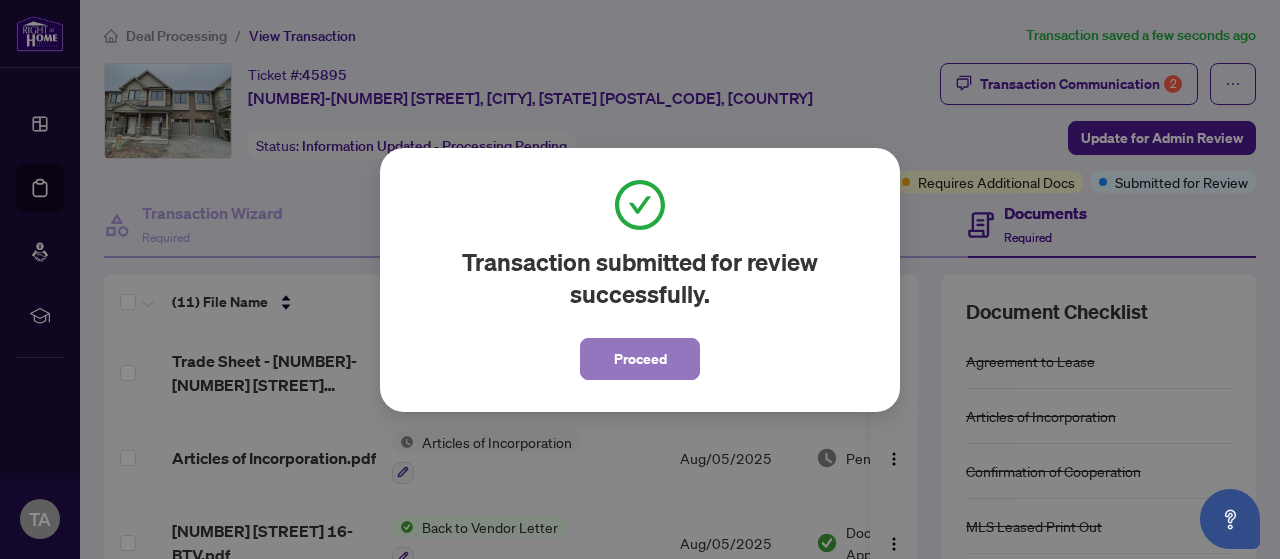 click on "Proceed" at bounding box center (640, 359) 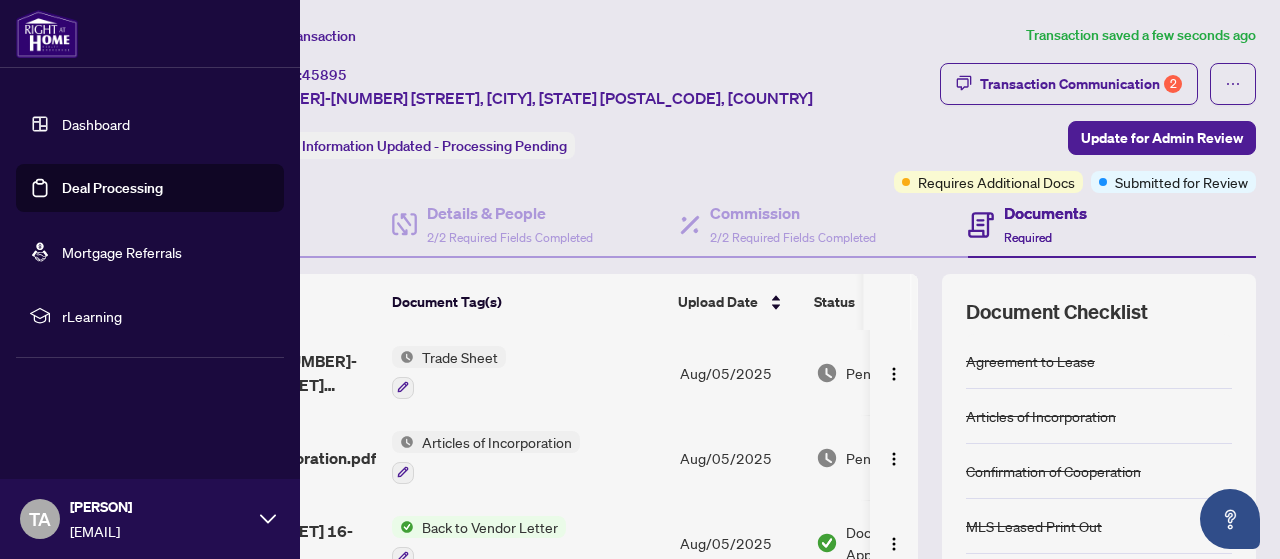 click on "Deal Processing" at bounding box center [112, 188] 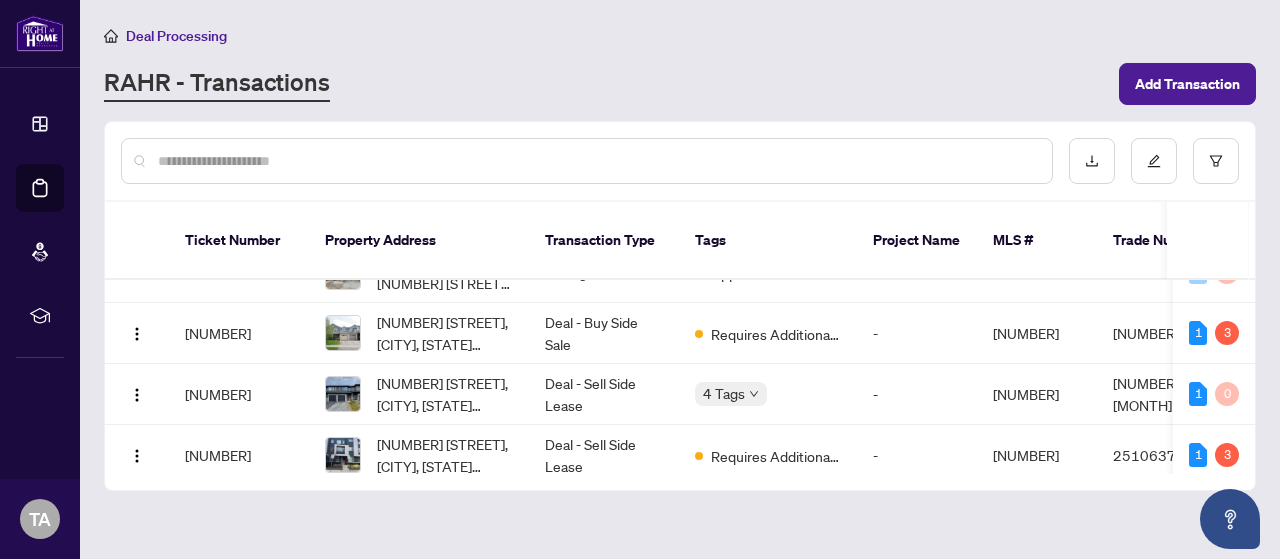 scroll, scrollTop: 200, scrollLeft: 0, axis: vertical 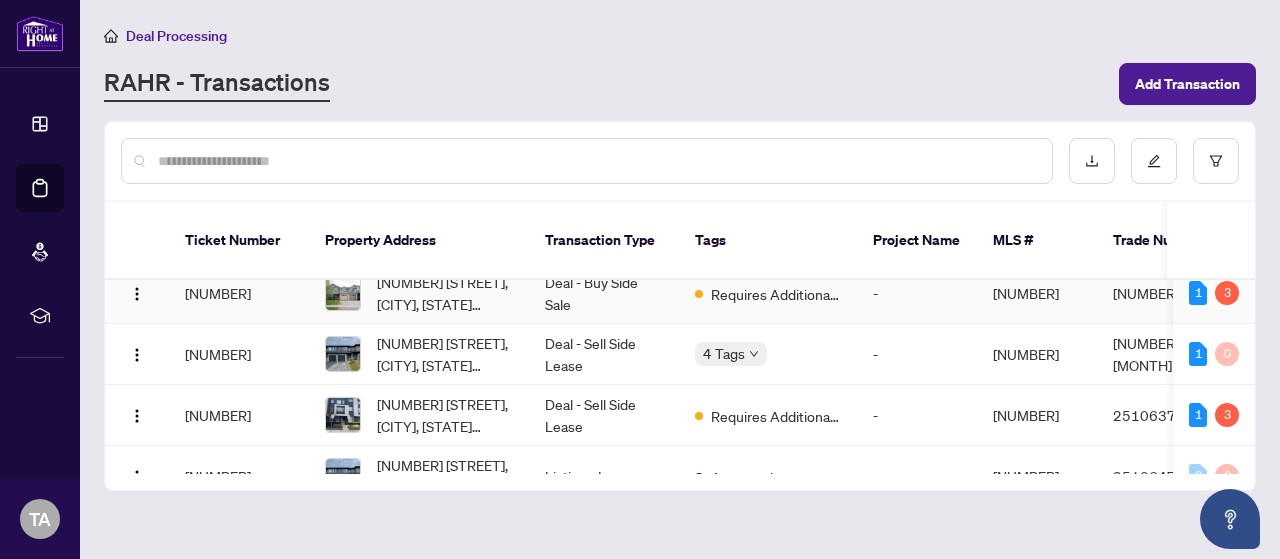 click on "[NUMBER] [STREET], [CITY], [STATE] [POSTAL_CODE], [COUNTRY]" at bounding box center [445, 293] 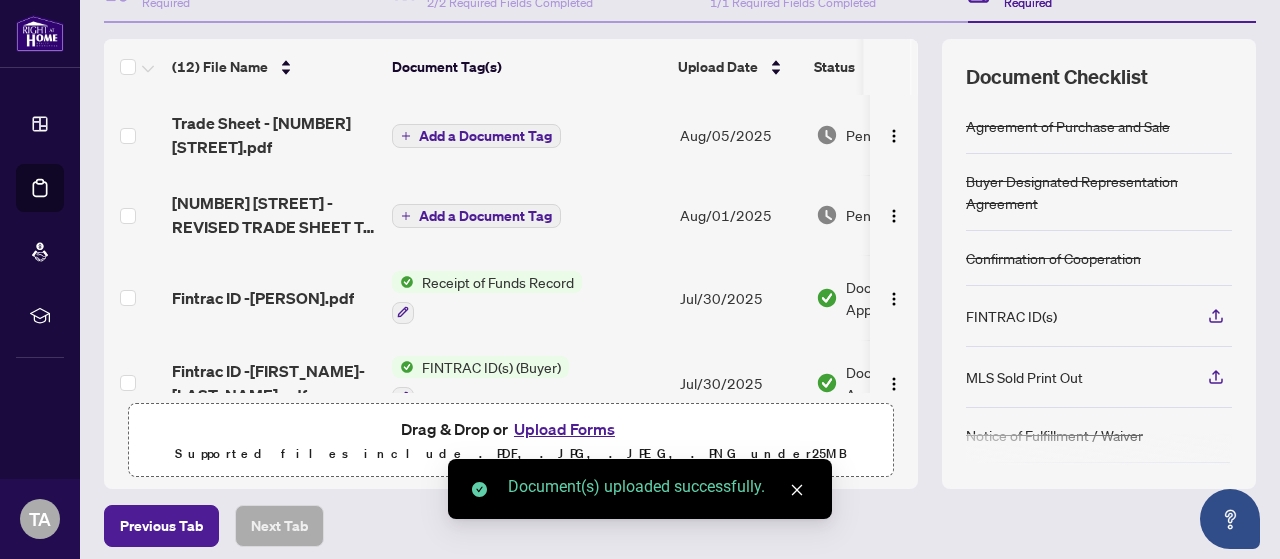 scroll, scrollTop: 213, scrollLeft: 0, axis: vertical 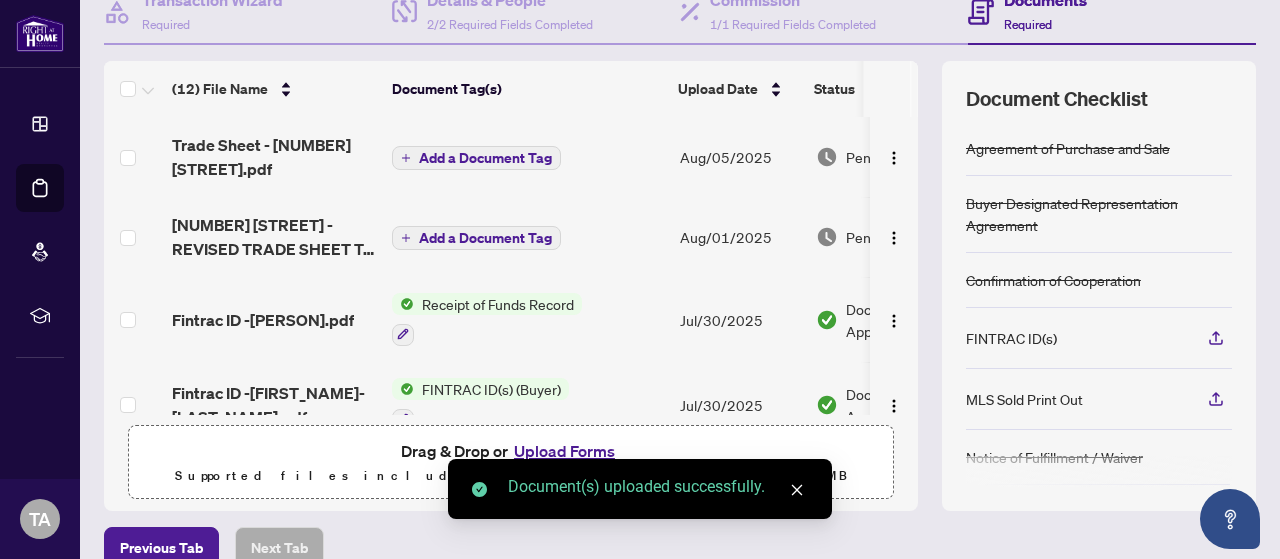 click on "Add a Document Tag" at bounding box center [485, 158] 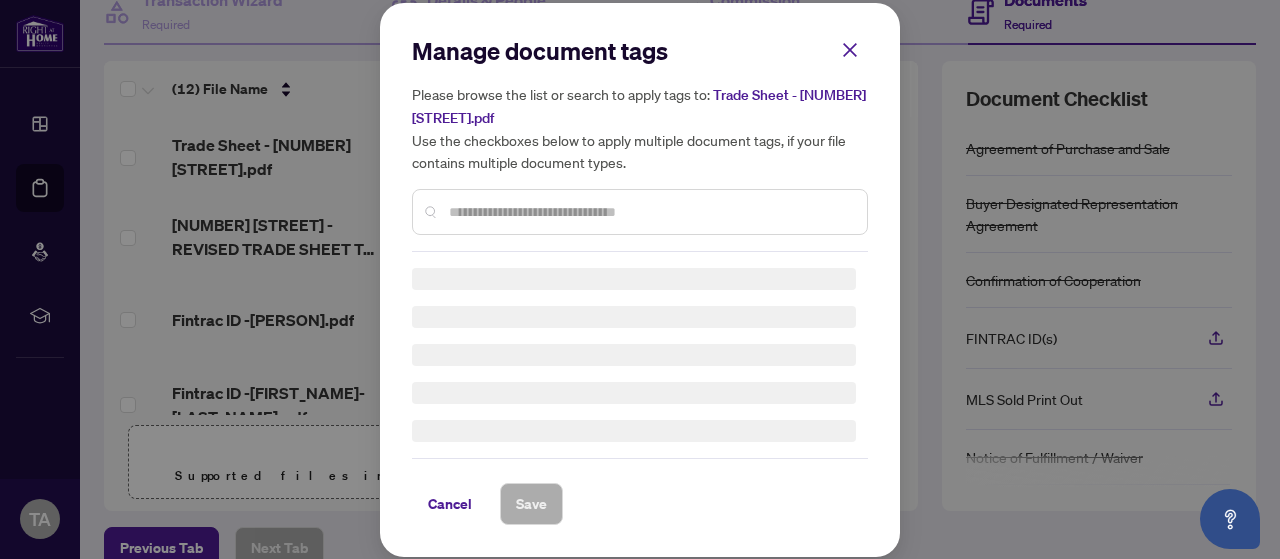 click at bounding box center [650, 212] 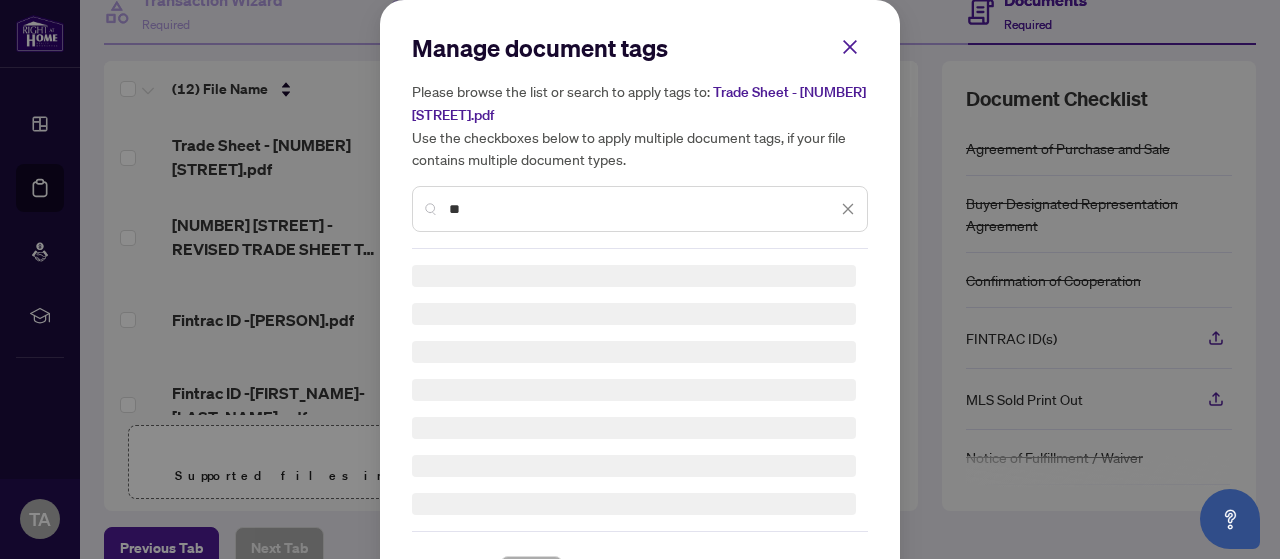 type on "*" 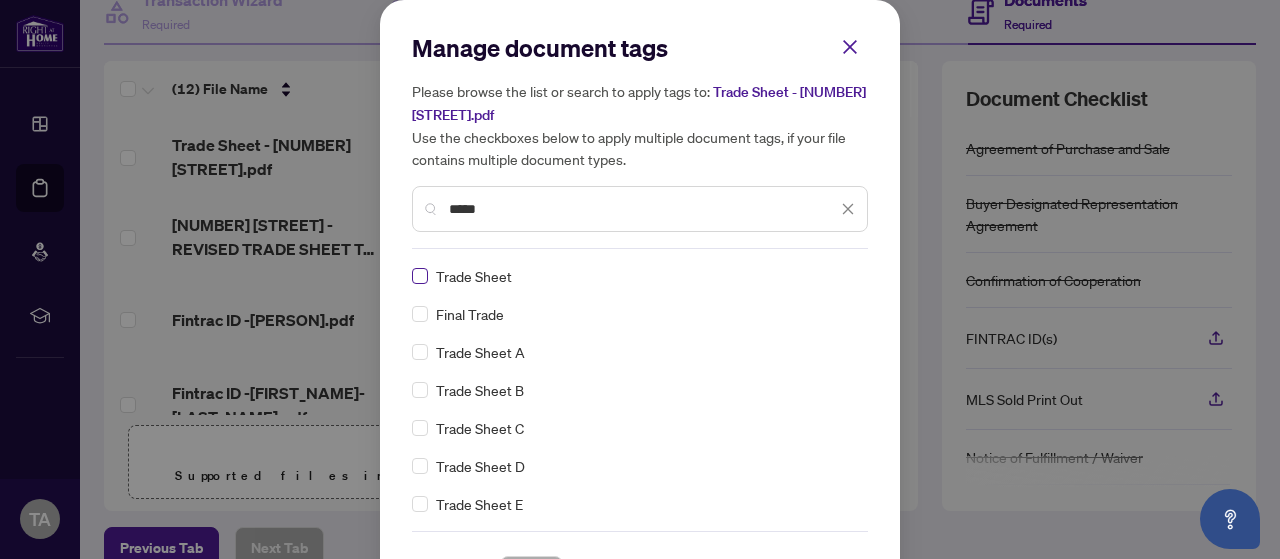 type on "*****" 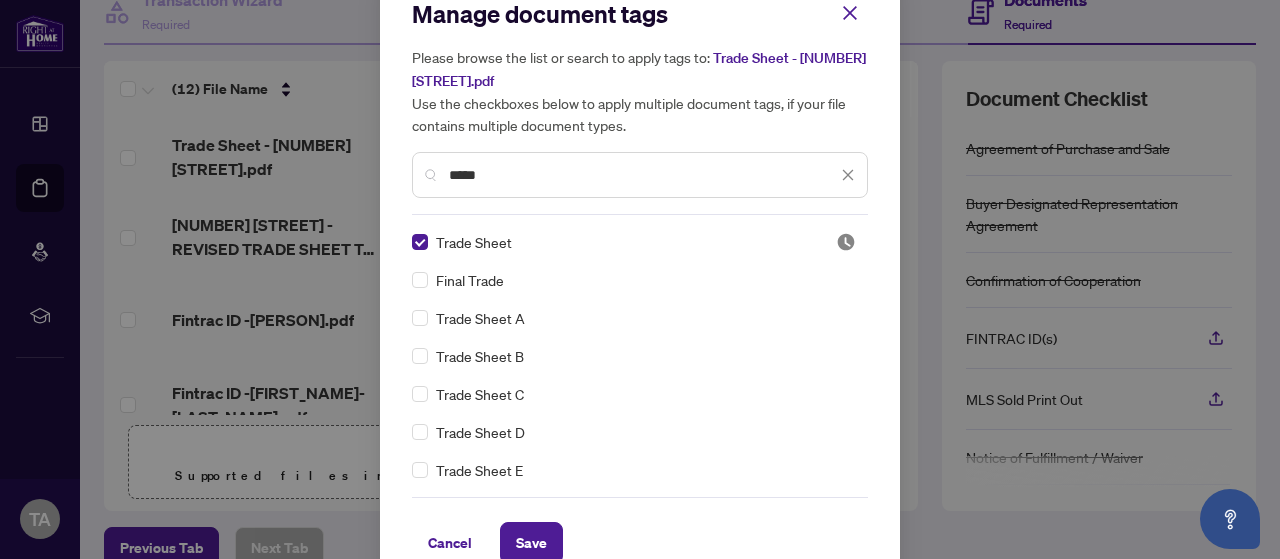 scroll, scrollTop: 67, scrollLeft: 0, axis: vertical 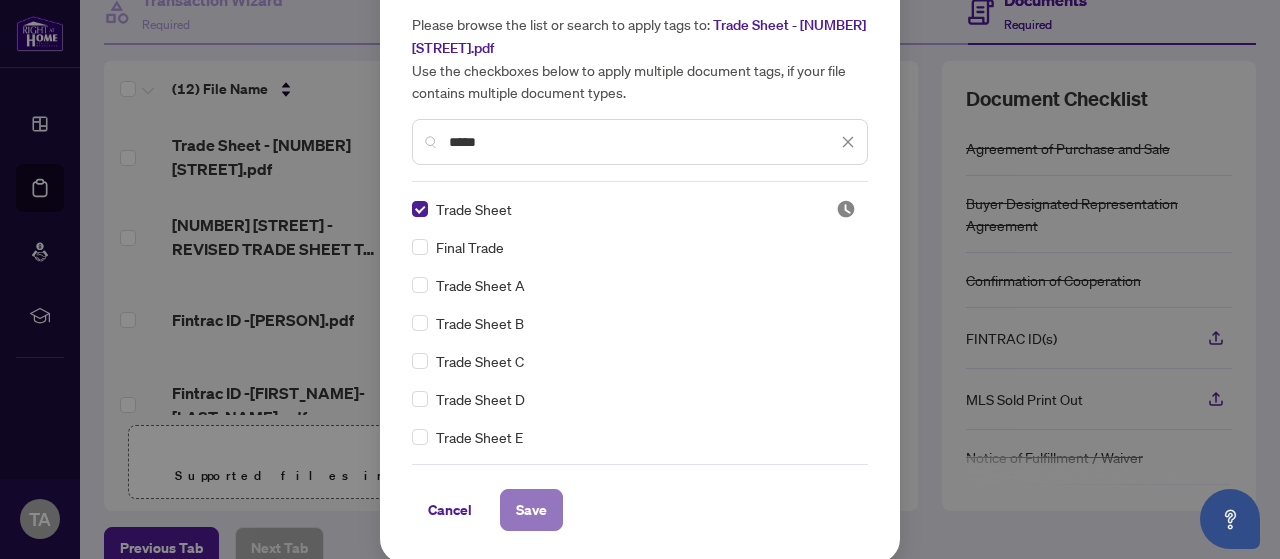 click on "Save" at bounding box center [531, 510] 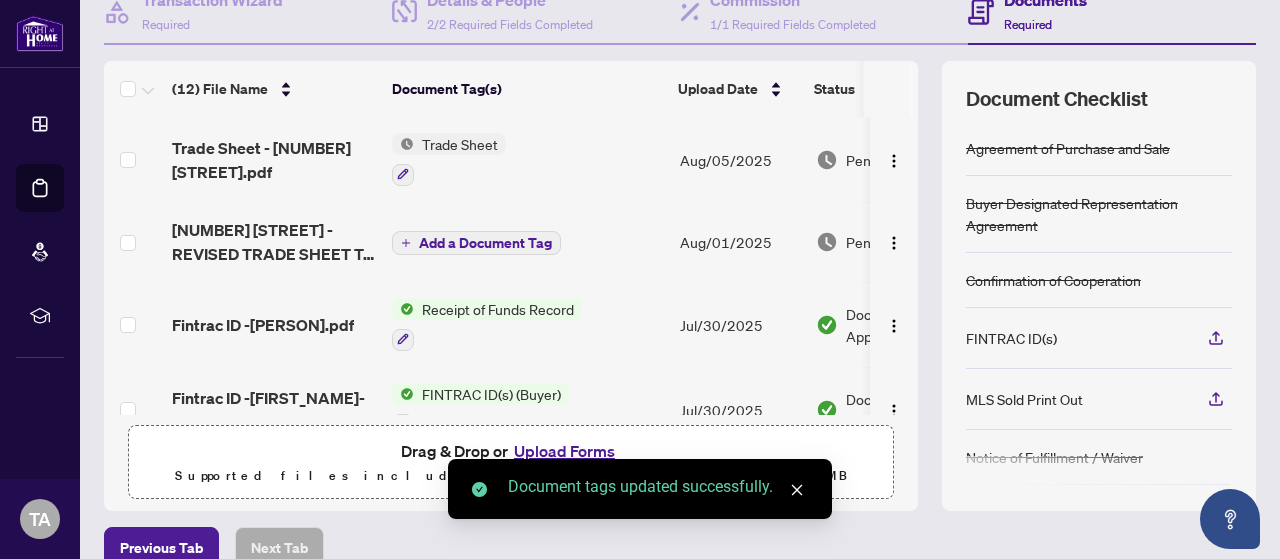 scroll, scrollTop: 0, scrollLeft: 0, axis: both 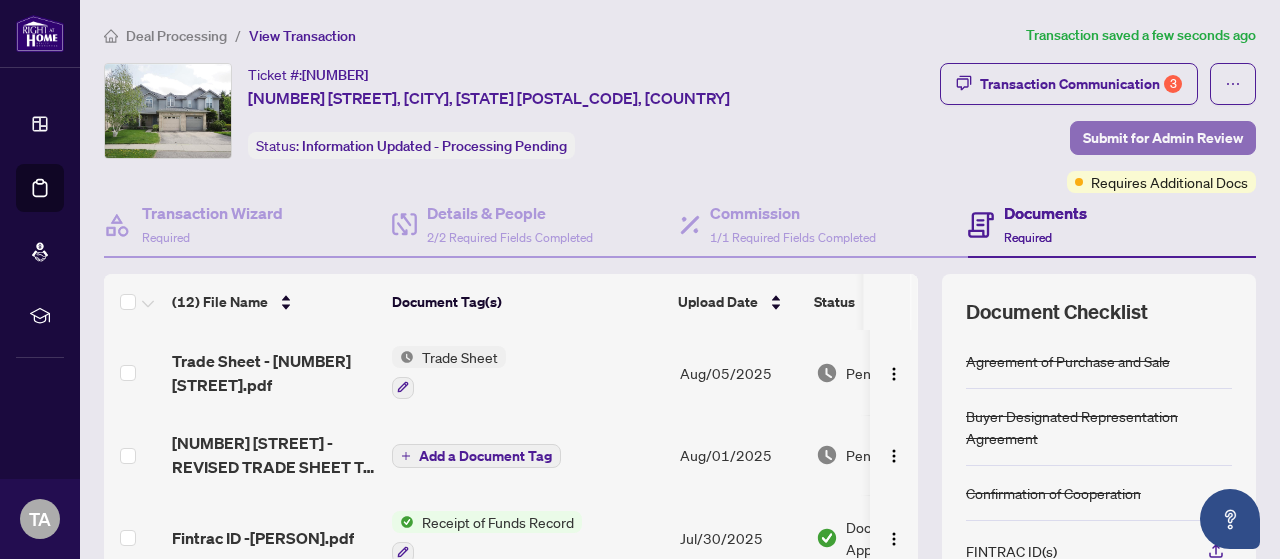 click on "Submit for Admin Review" at bounding box center [1163, 138] 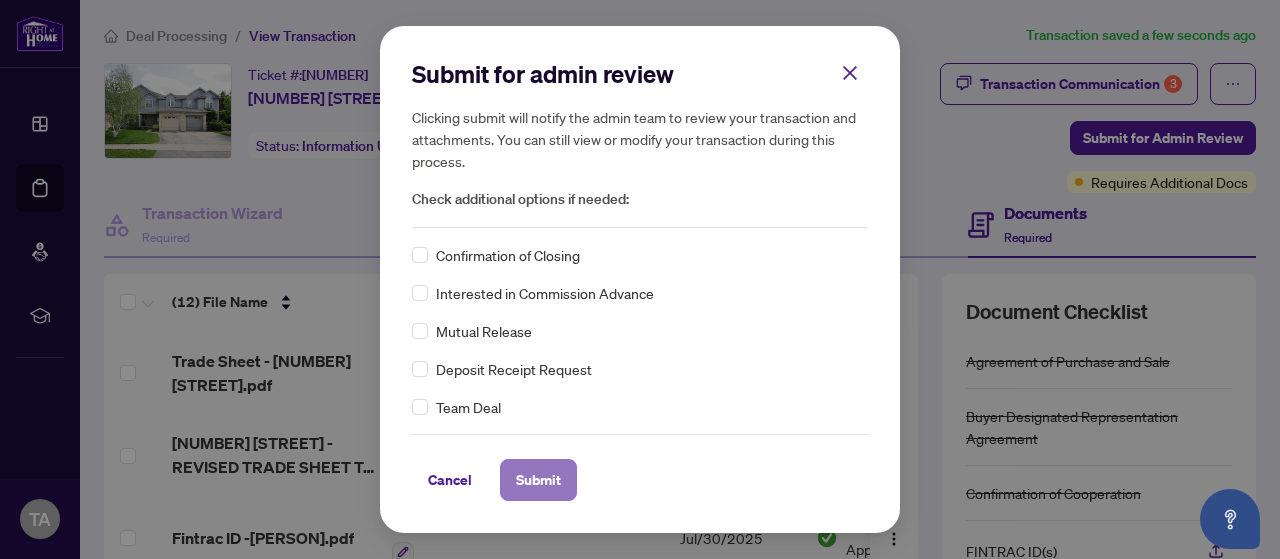 click on "Submit" at bounding box center (538, 480) 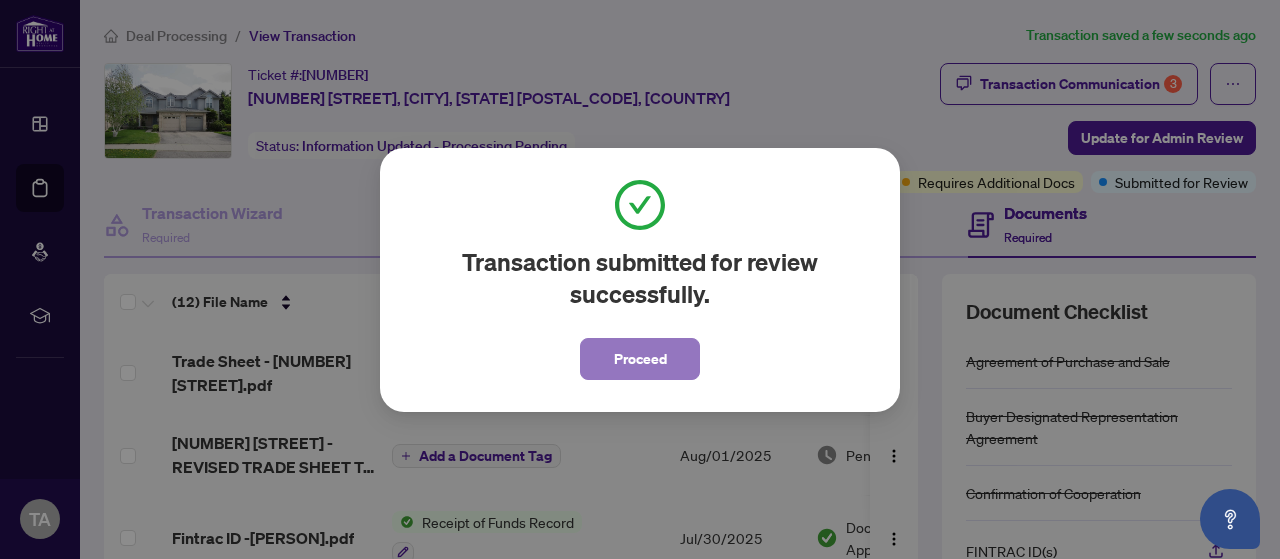click on "Proceed" at bounding box center [640, 359] 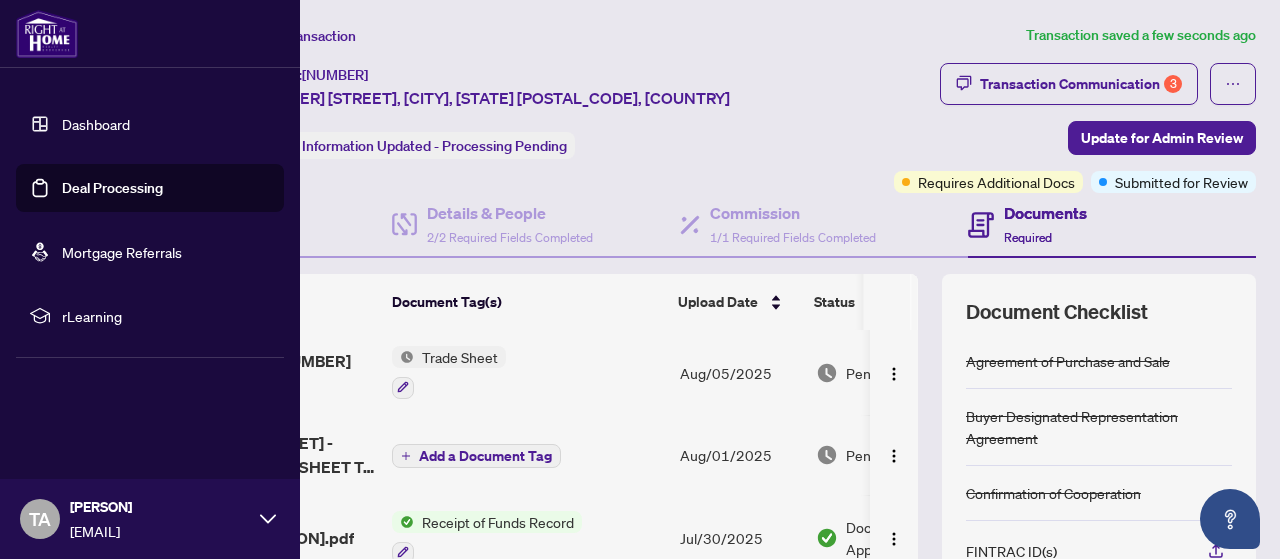 click on "Deal Processing" at bounding box center (112, 188) 